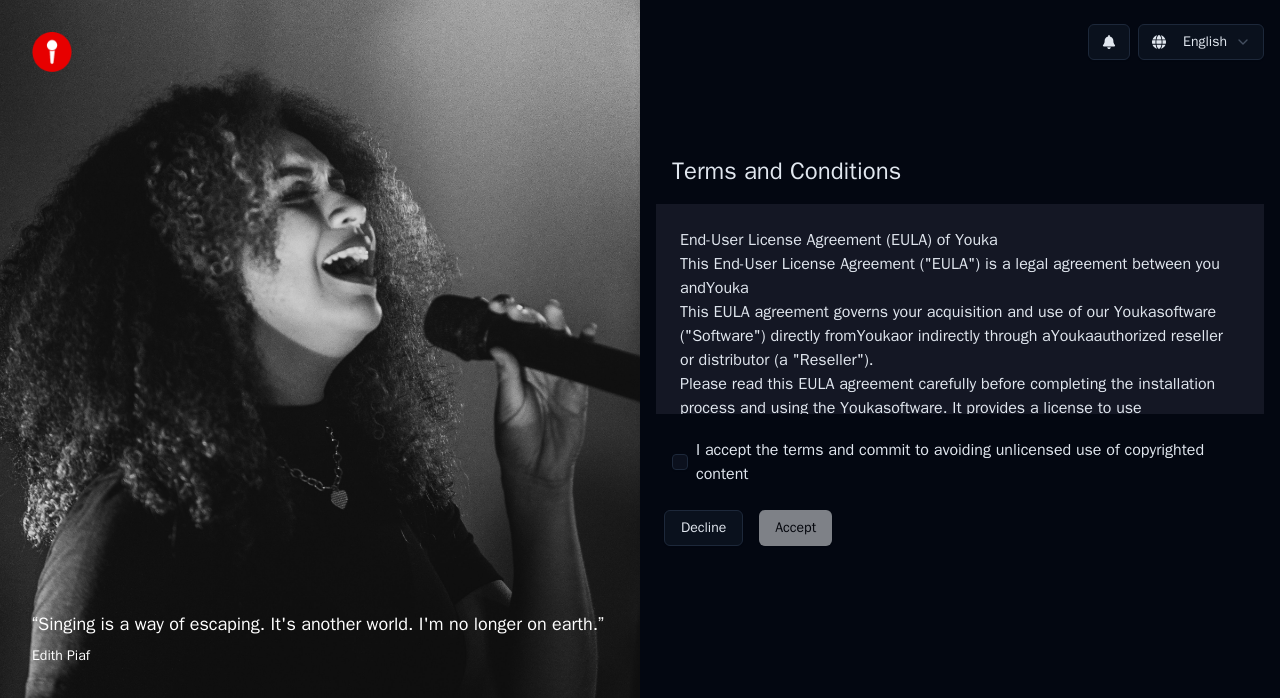 scroll, scrollTop: 0, scrollLeft: 0, axis: both 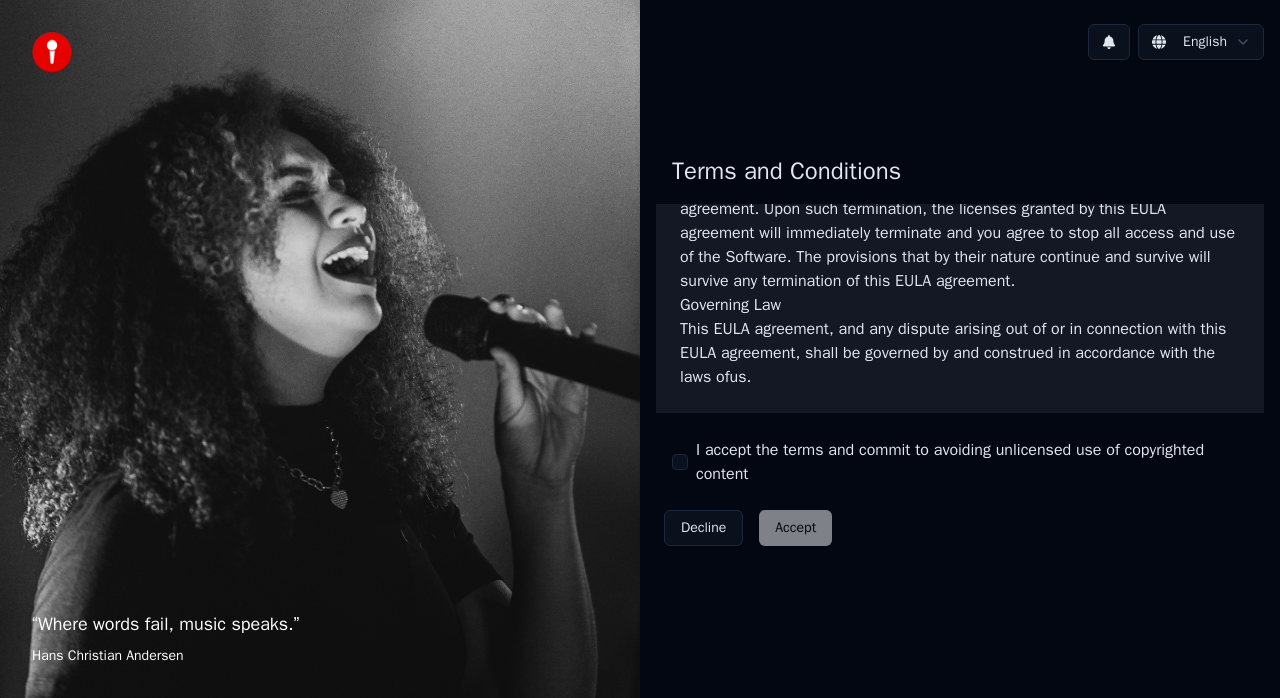 click on "I accept the terms and commit to avoiding unlicensed use of copyrighted content" at bounding box center (972, 462) 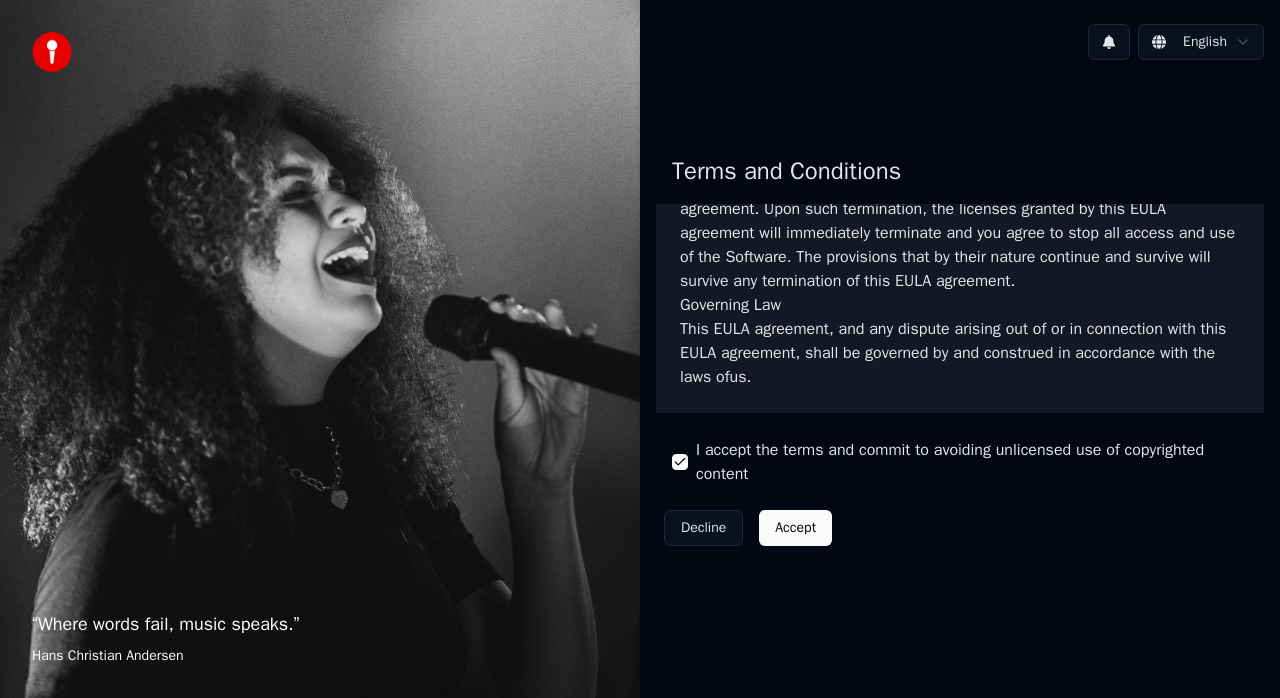 click on "Accept" at bounding box center [795, 528] 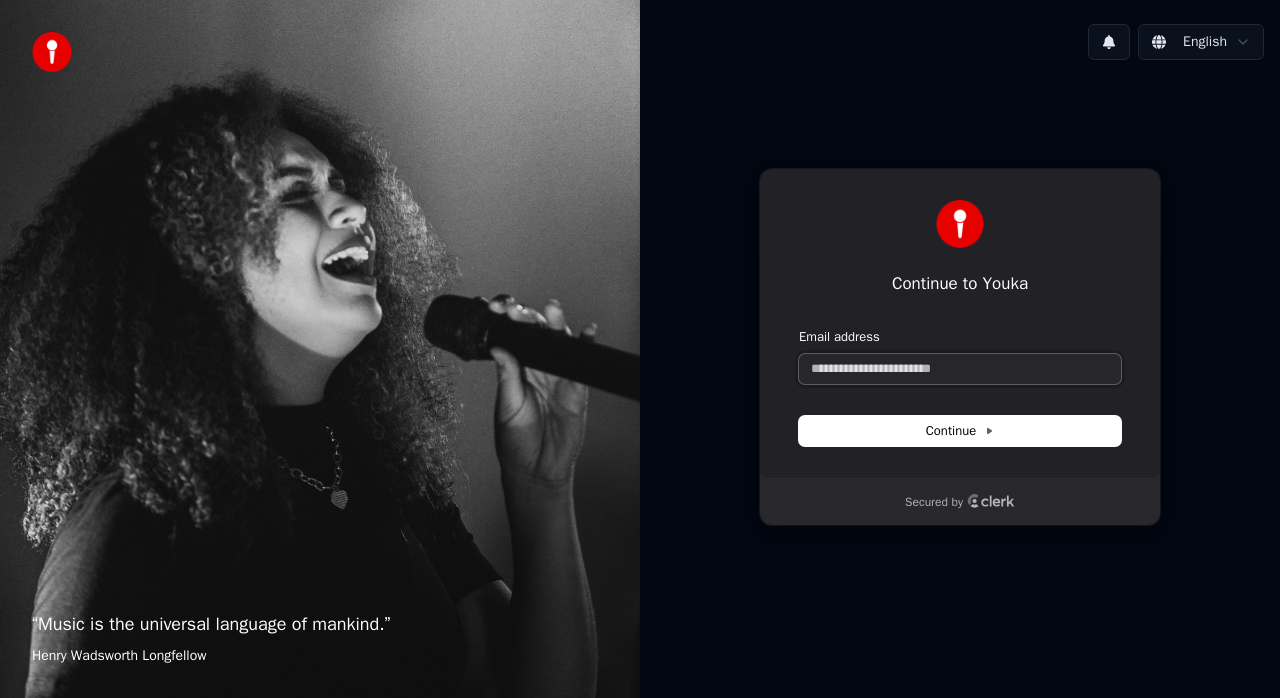 click on "Email address" at bounding box center (960, 369) 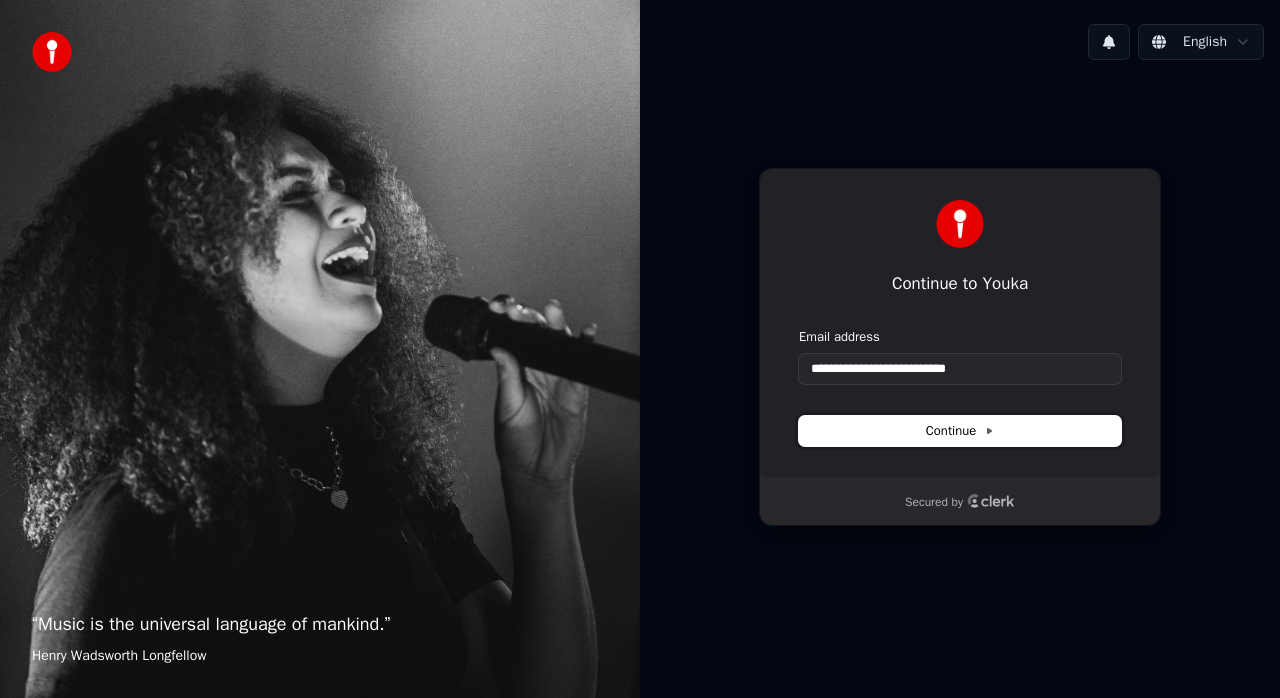 click on "Continue" at bounding box center (960, 431) 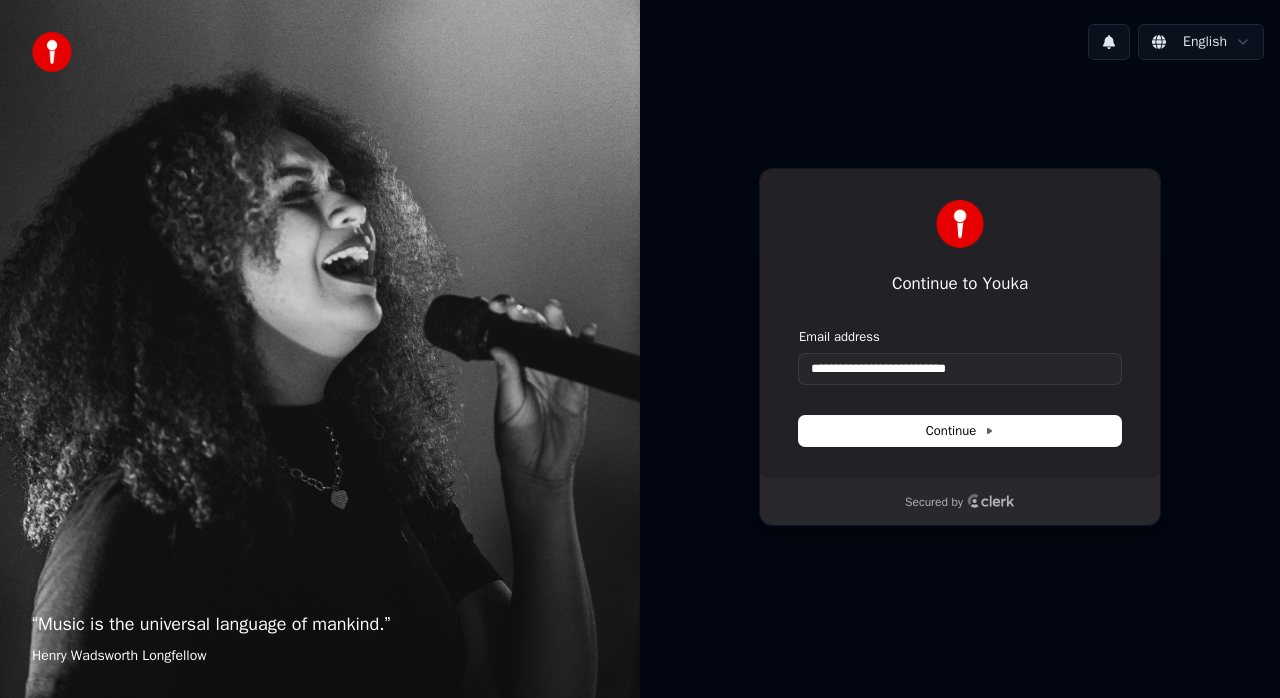 type on "**********" 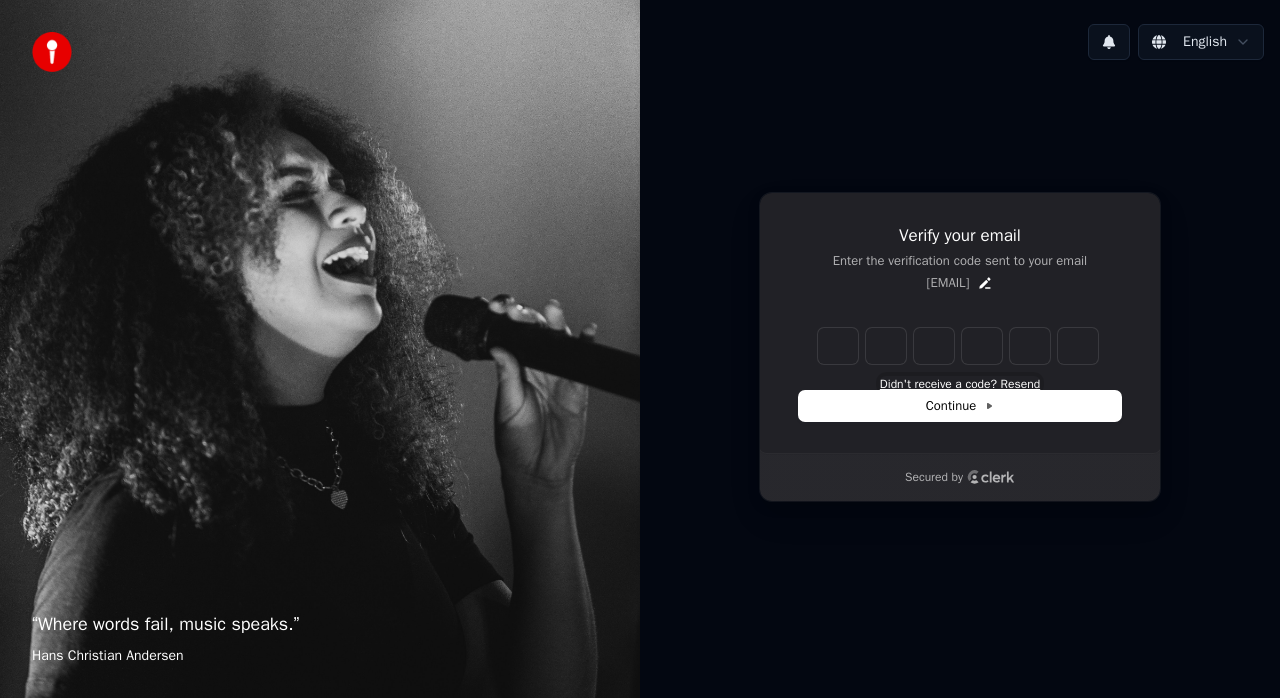 click on "Didn't receive a code? Resend" at bounding box center [960, 384] 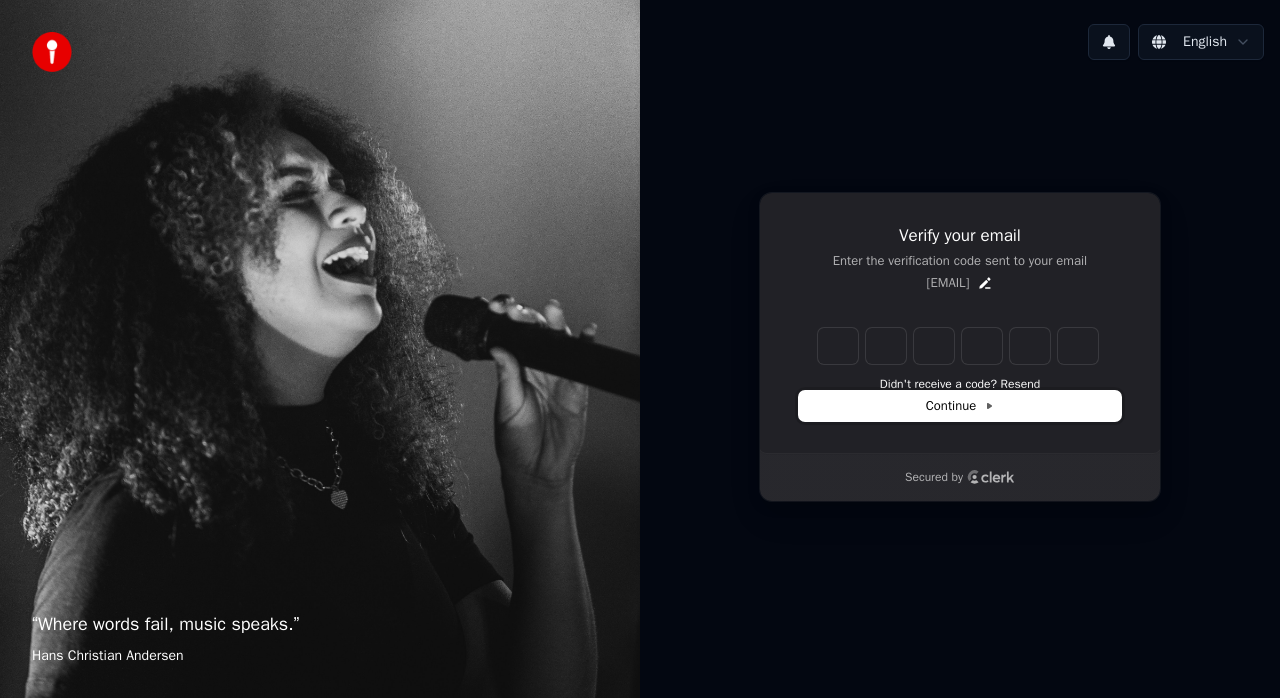 click on "Continue" at bounding box center [960, 406] 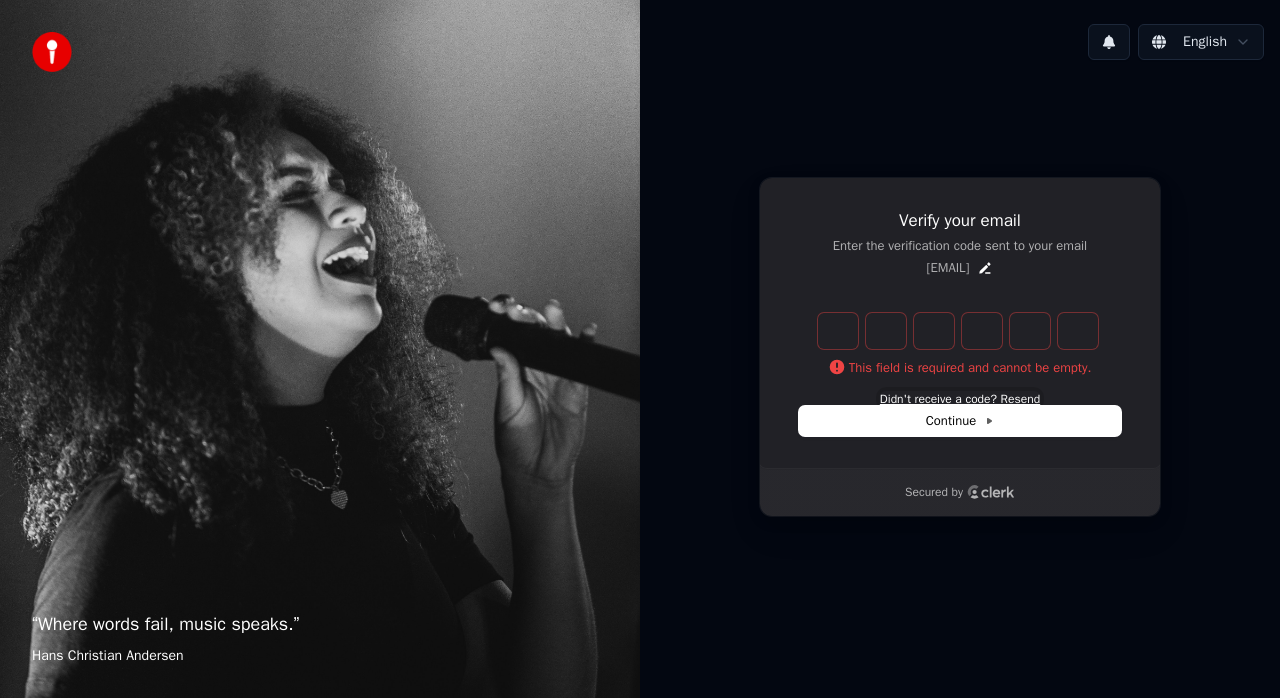 click on "Didn't receive a code? Resend" at bounding box center (960, 399) 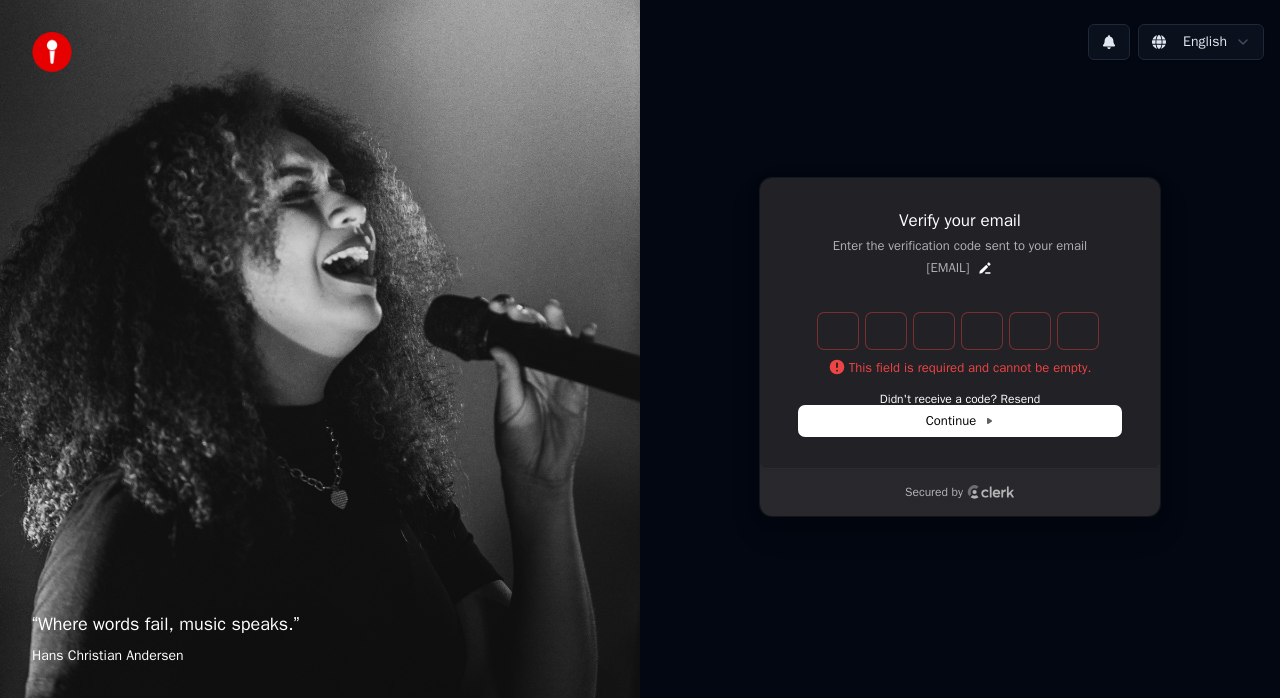 click on "This field is required and cannot be empty." at bounding box center [960, 368] 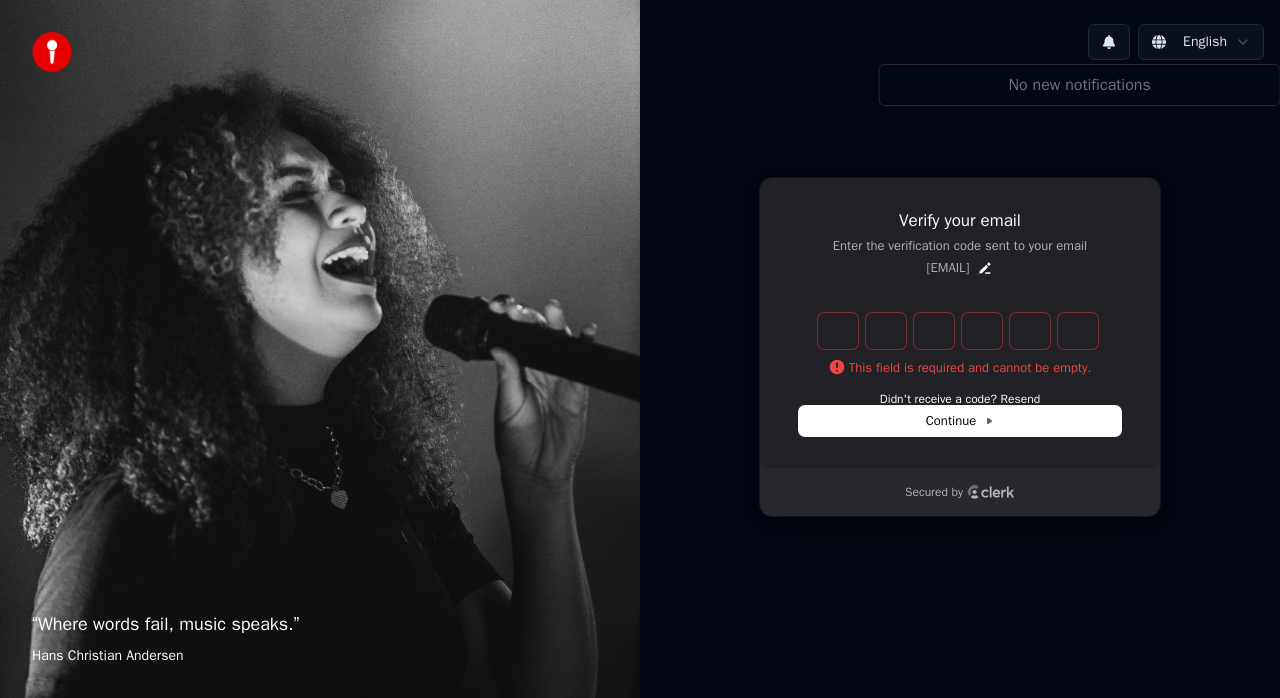 click at bounding box center [1109, 42] 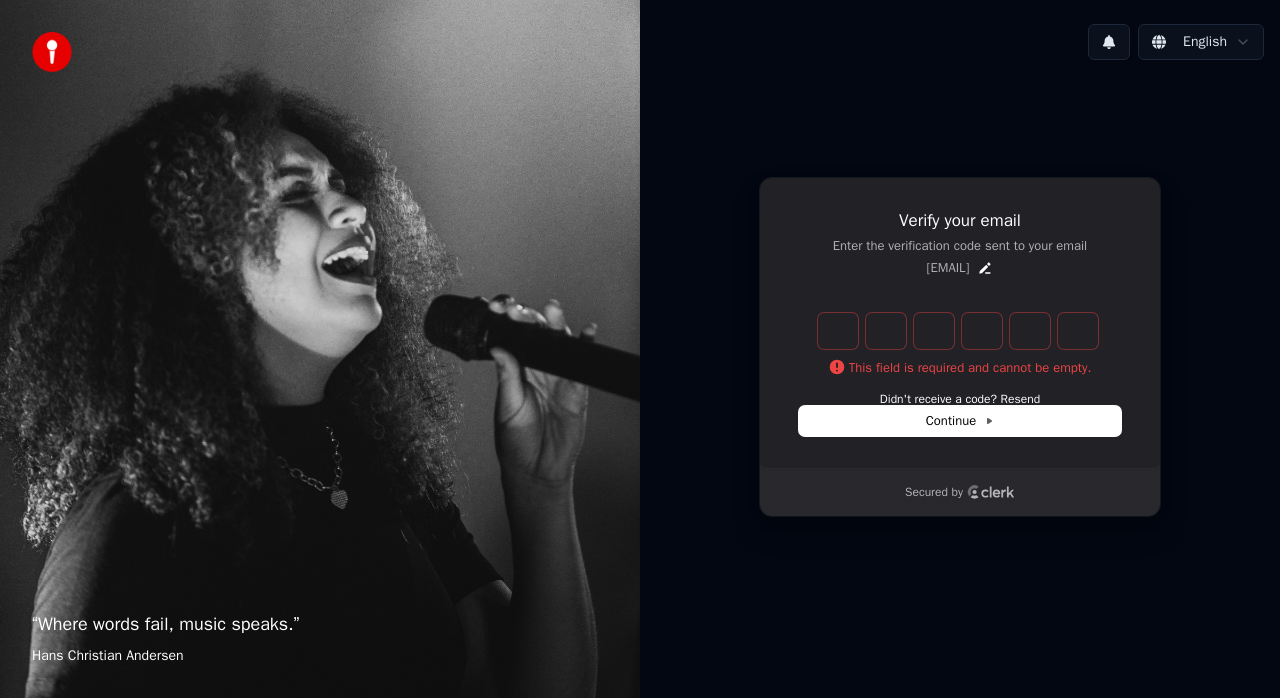 click on "Secured by" at bounding box center [960, 492] 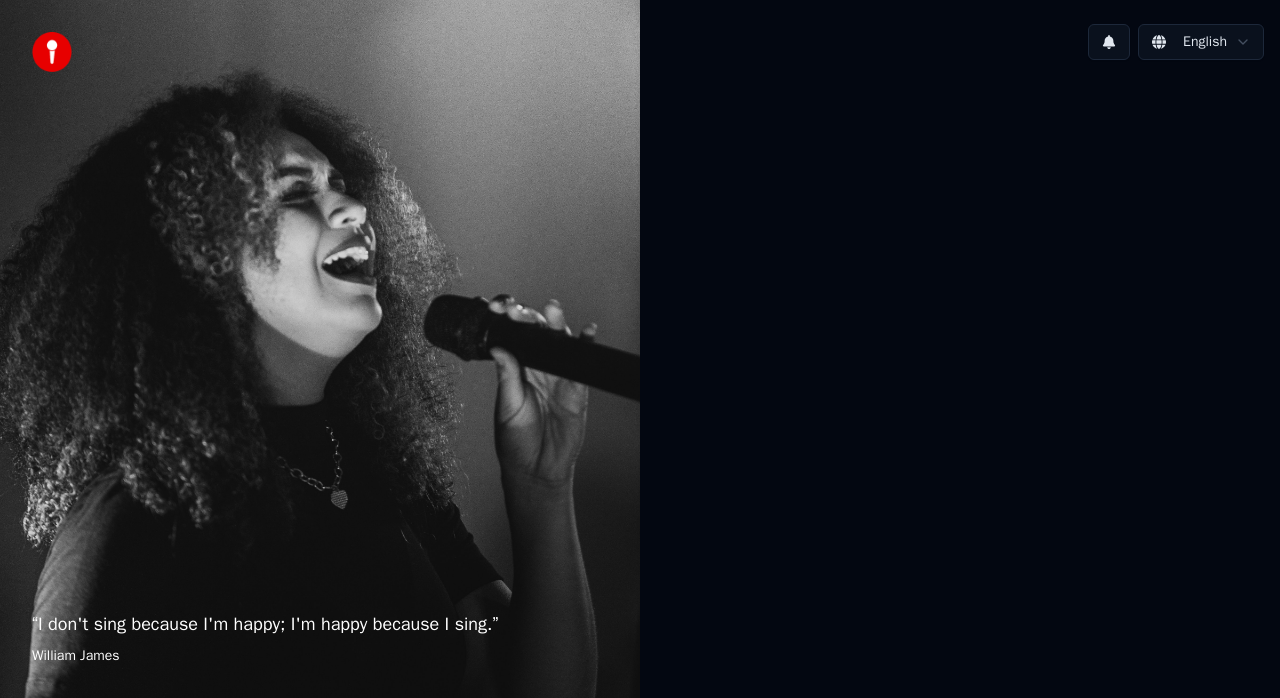scroll, scrollTop: 0, scrollLeft: 0, axis: both 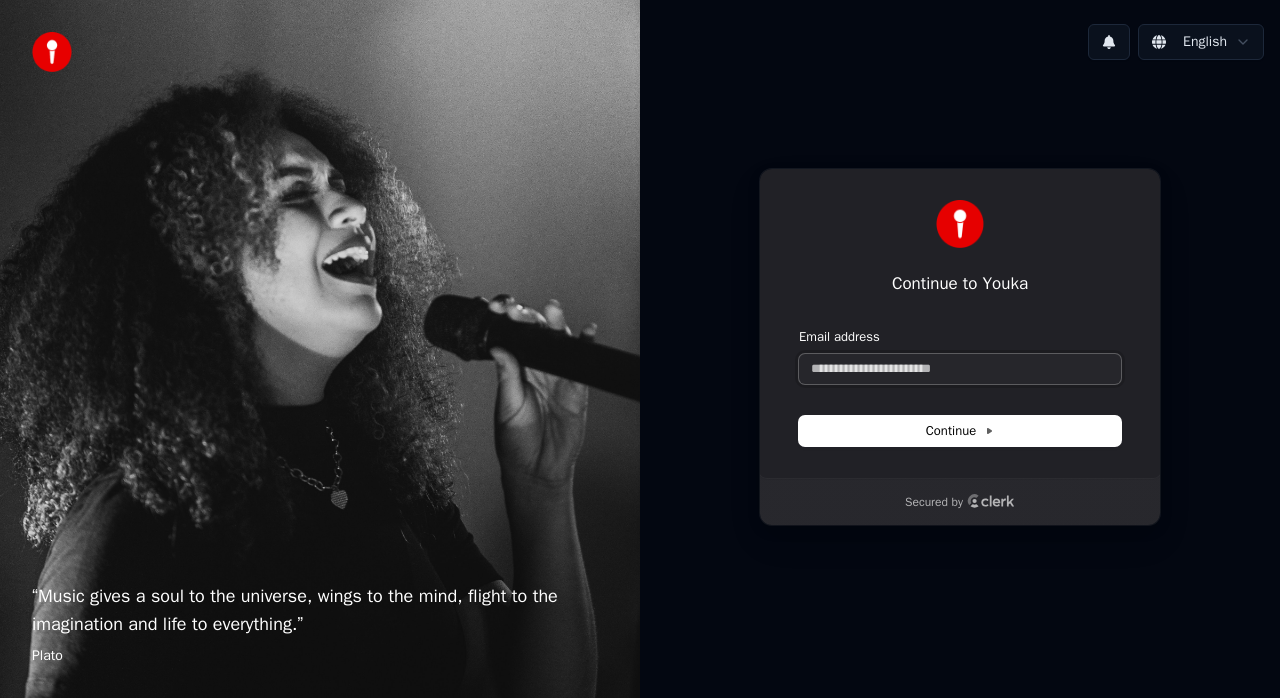 click on "Email address" at bounding box center [960, 369] 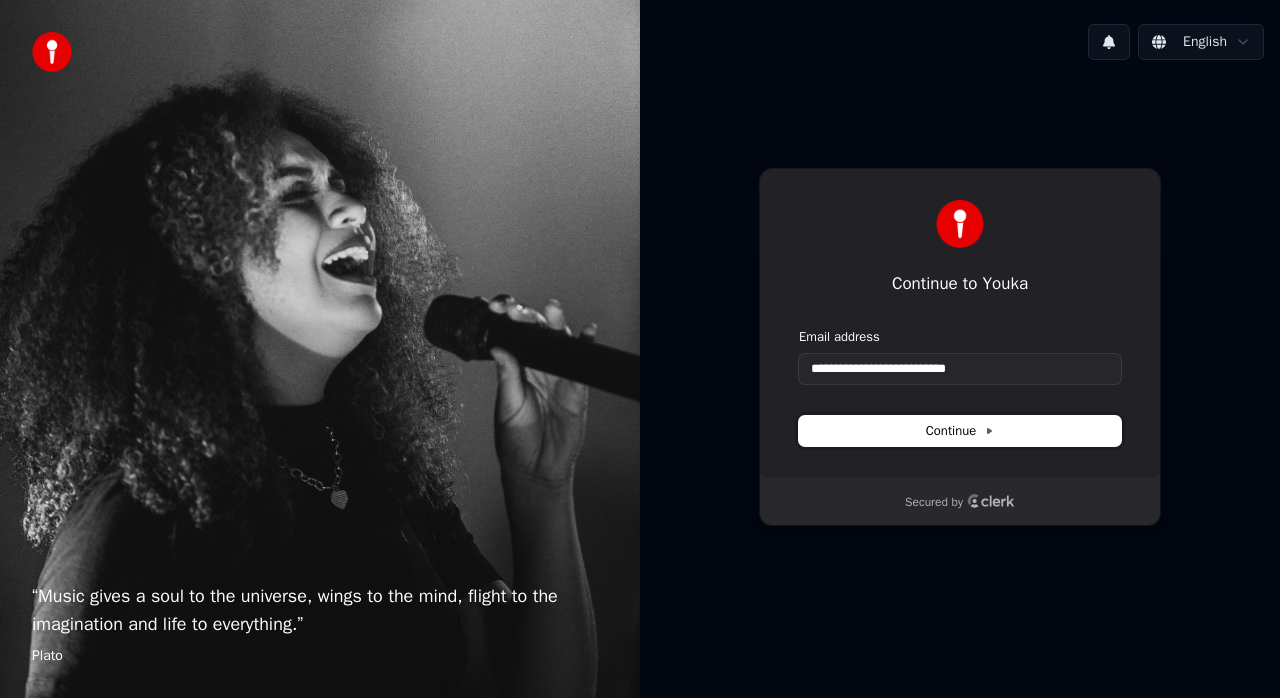 click on "Continue" at bounding box center [960, 431] 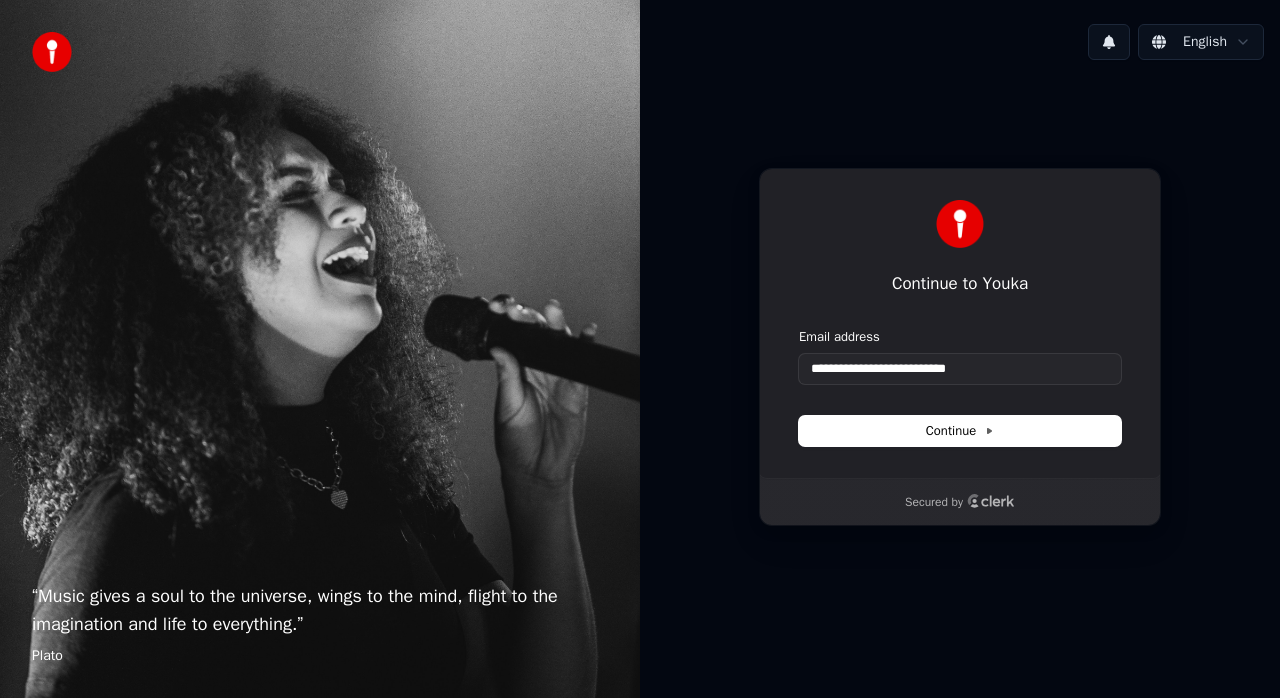 type on "**********" 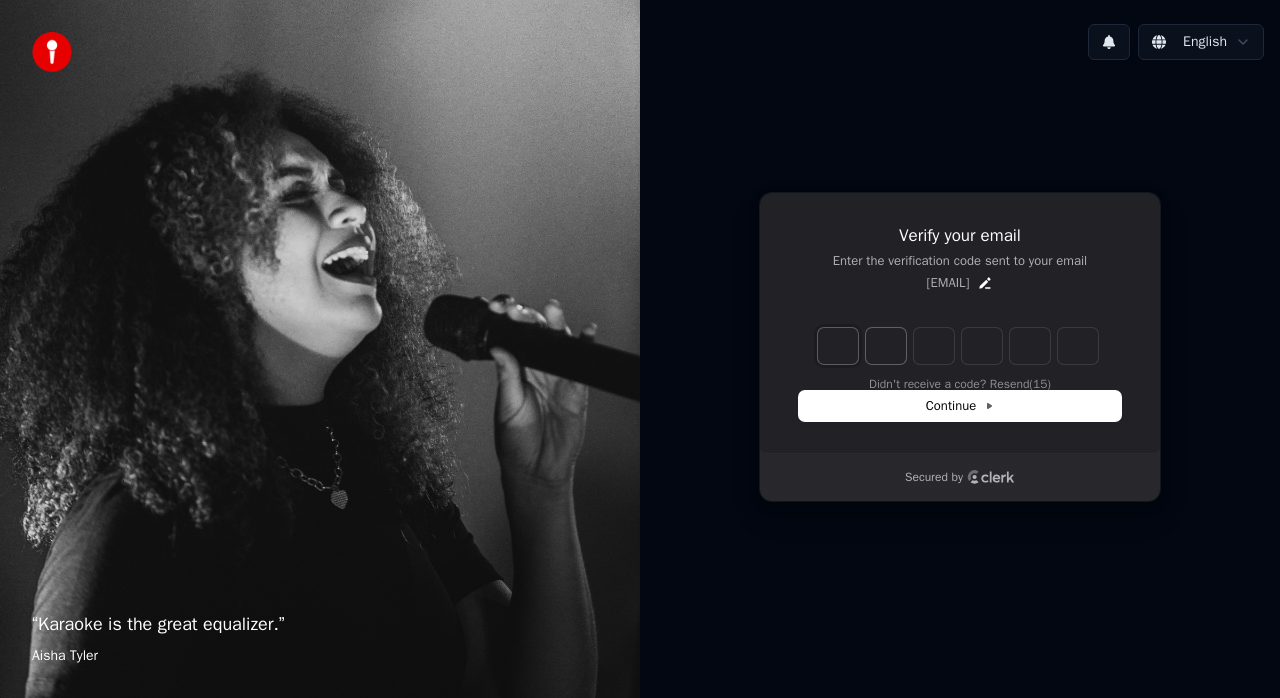 type on "*" 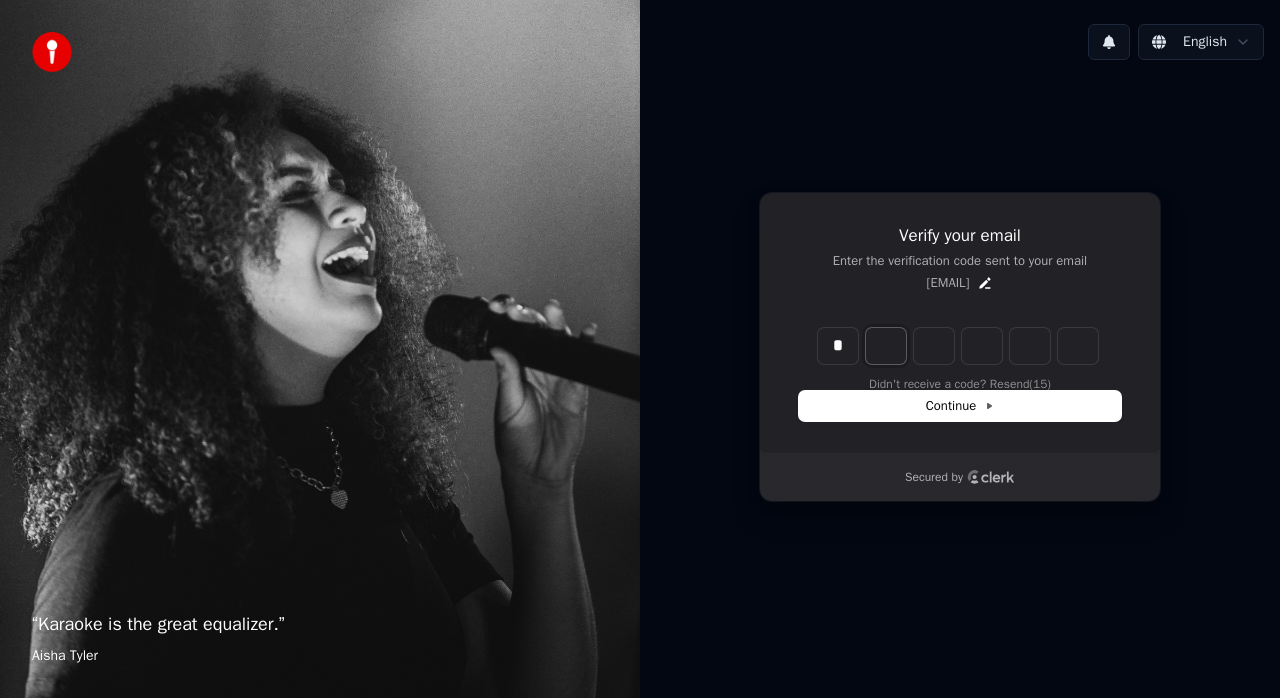 type on "*" 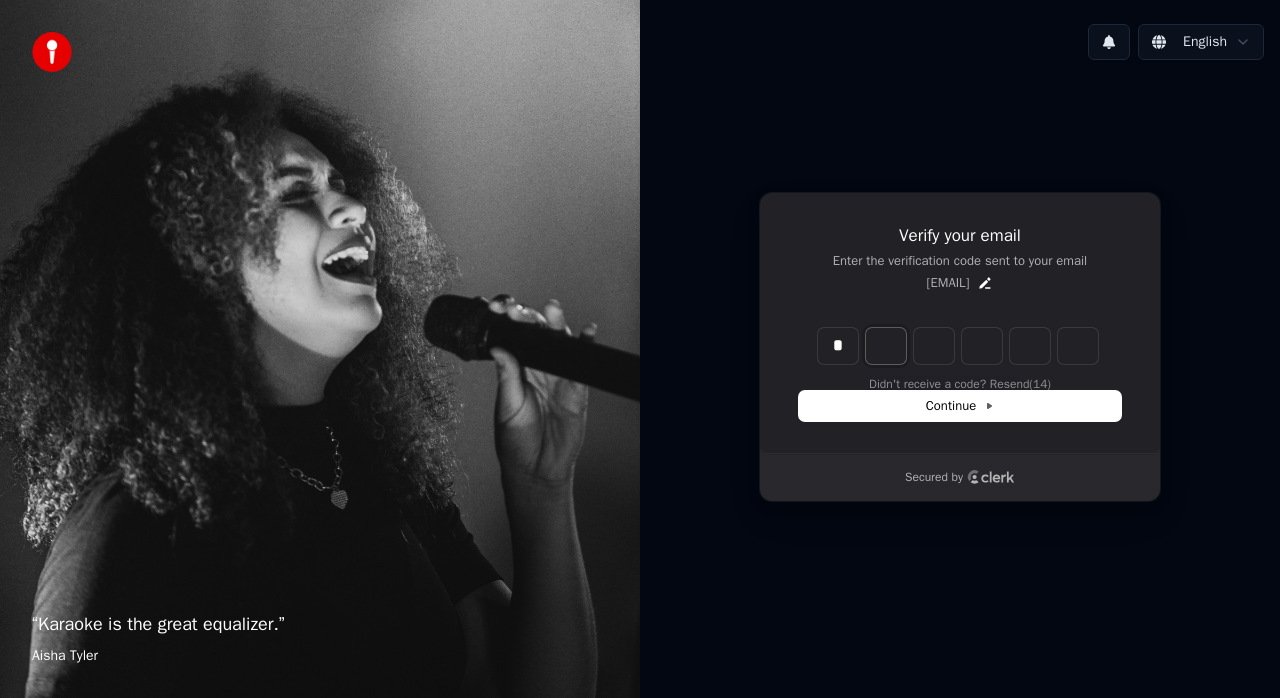 type on "*" 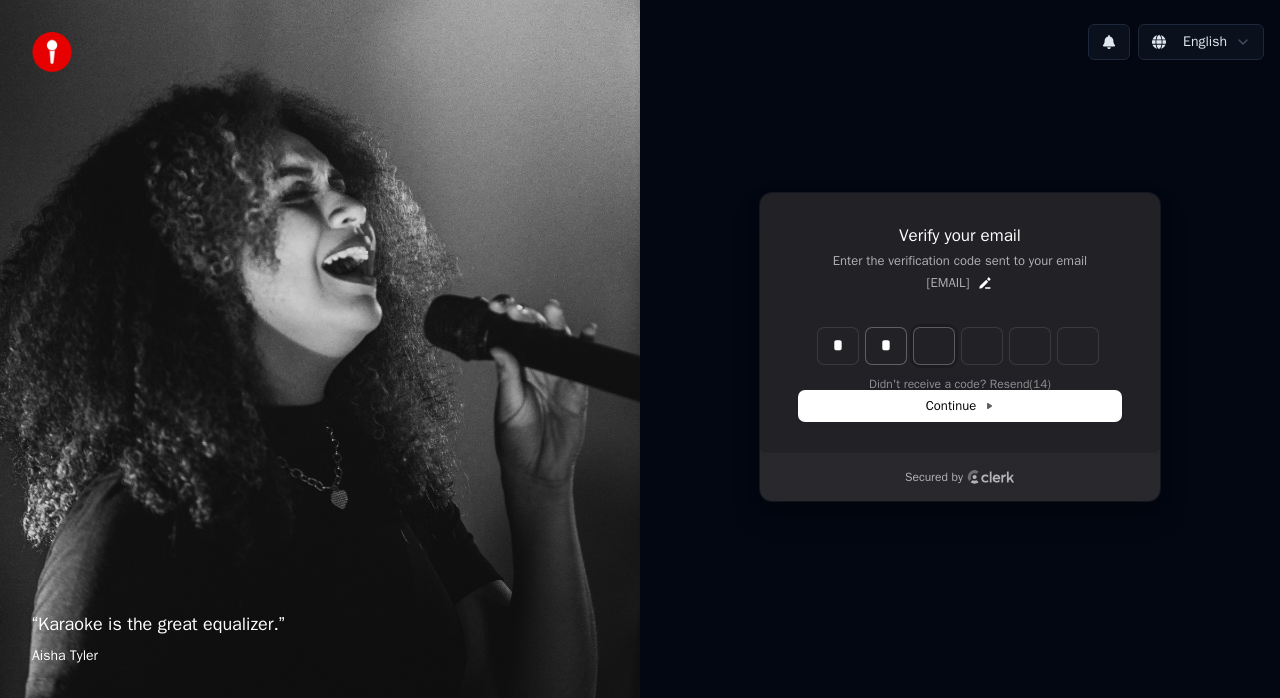 type on "**" 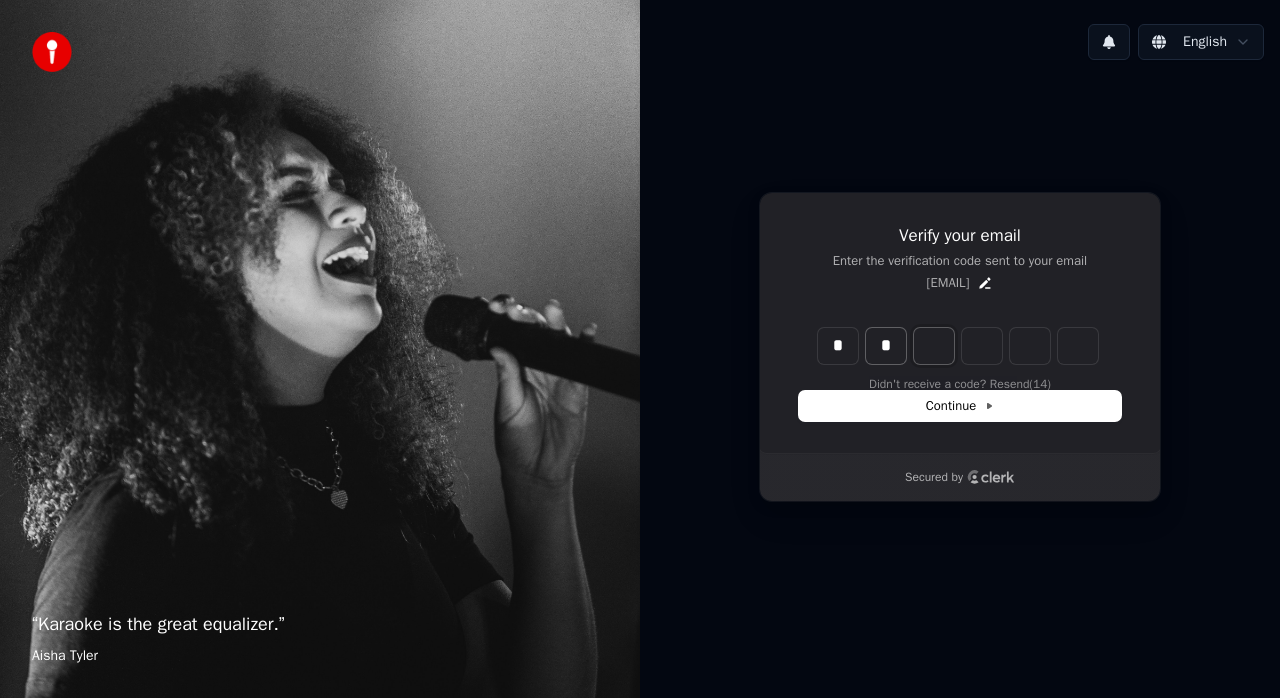 type on "*" 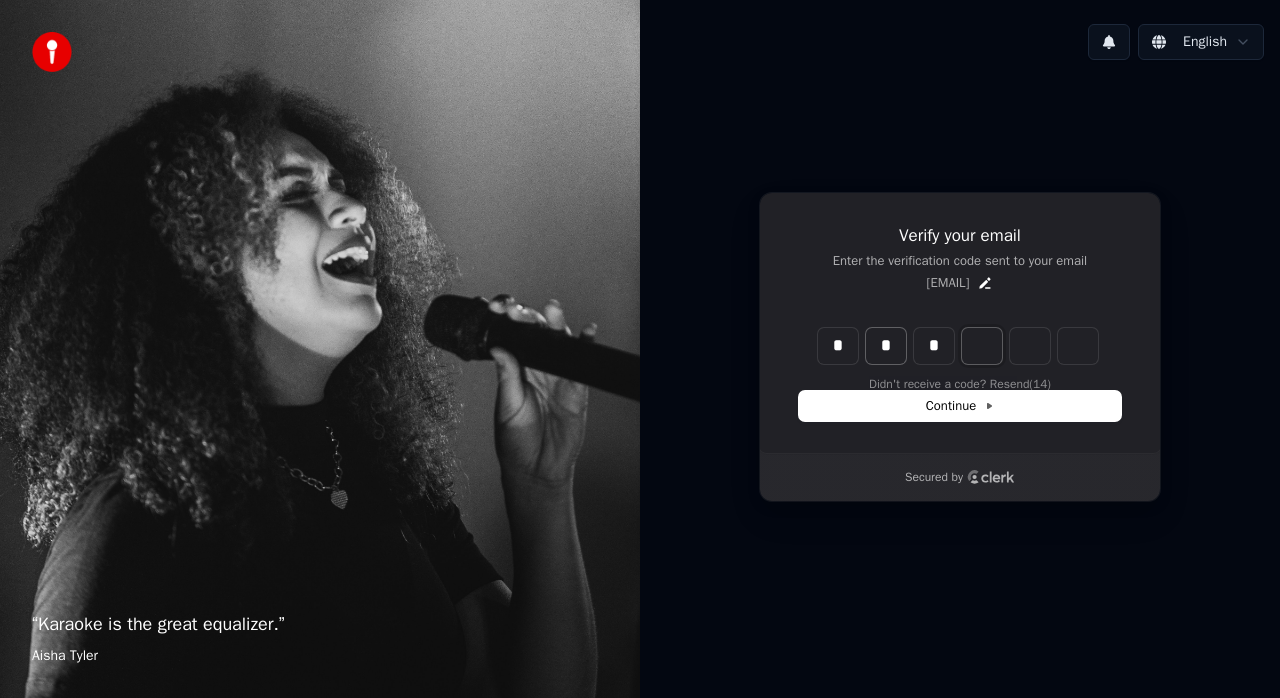 type on "***" 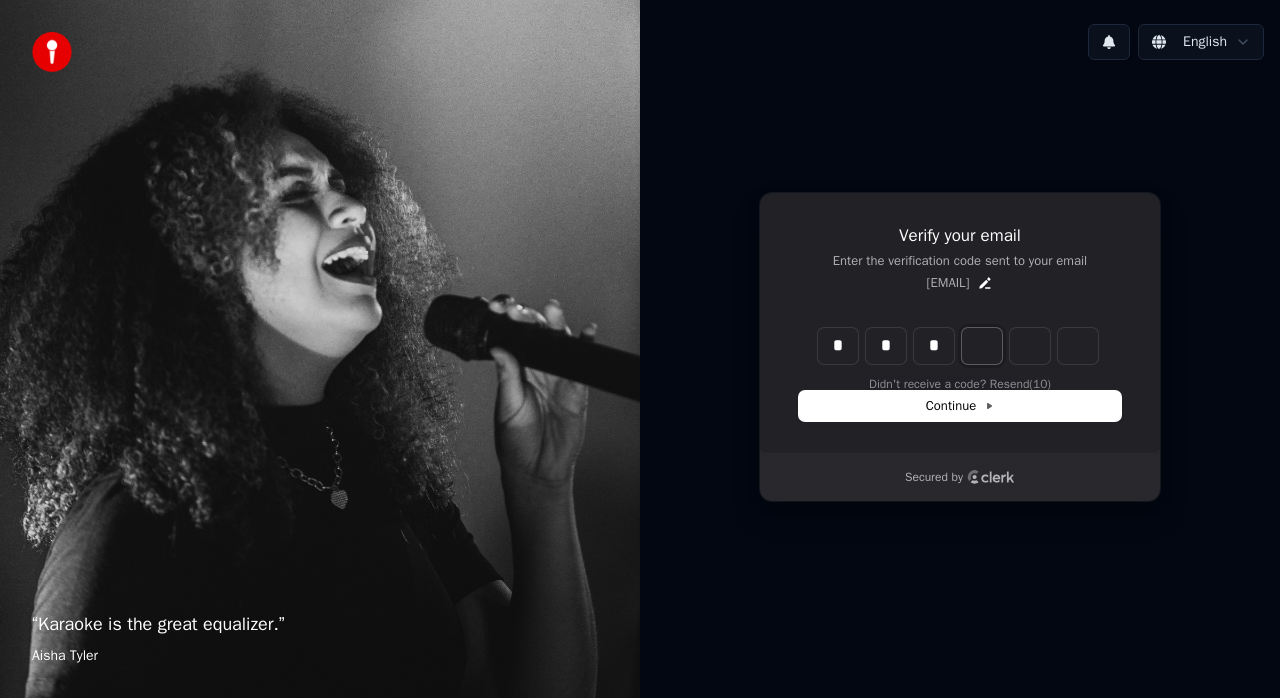type on "*" 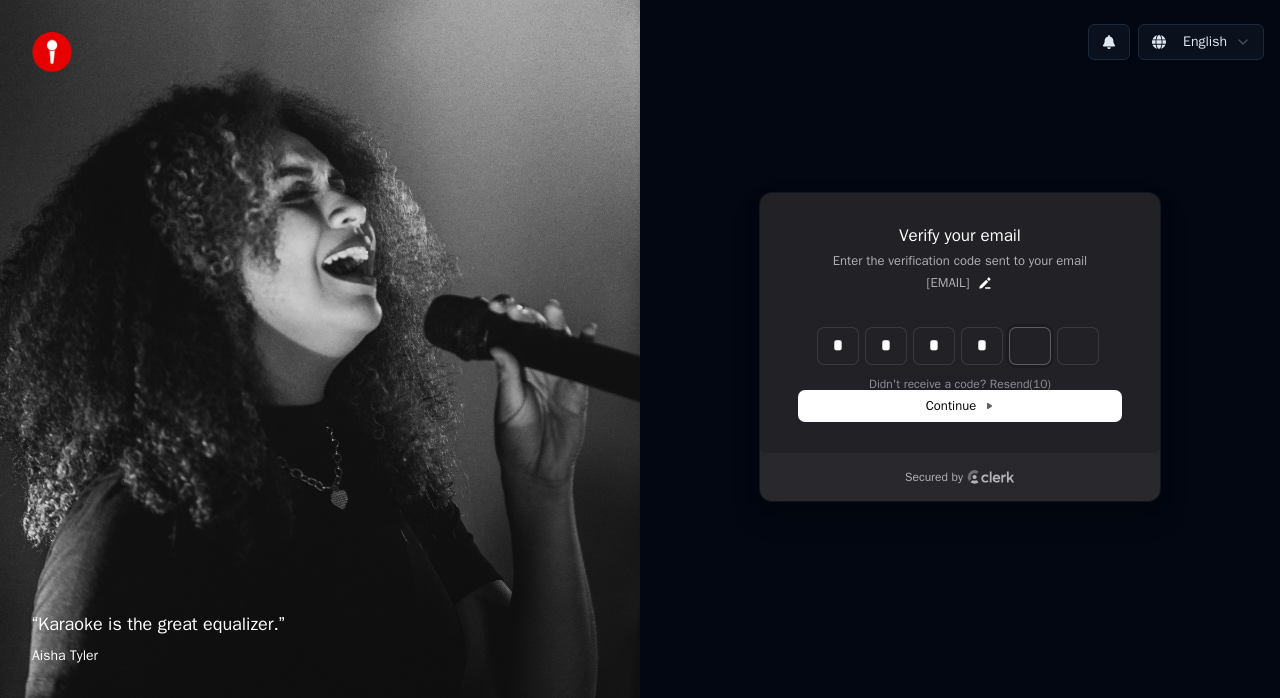 type on "****" 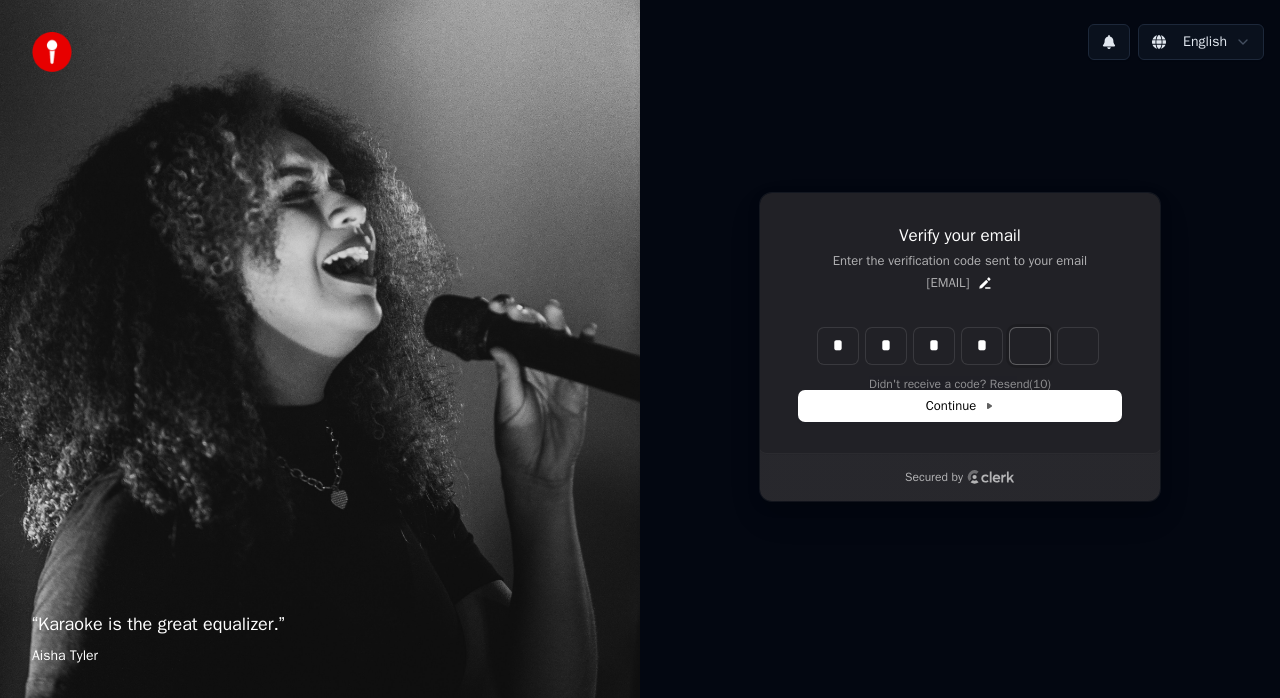 type on "*" 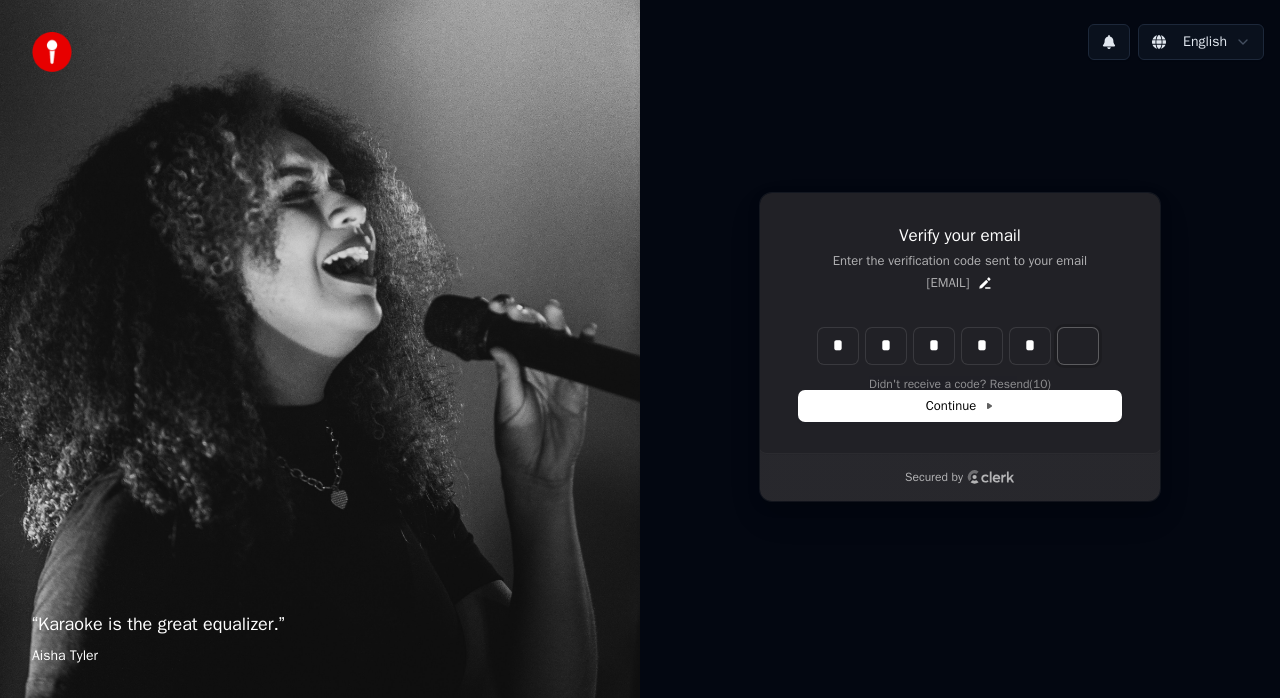 type on "******" 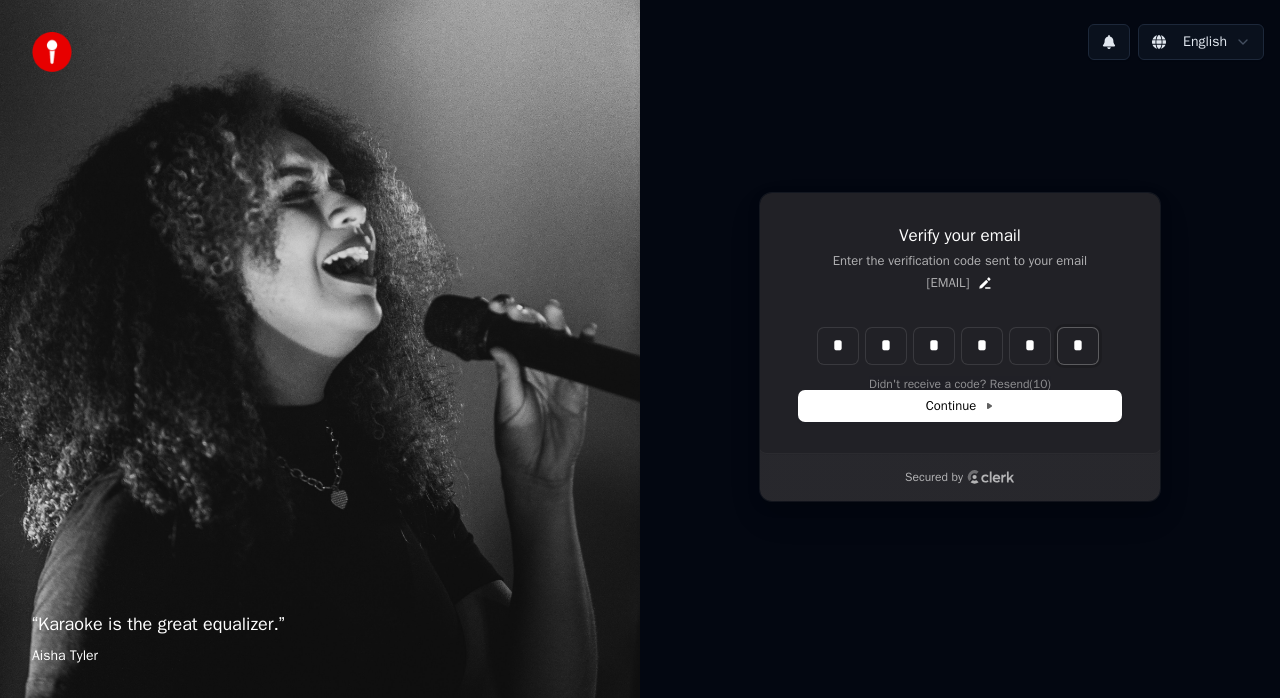 type on "*" 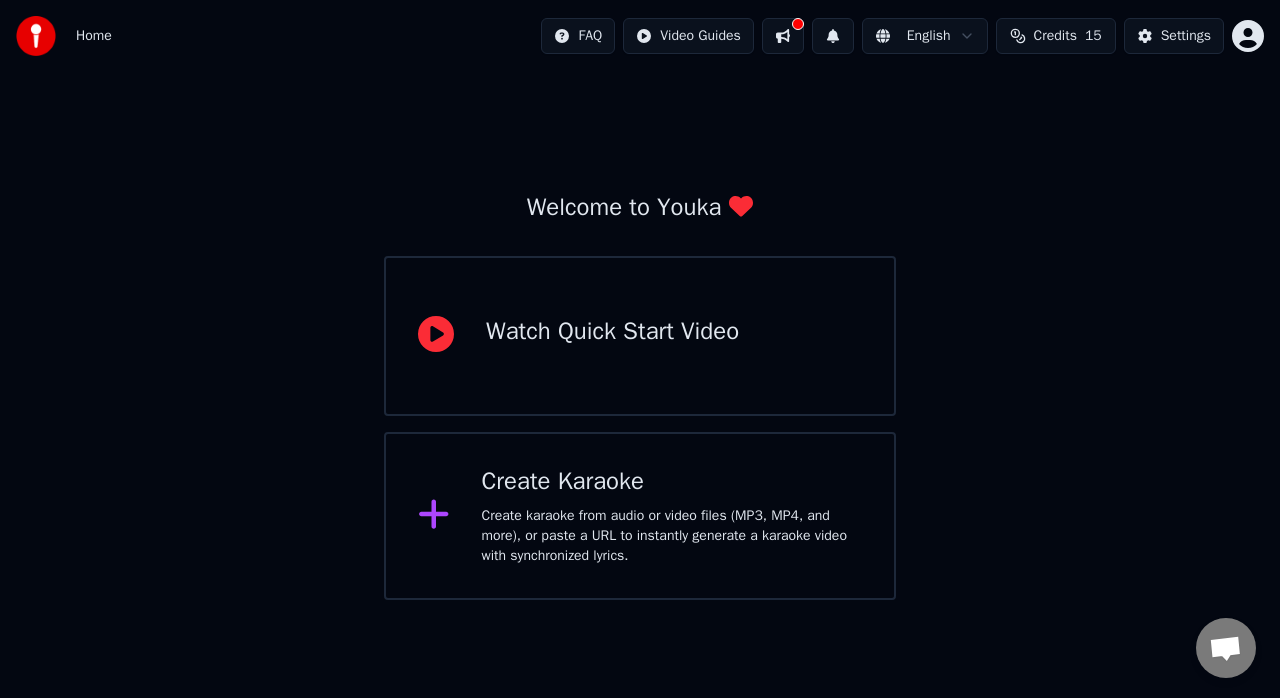 click on "Watch Quick Start Video" at bounding box center [640, 336] 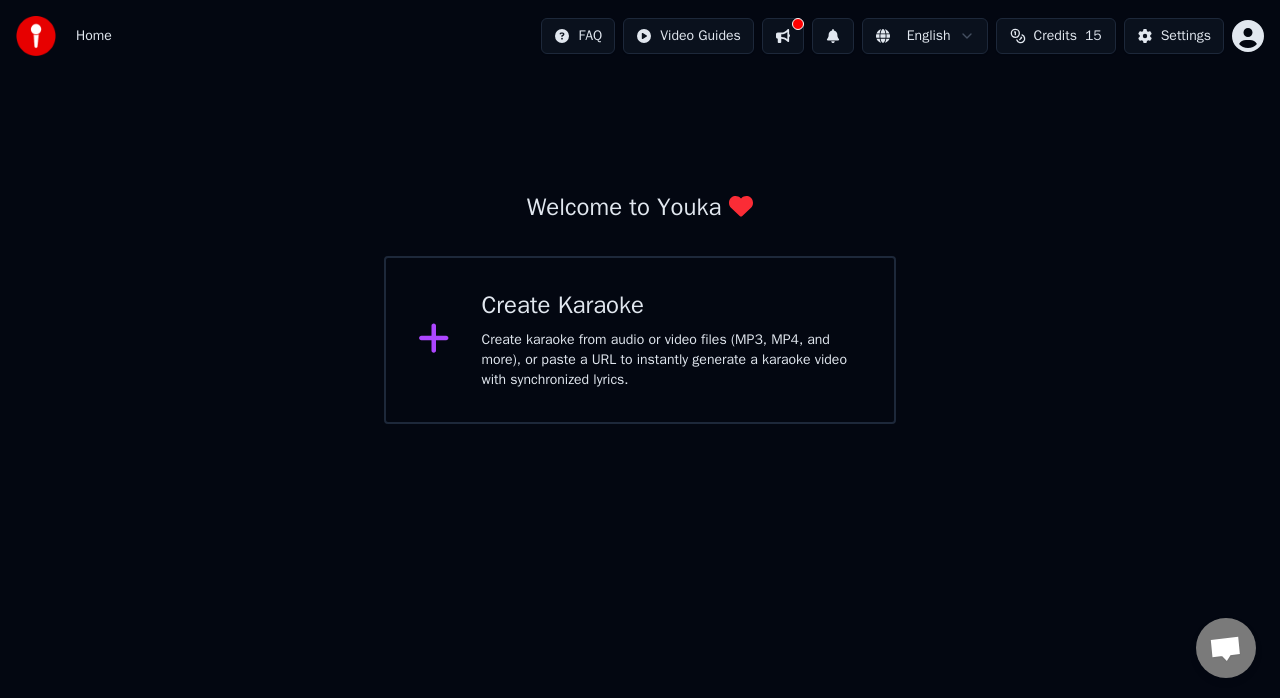 click on "Create Karaoke" at bounding box center [672, 306] 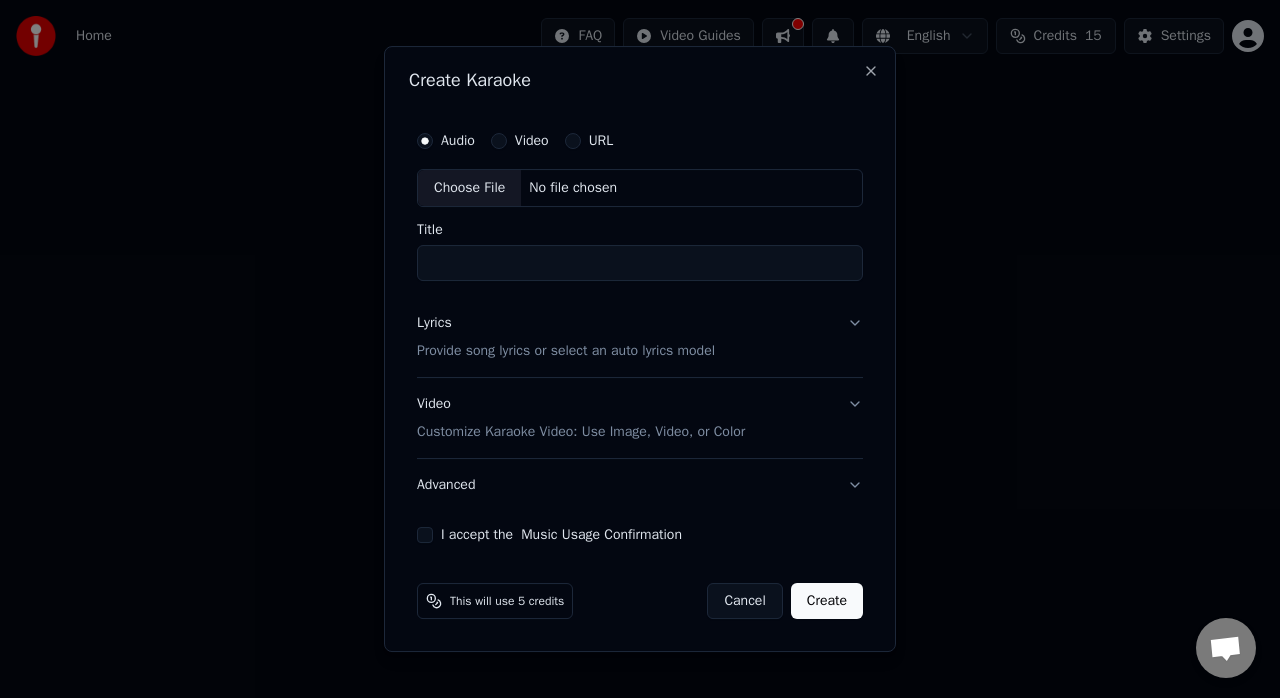 click on "URL" at bounding box center [601, 141] 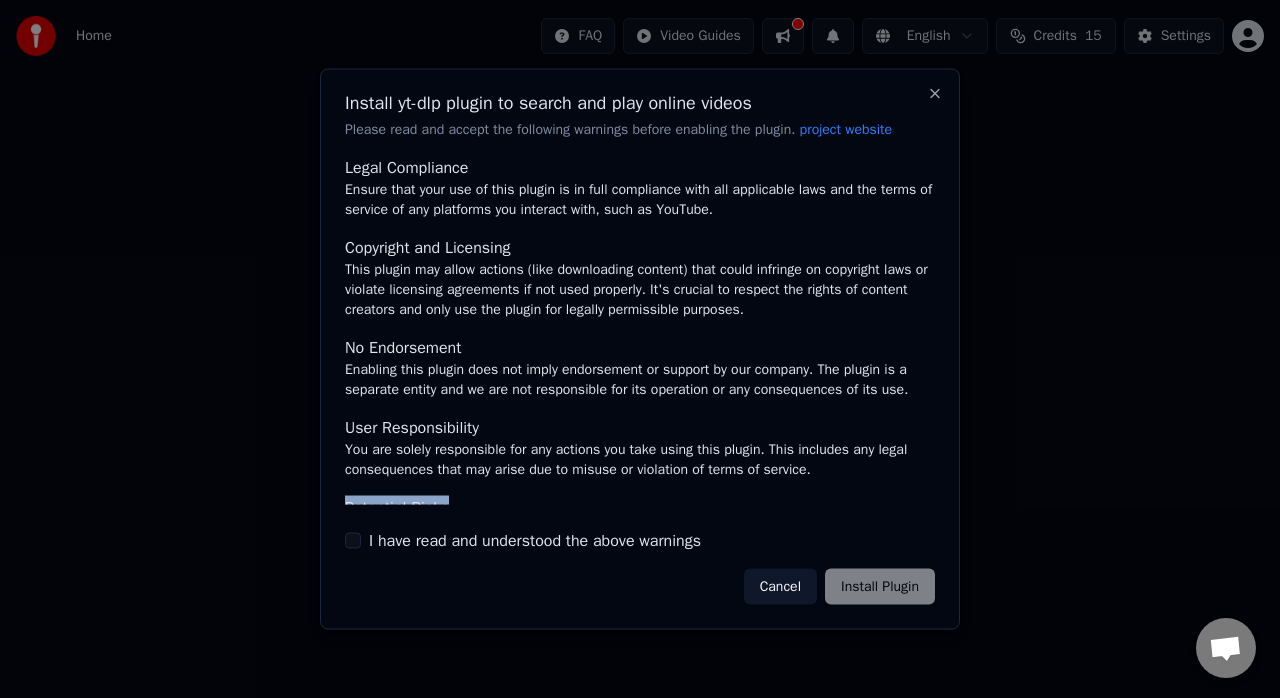 drag, startPoint x: 917, startPoint y: 487, endPoint x: 924, endPoint y: 478, distance: 11.401754 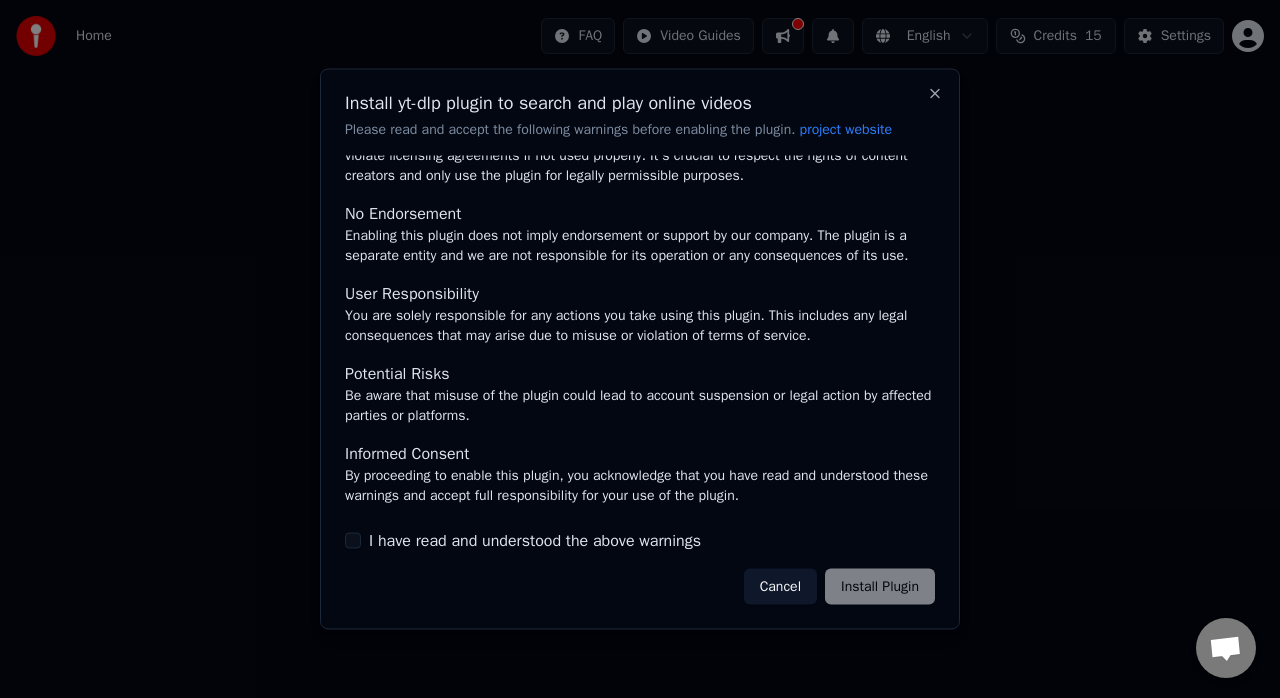 click on "Cancel Install Plugin" at bounding box center [839, 586] 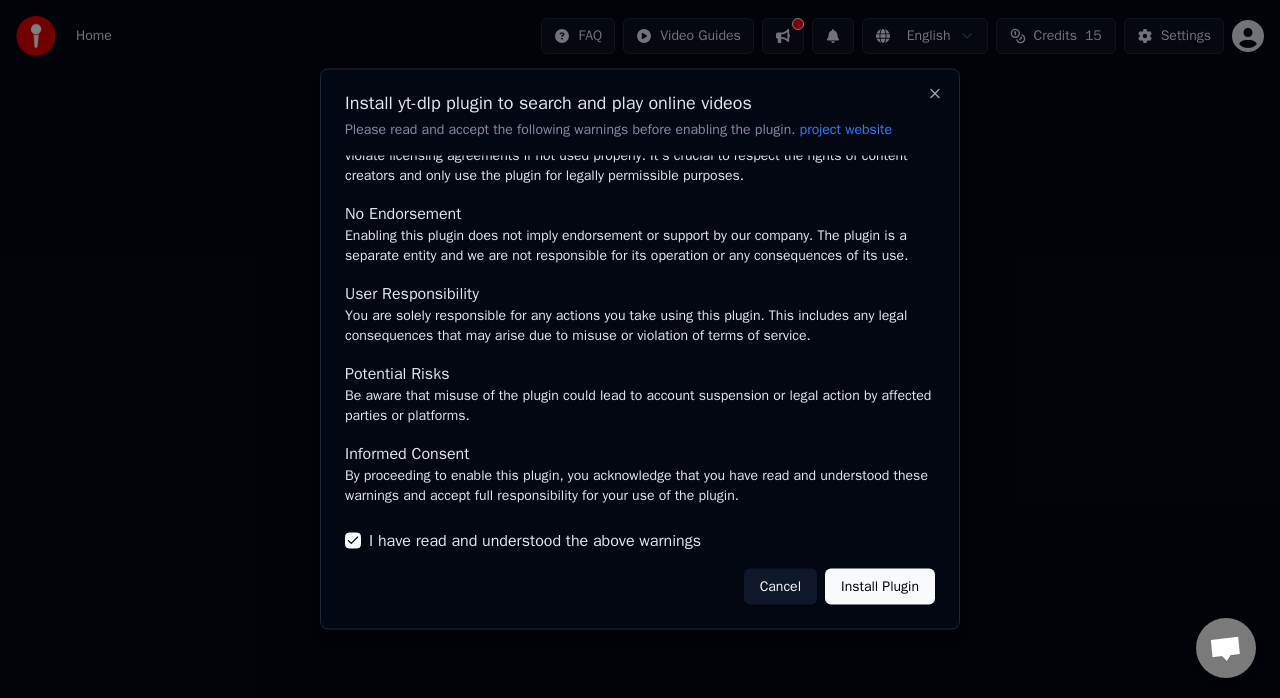 click on "Install Plugin" at bounding box center (880, 586) 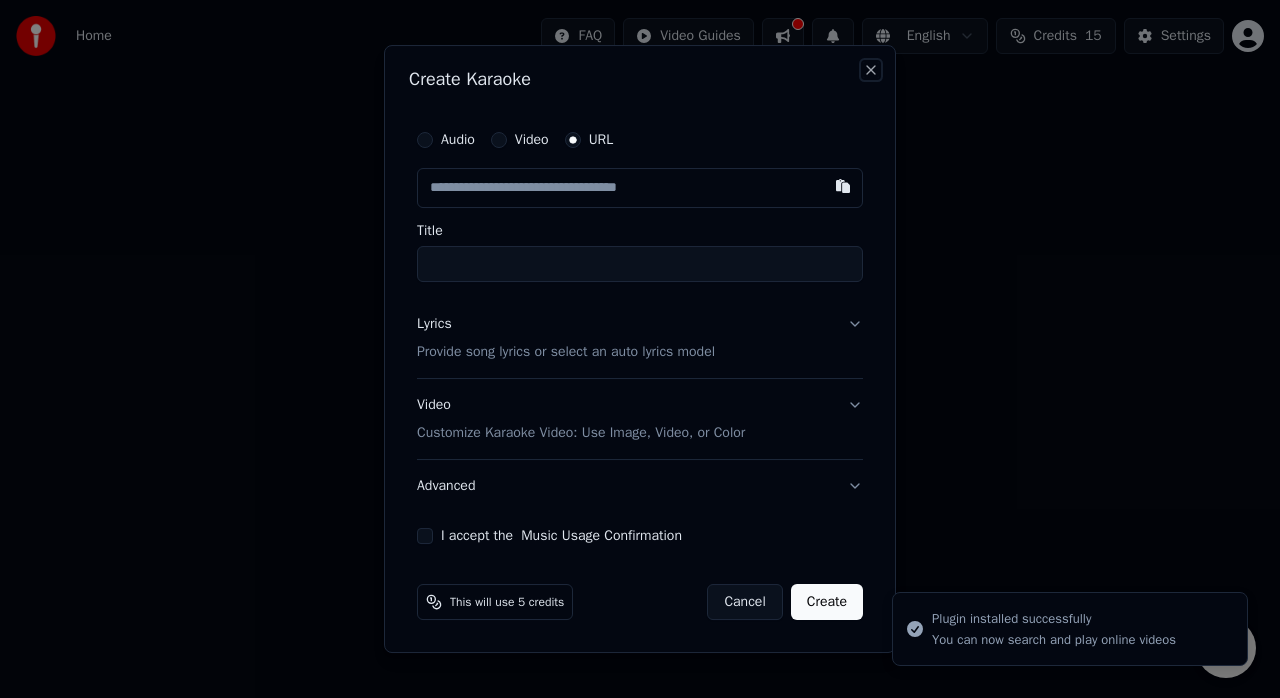 click on "Close" at bounding box center (871, 70) 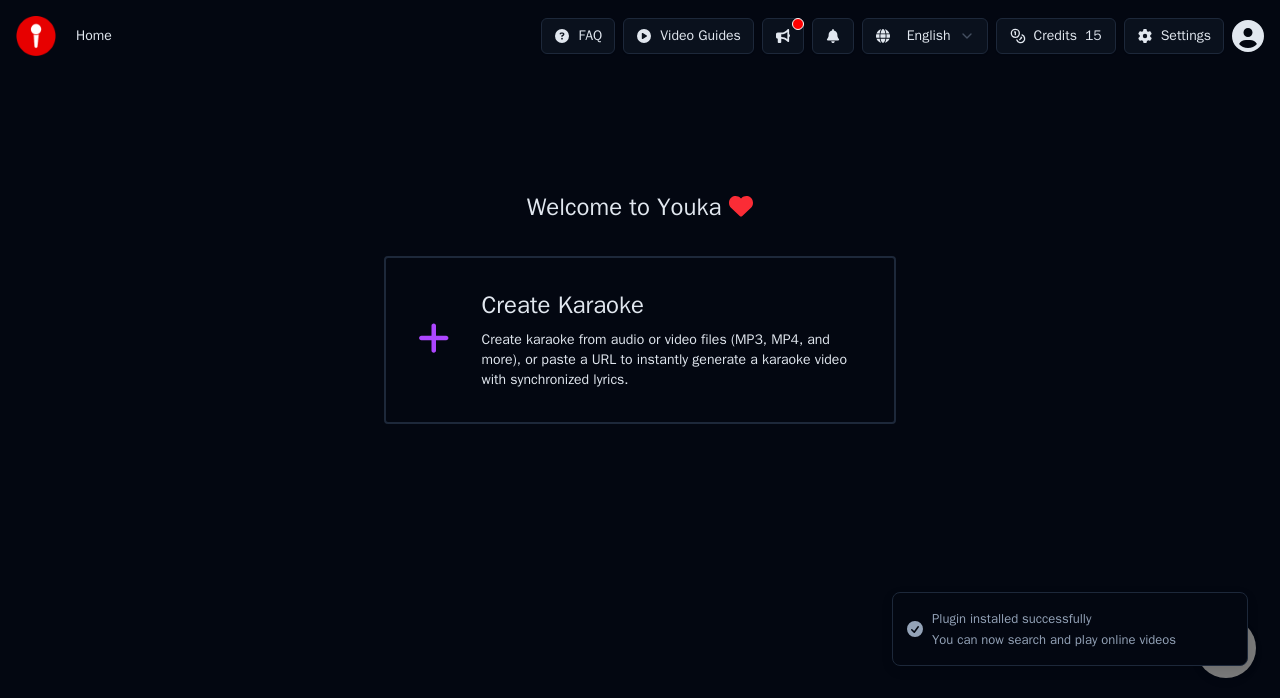 click on "Credits" at bounding box center (1055, 36) 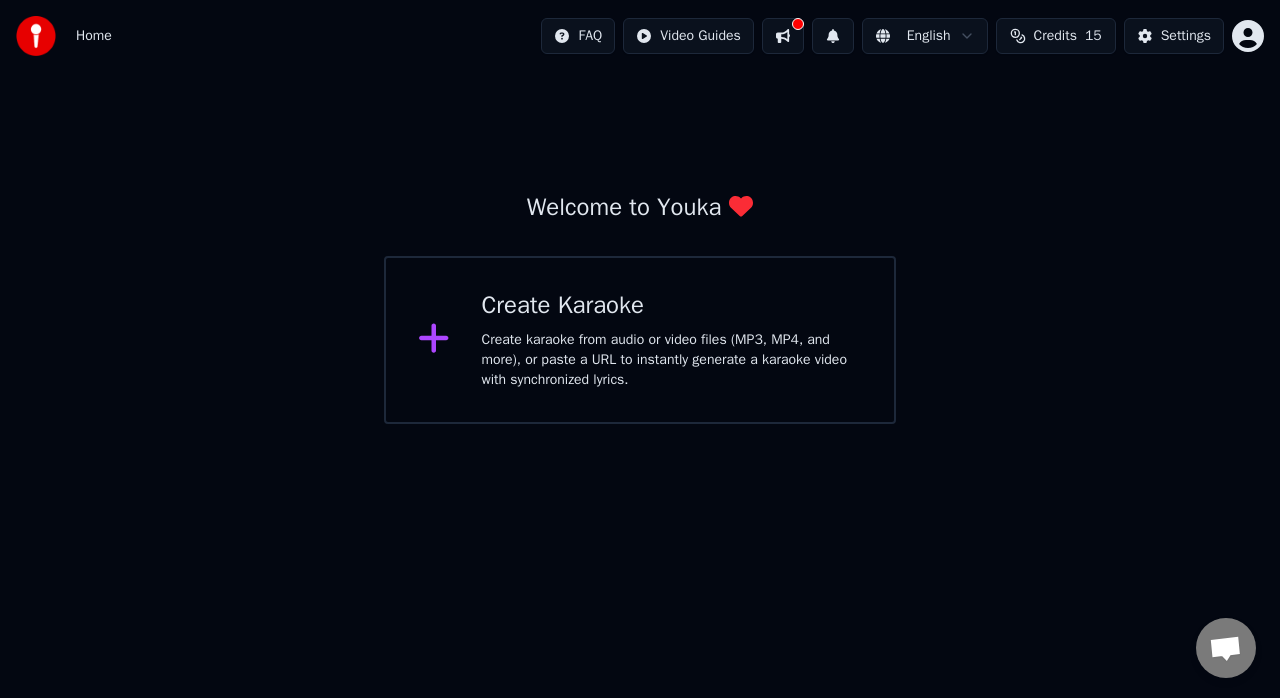 click on "Welcome to Youka Create Karaoke Create karaoke from audio or video files (MP3, MP4, and more), or paste a URL to instantly generate a karaoke video with synchronized lyrics." at bounding box center [640, 248] 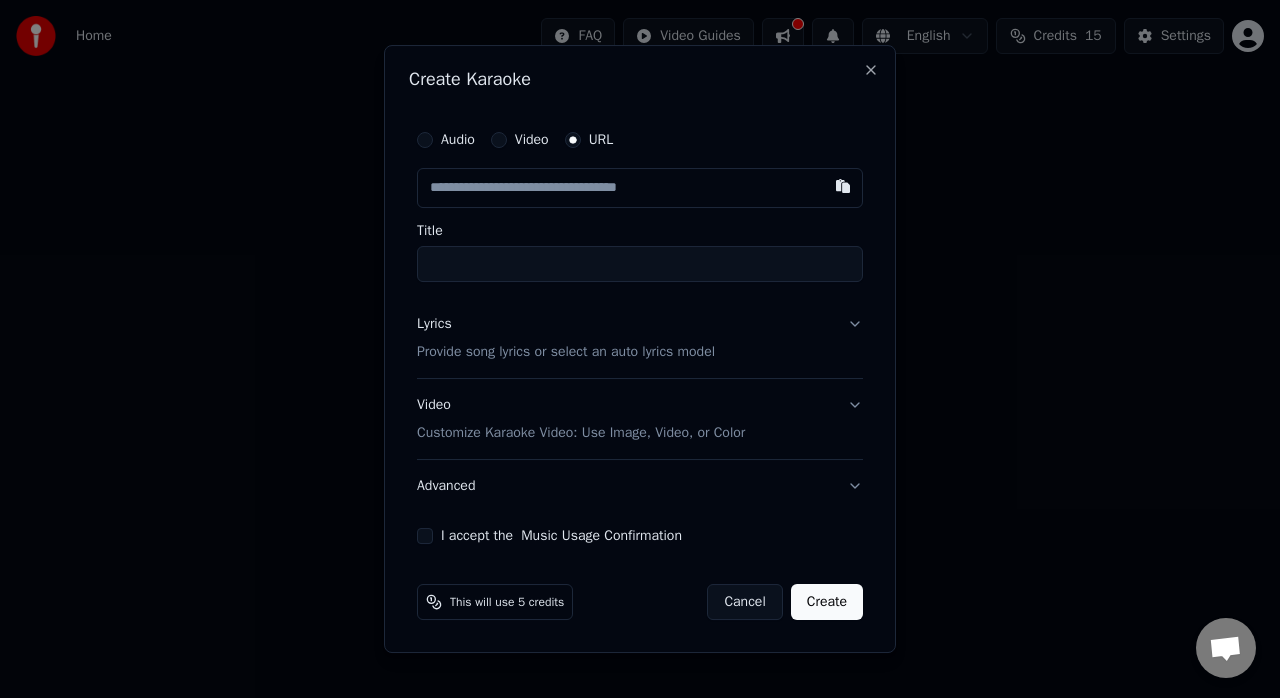 click on "Lyrics Provide song lyrics or select an auto lyrics model" at bounding box center (640, 338) 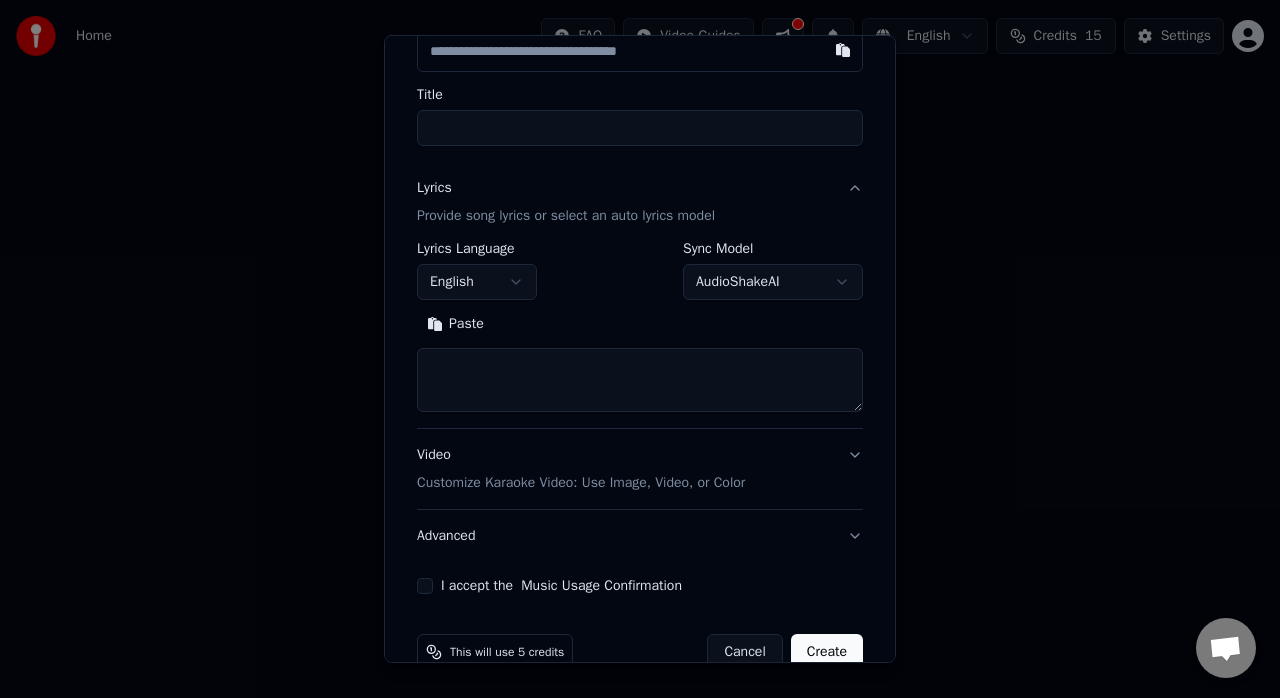scroll, scrollTop: 164, scrollLeft: 0, axis: vertical 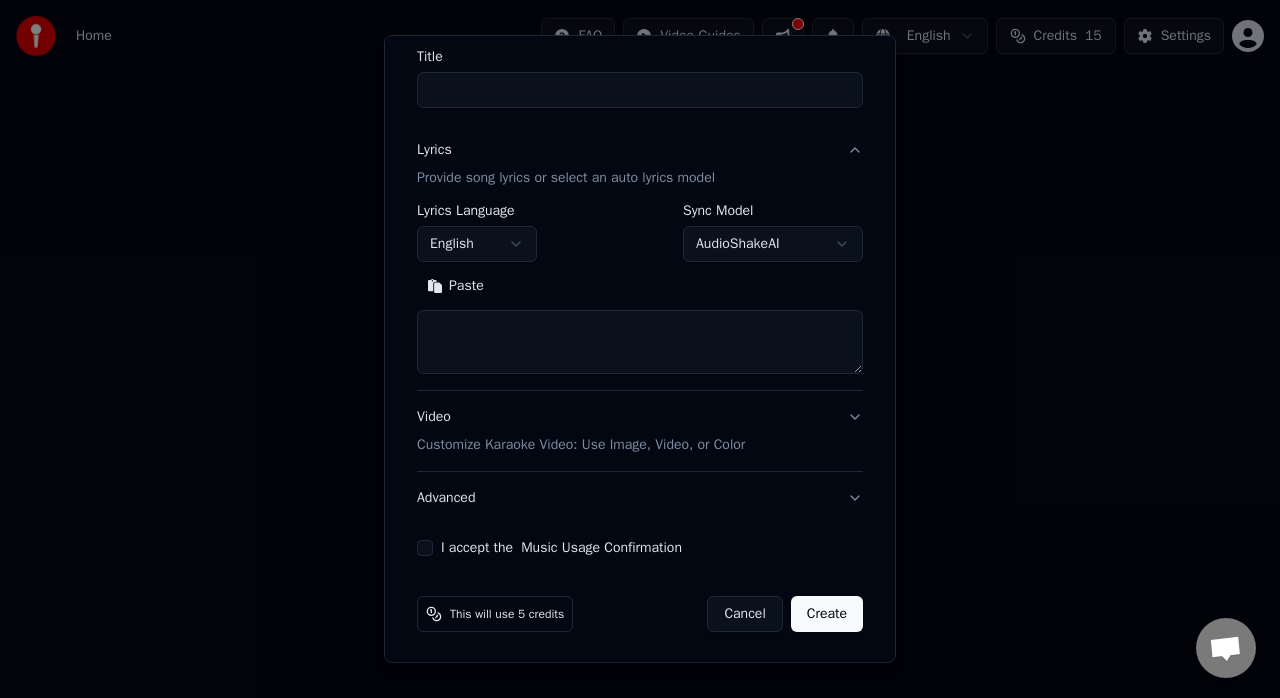 click on "Video Customize Karaoke Video: Use Image, Video, or Color" at bounding box center [640, 431] 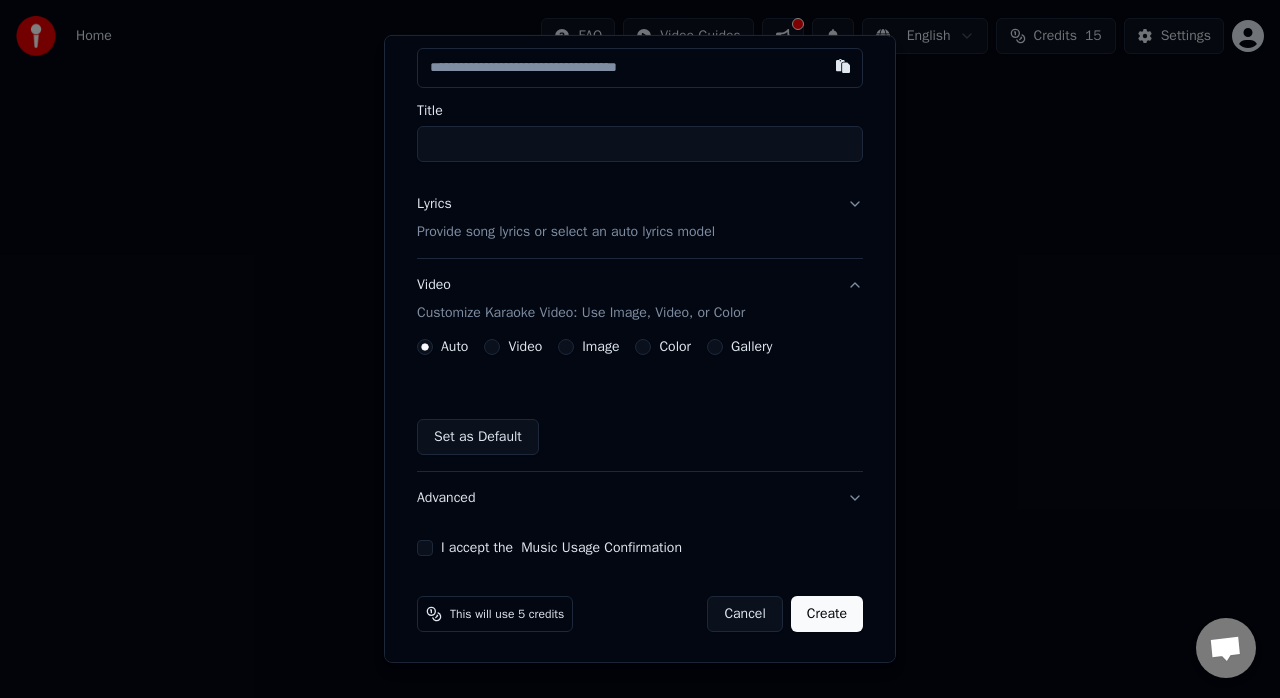 scroll, scrollTop: 110, scrollLeft: 0, axis: vertical 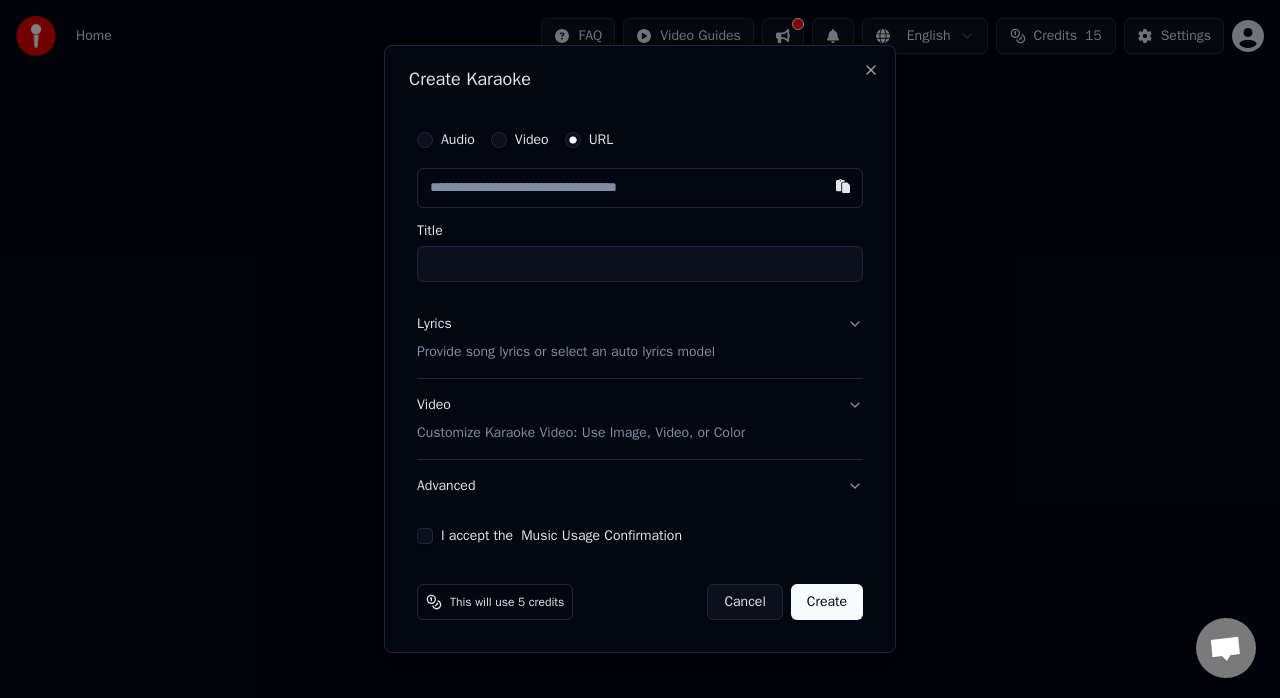 click on "URL" at bounding box center (601, 140) 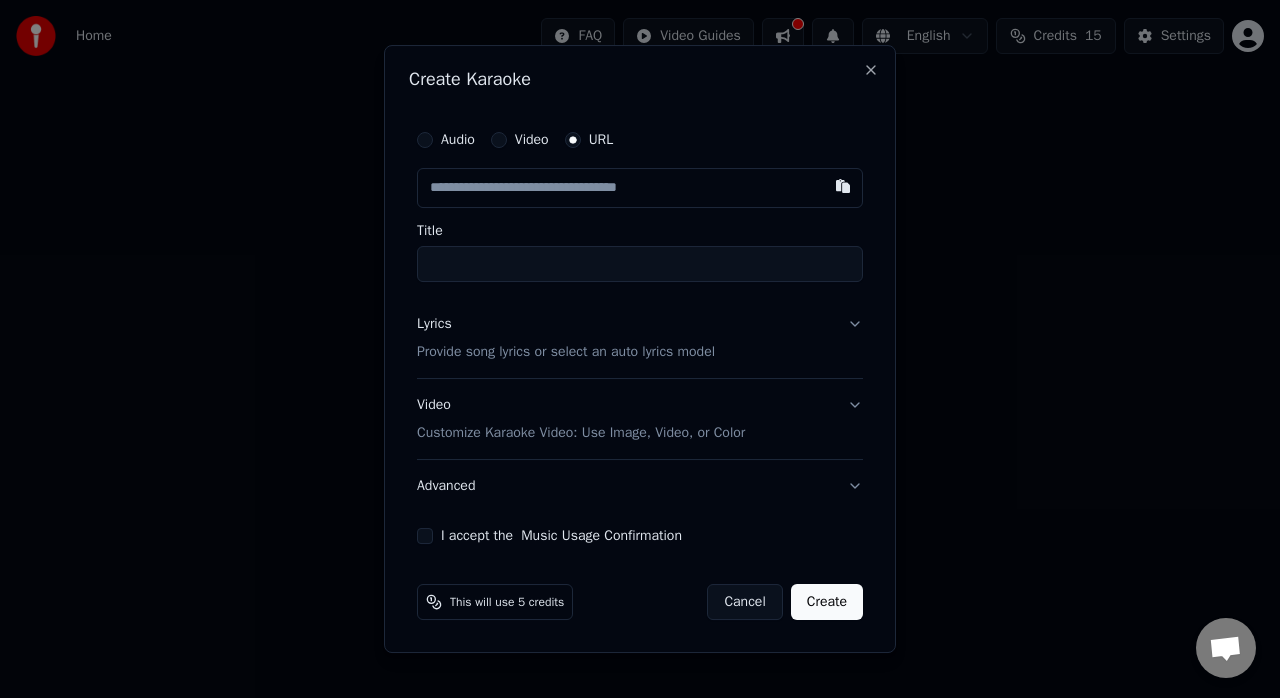click at bounding box center [640, 188] 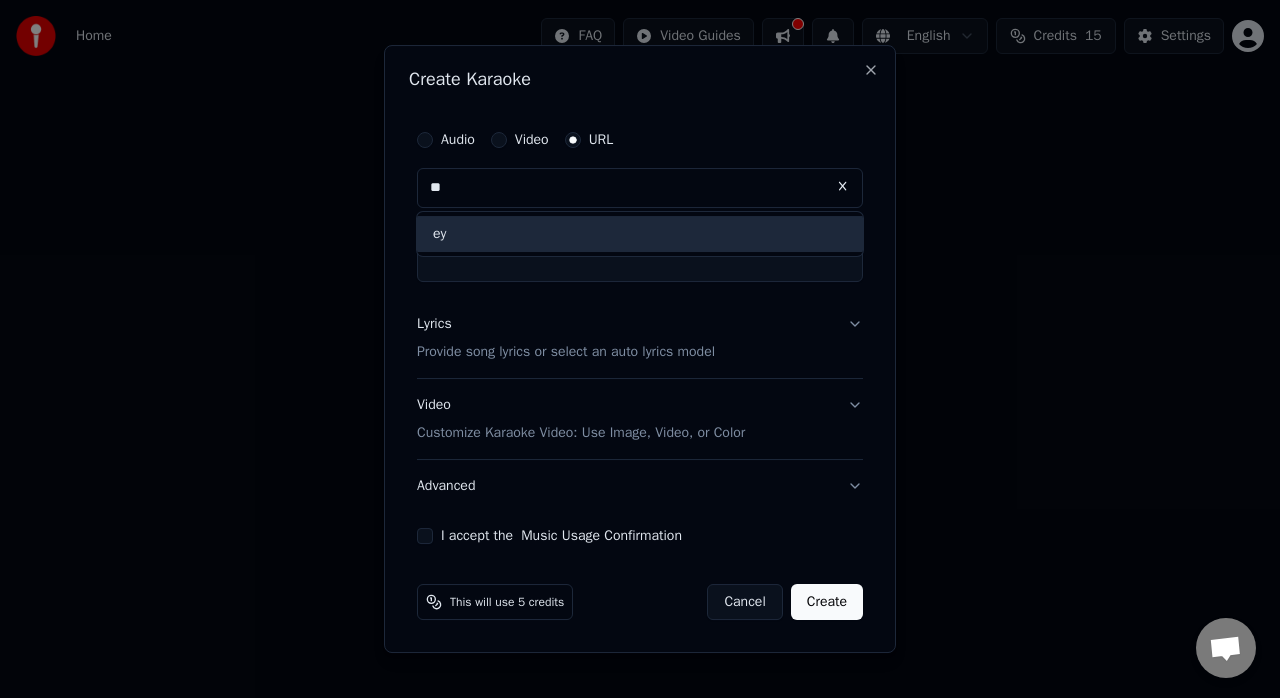 type on "*" 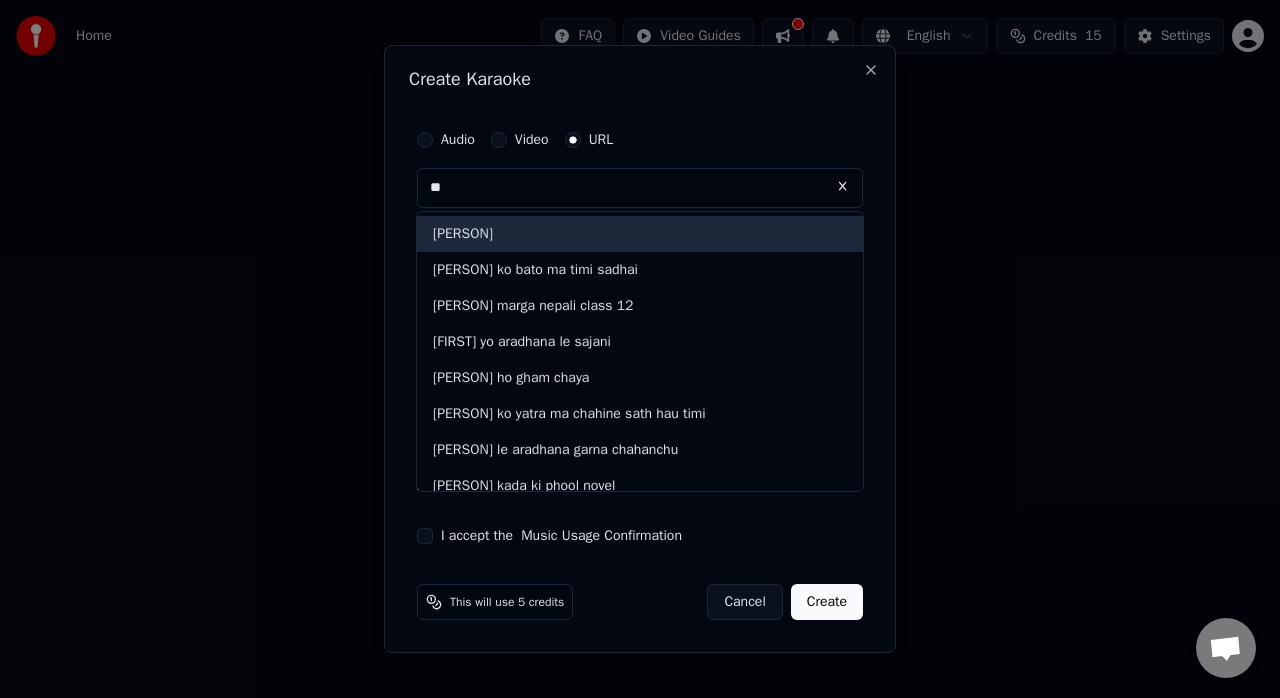 type on "*" 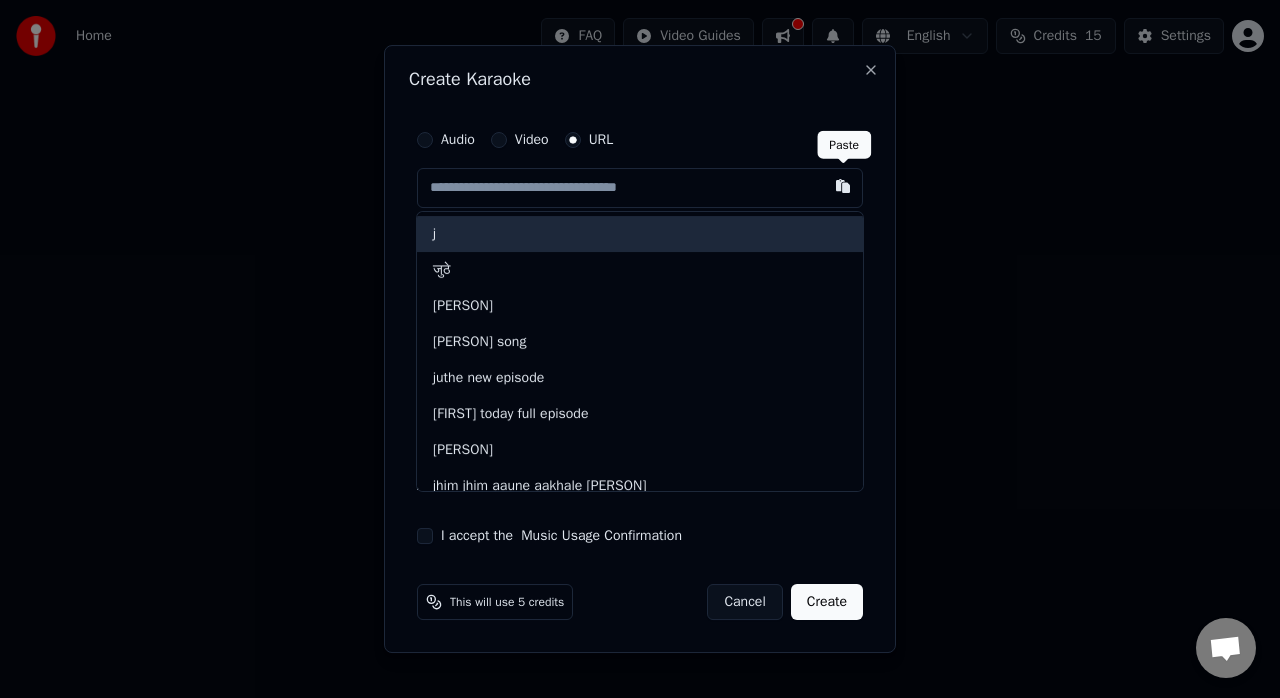 type on "*" 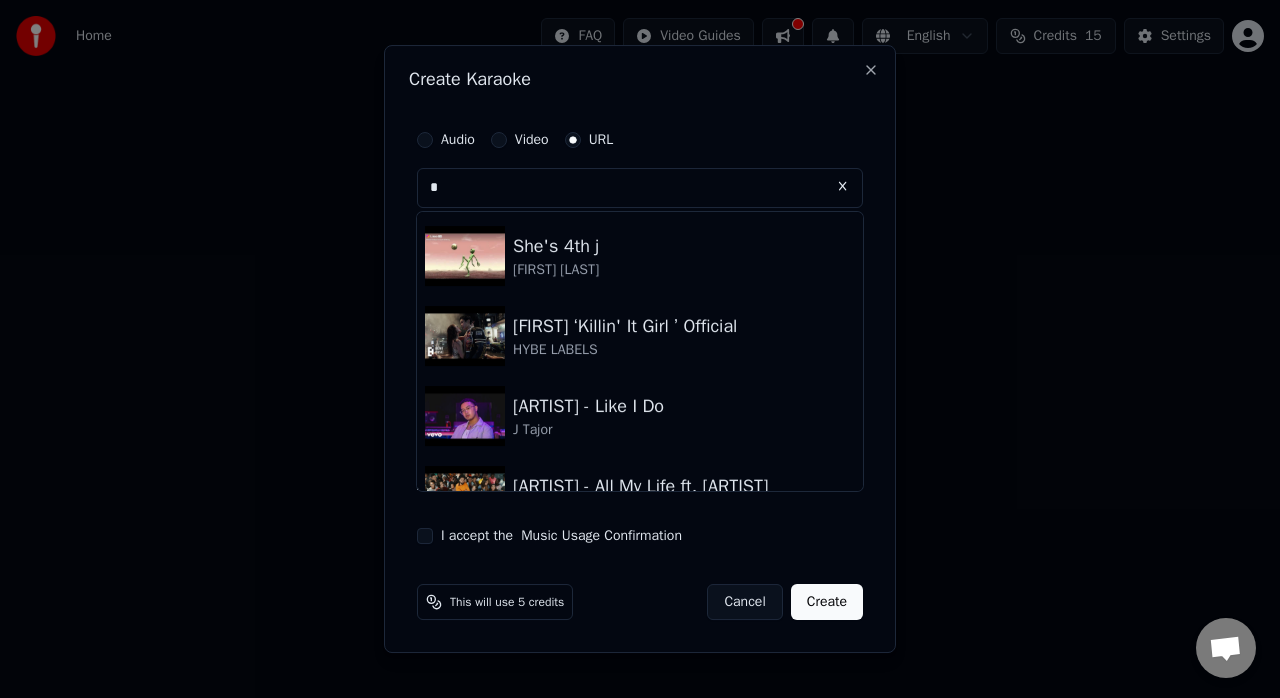 click on "*" at bounding box center [640, 188] 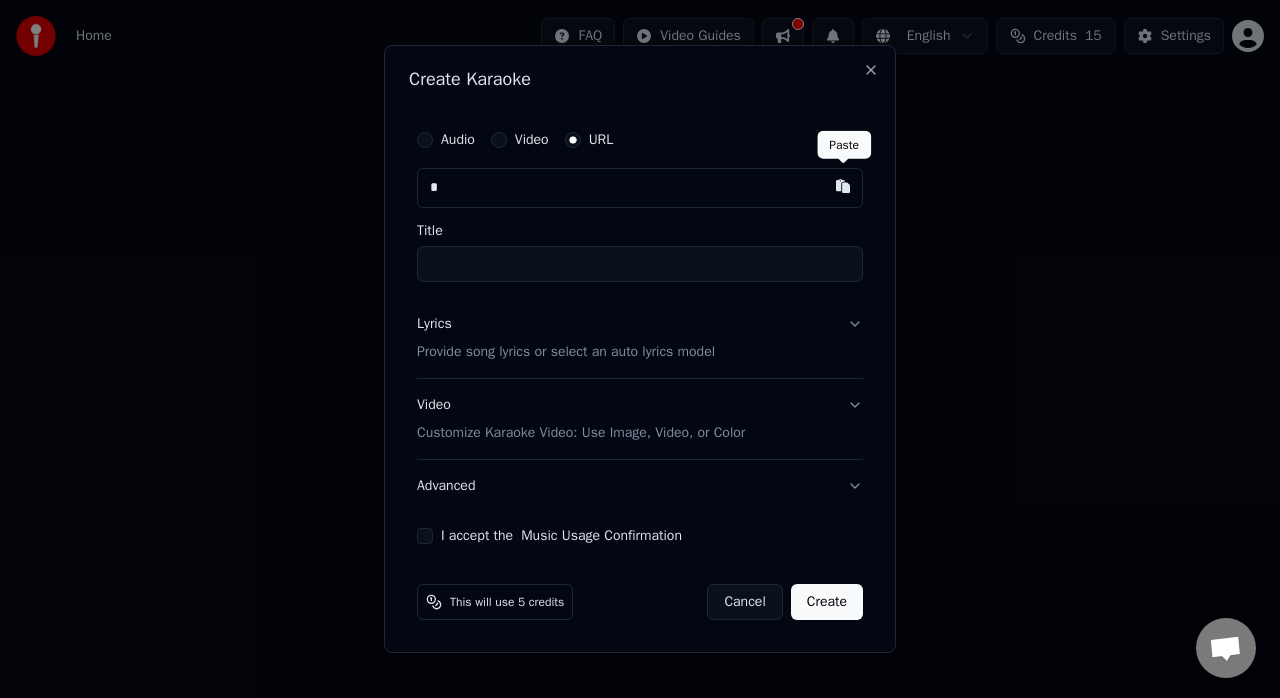 click at bounding box center [843, 186] 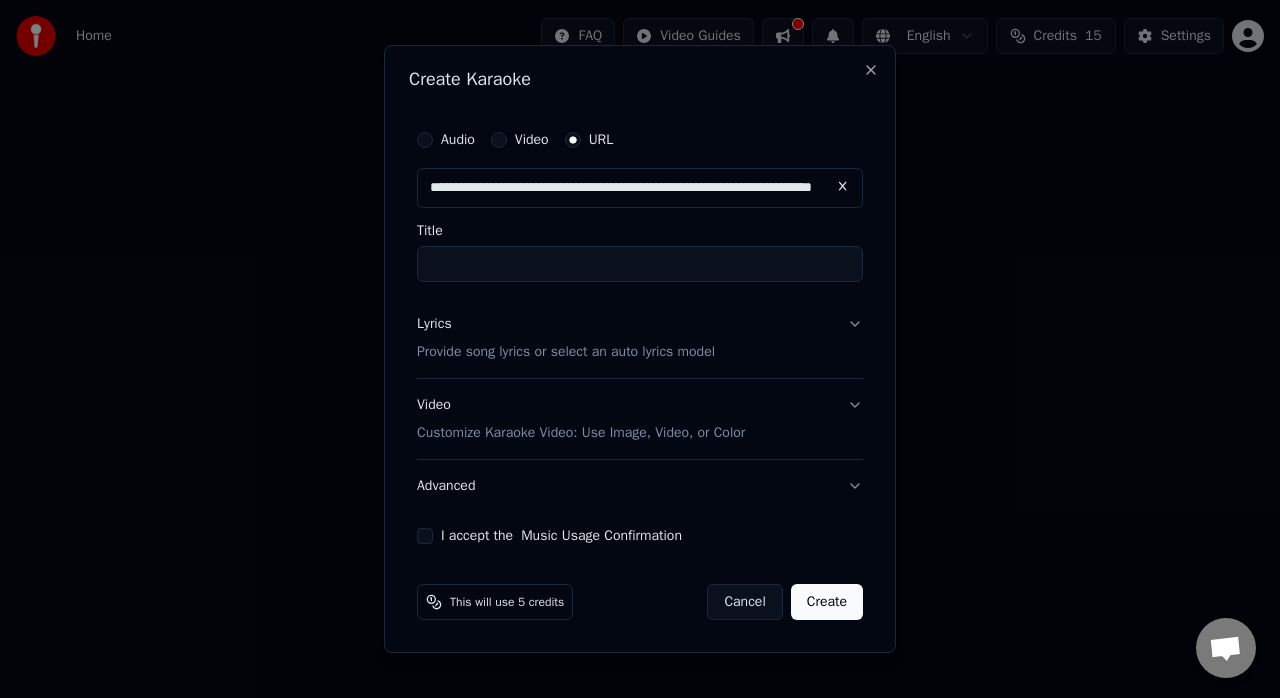 type on "**********" 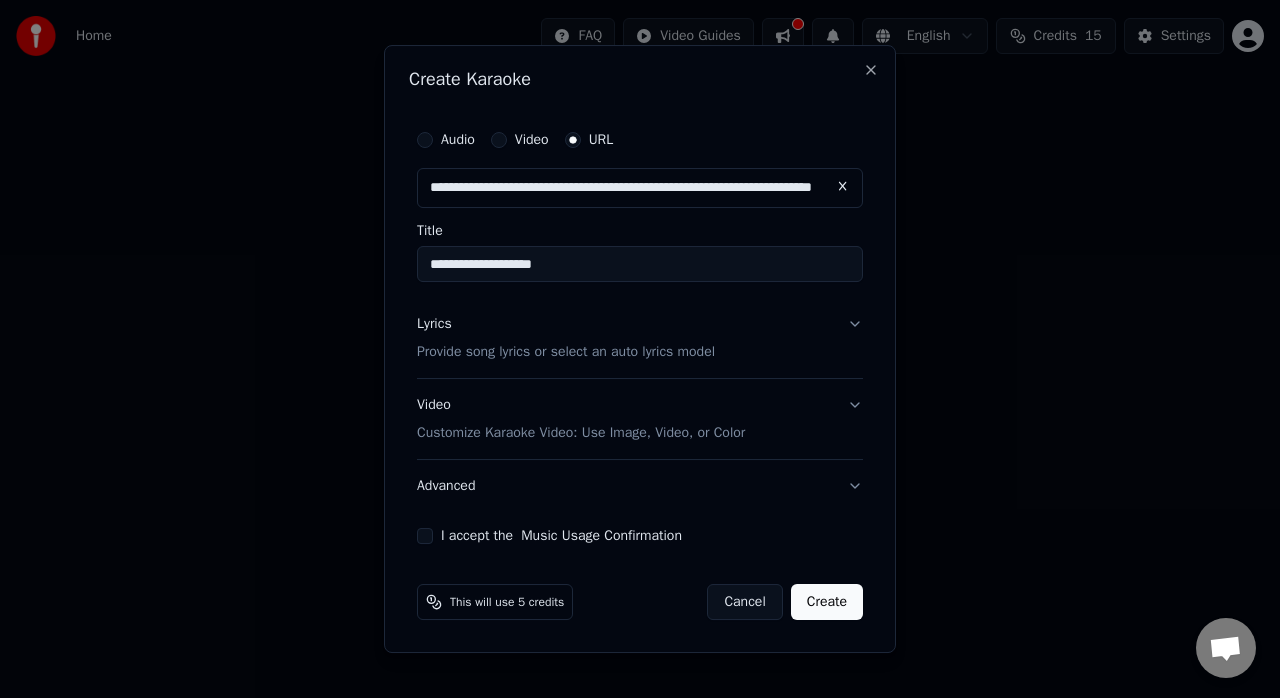 click on "Provide song lyrics or select an auto lyrics model" at bounding box center (566, 352) 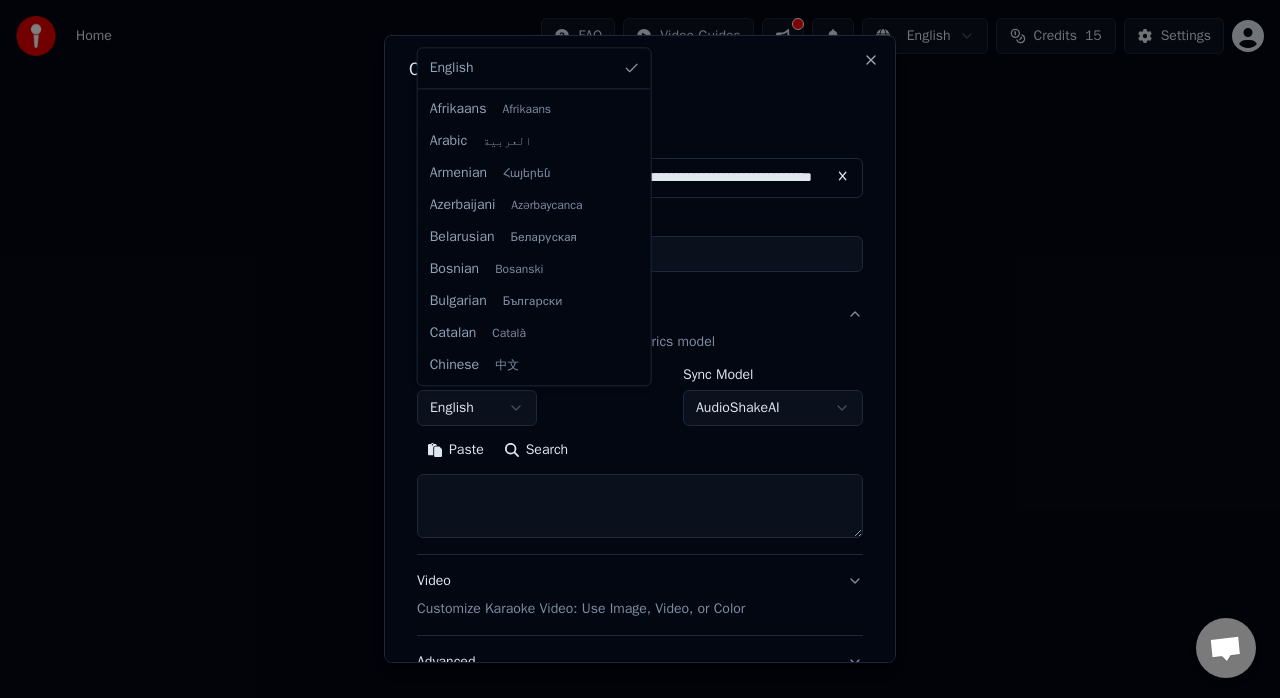 click on "**********" at bounding box center (640, 212) 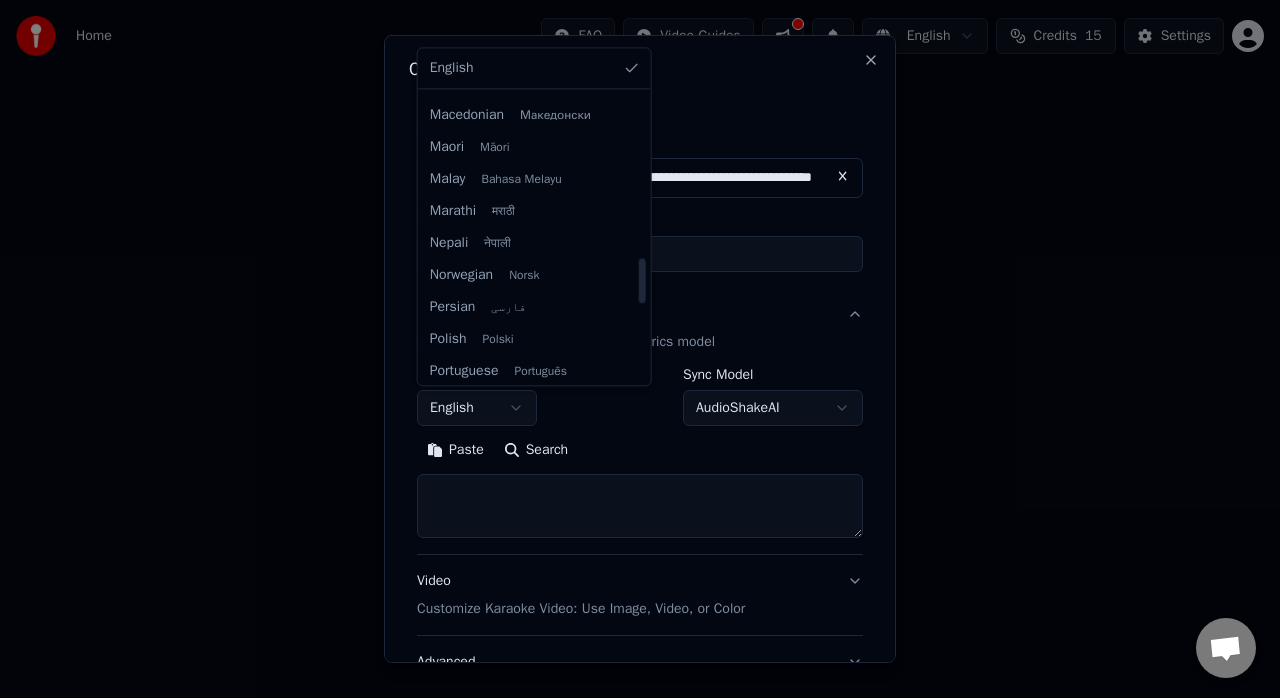 scroll, scrollTop: 1058, scrollLeft: 0, axis: vertical 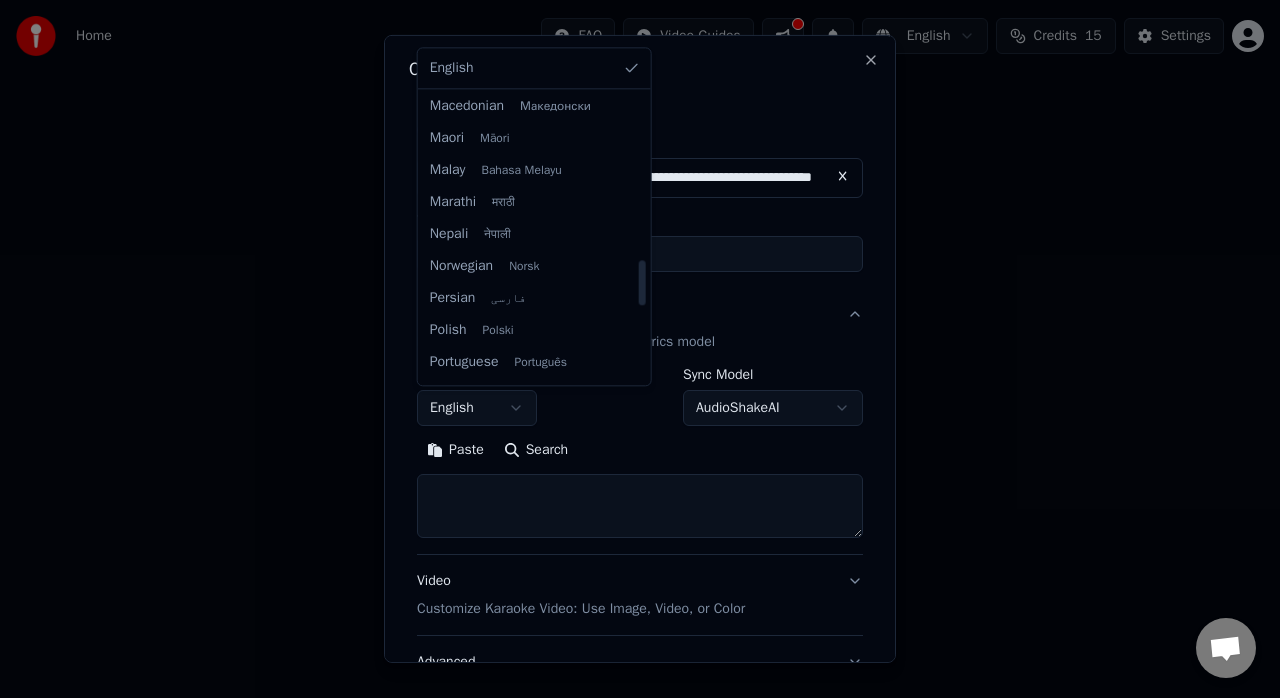 drag, startPoint x: 636, startPoint y: 133, endPoint x: 626, endPoint y: 299, distance: 166.30093 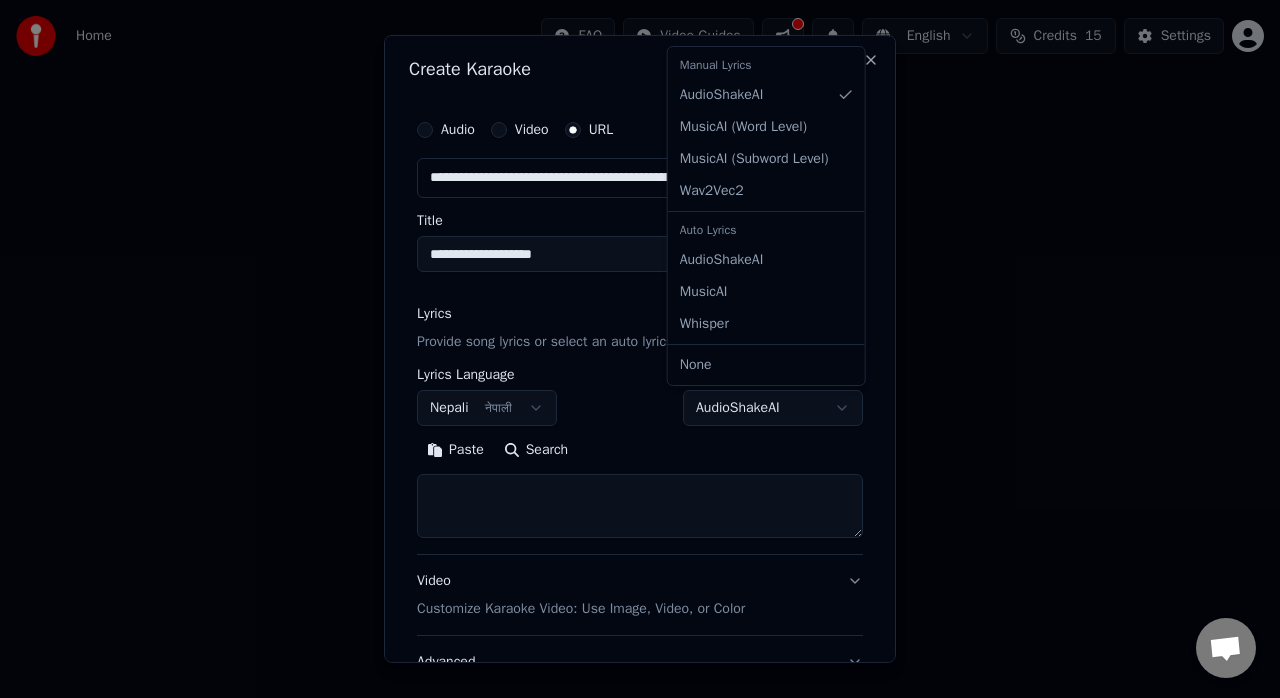 click on "**********" at bounding box center (640, 212) 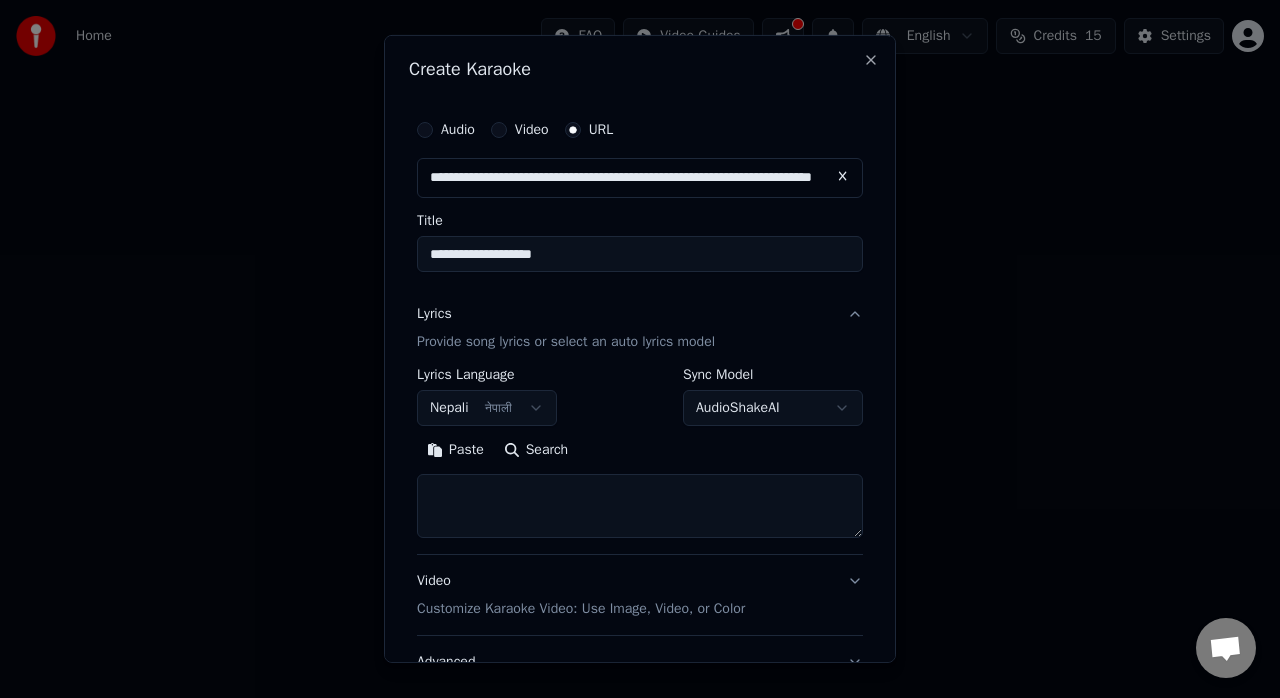 click on "**********" at bounding box center (640, 212) 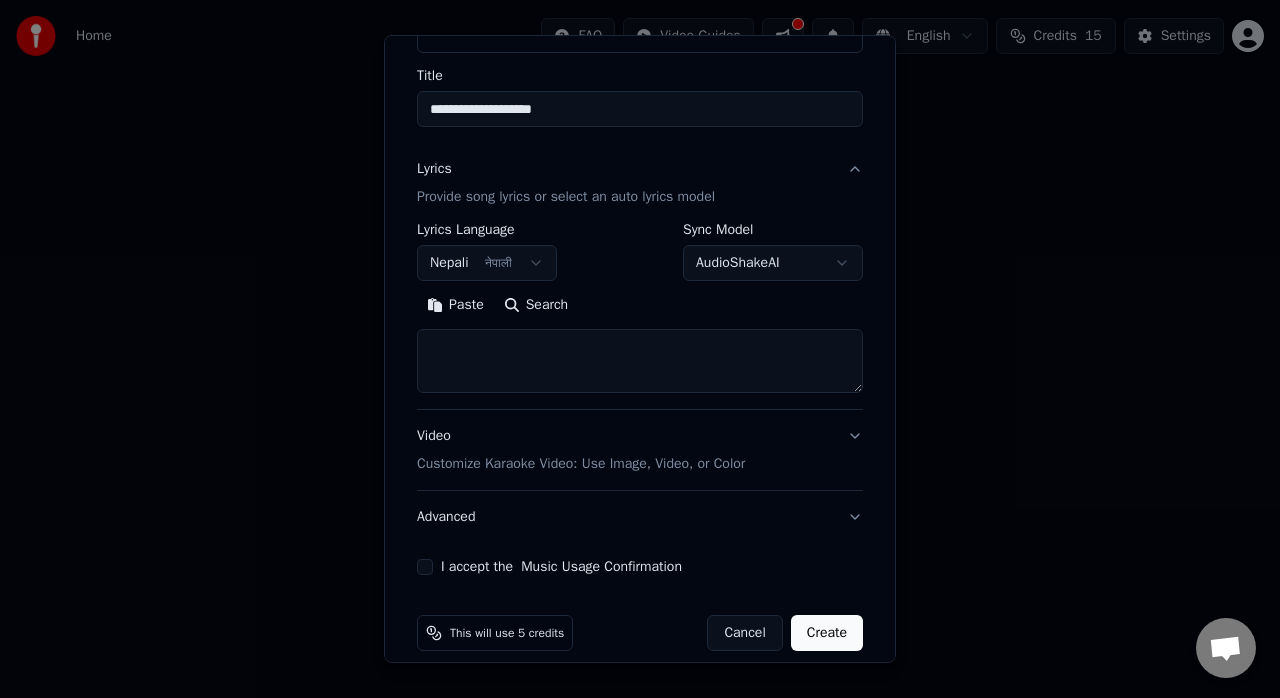 scroll, scrollTop: 164, scrollLeft: 0, axis: vertical 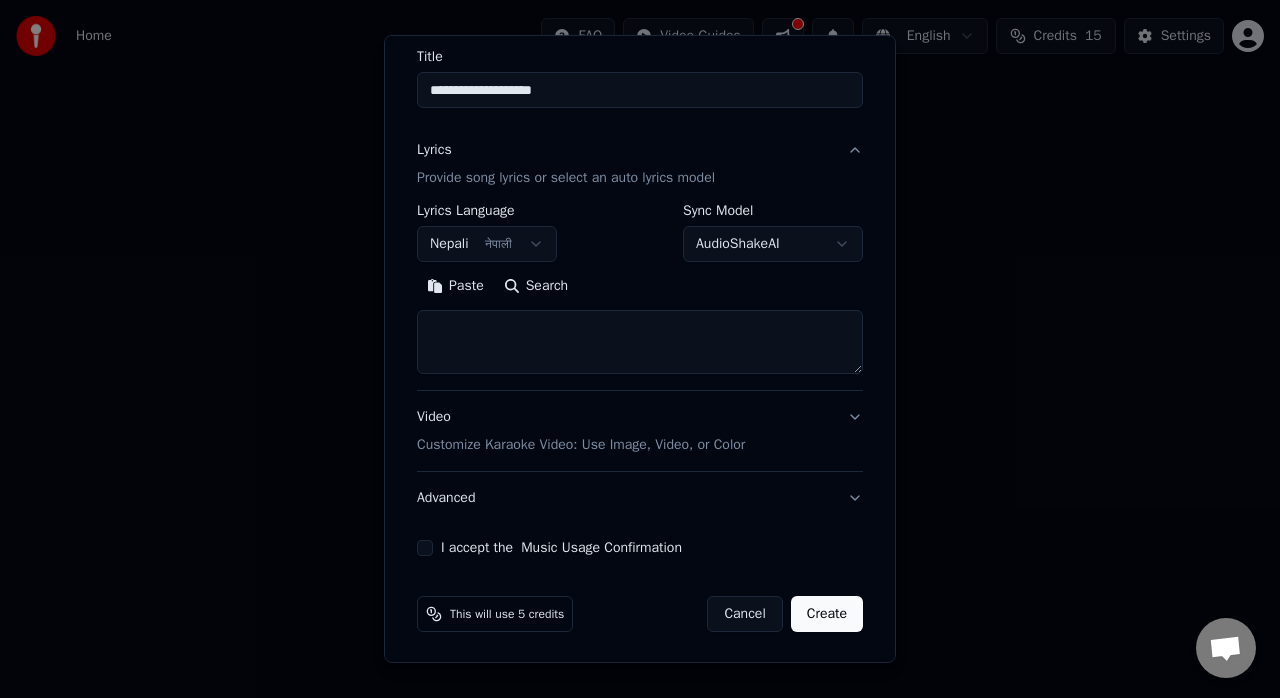 click on "Paste" at bounding box center [455, 286] 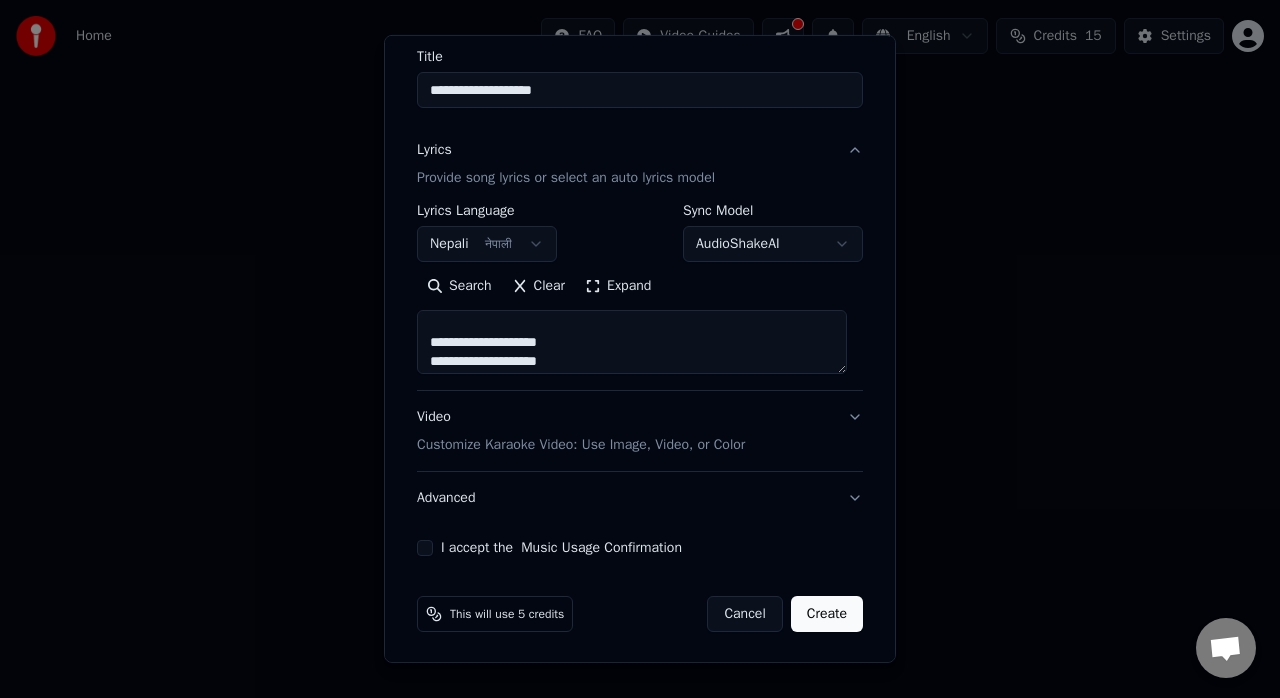 scroll, scrollTop: 692, scrollLeft: 0, axis: vertical 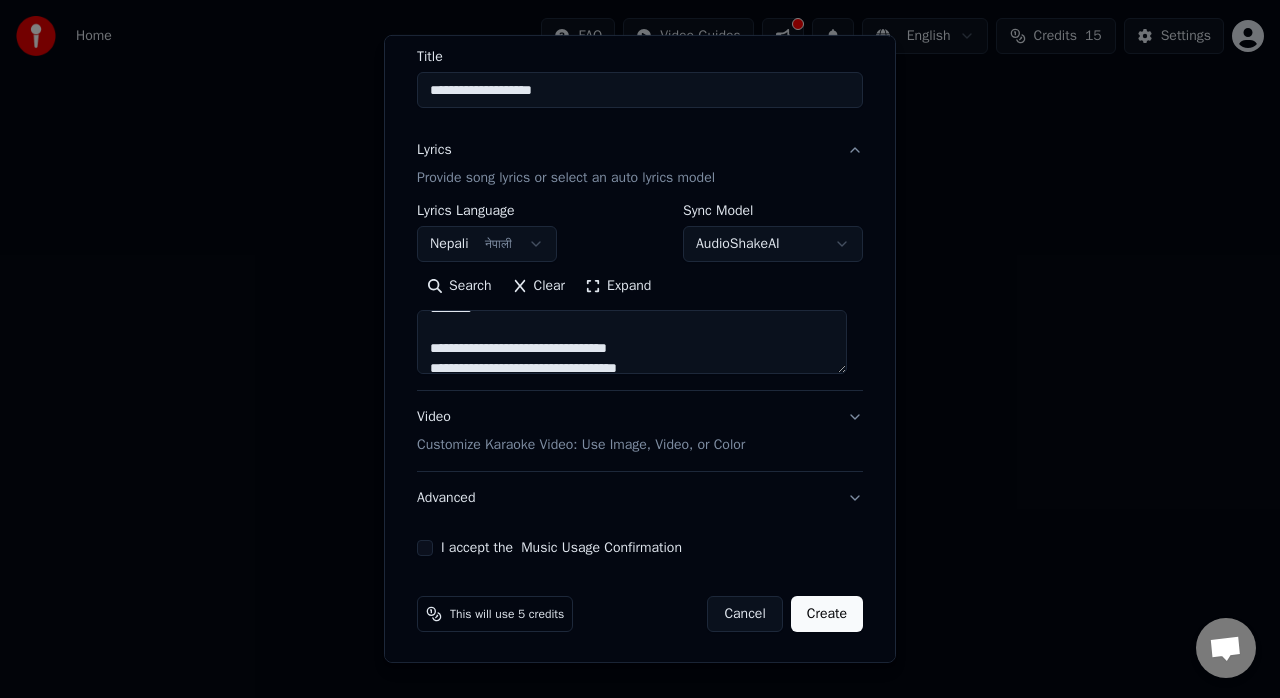 click on "**********" at bounding box center [632, 342] 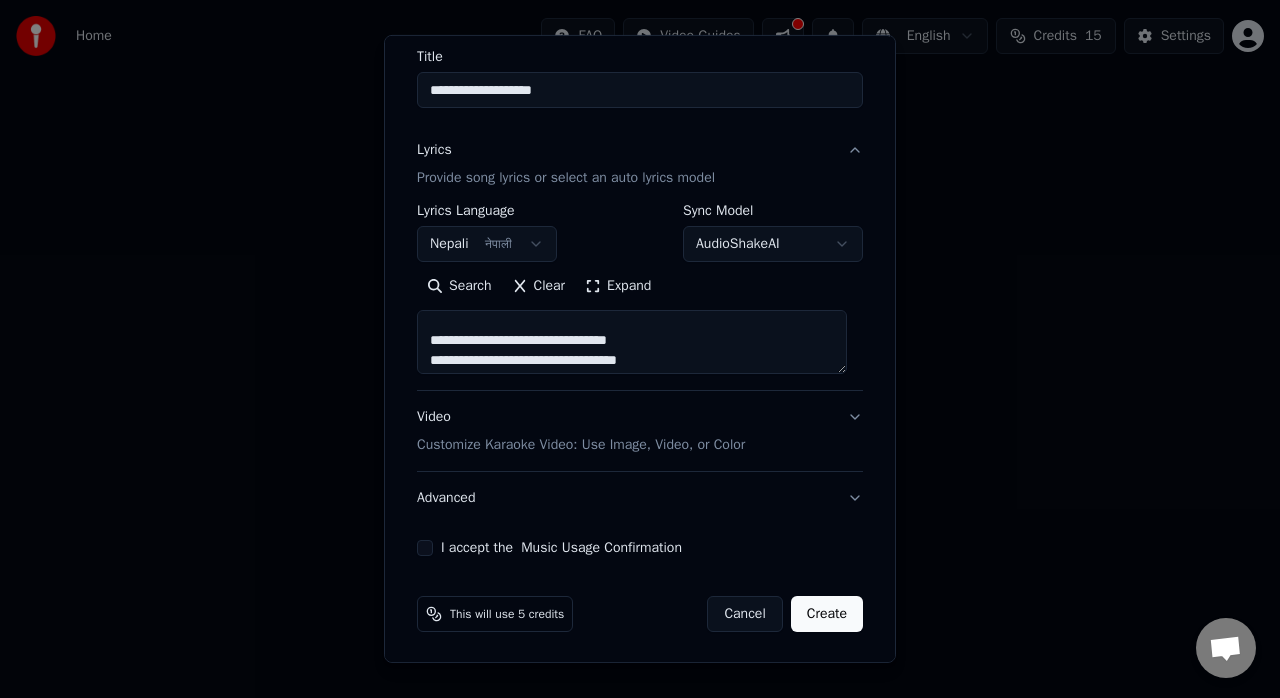 scroll, scrollTop: 28, scrollLeft: 0, axis: vertical 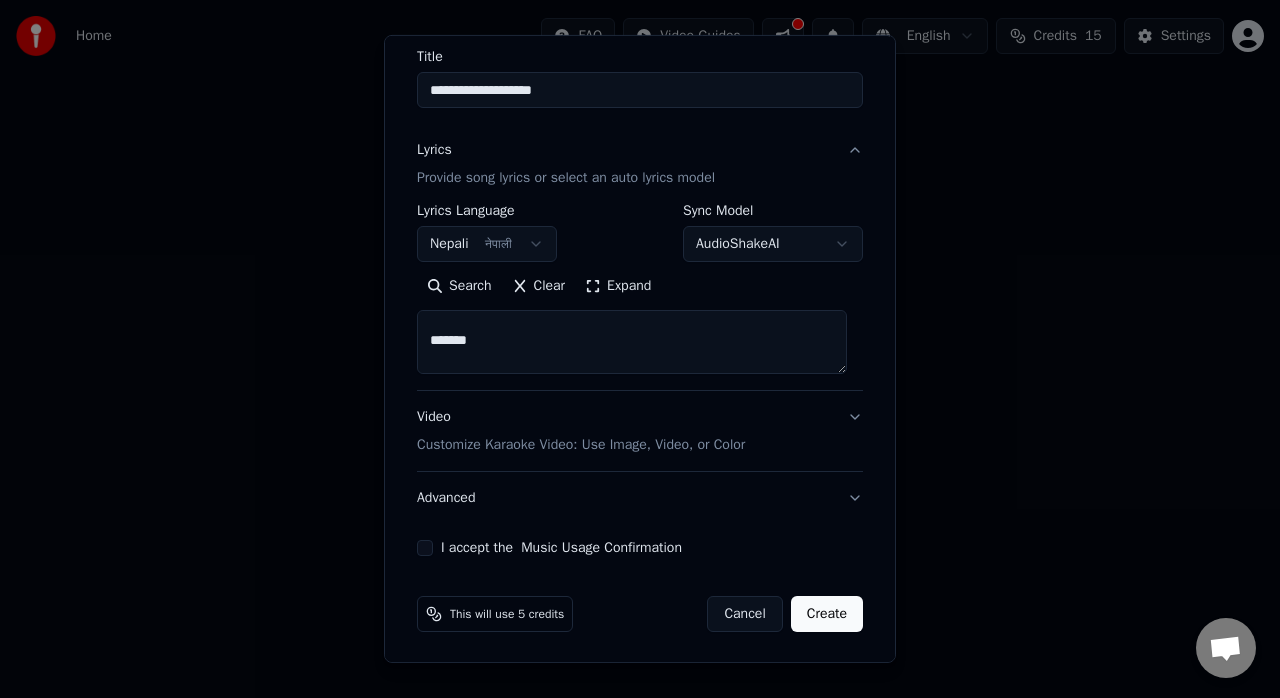 click on "**********" at bounding box center [632, 342] 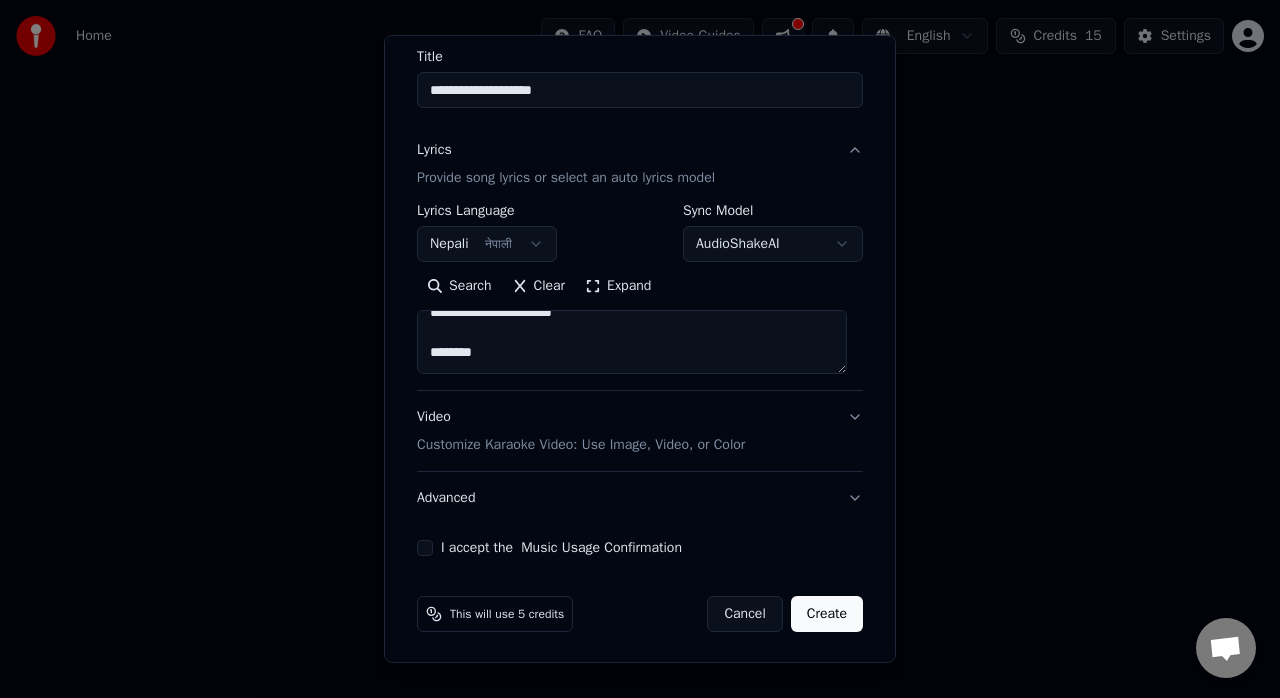scroll, scrollTop: 228, scrollLeft: 0, axis: vertical 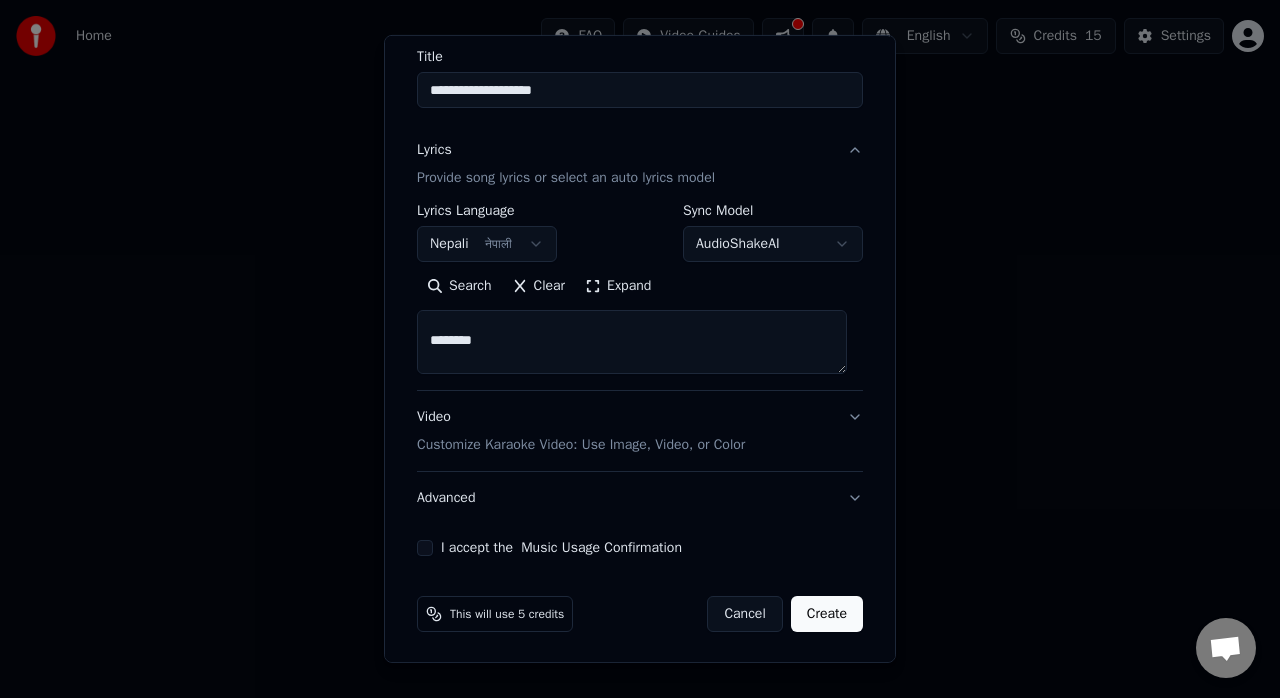 click on "**********" at bounding box center (632, 342) 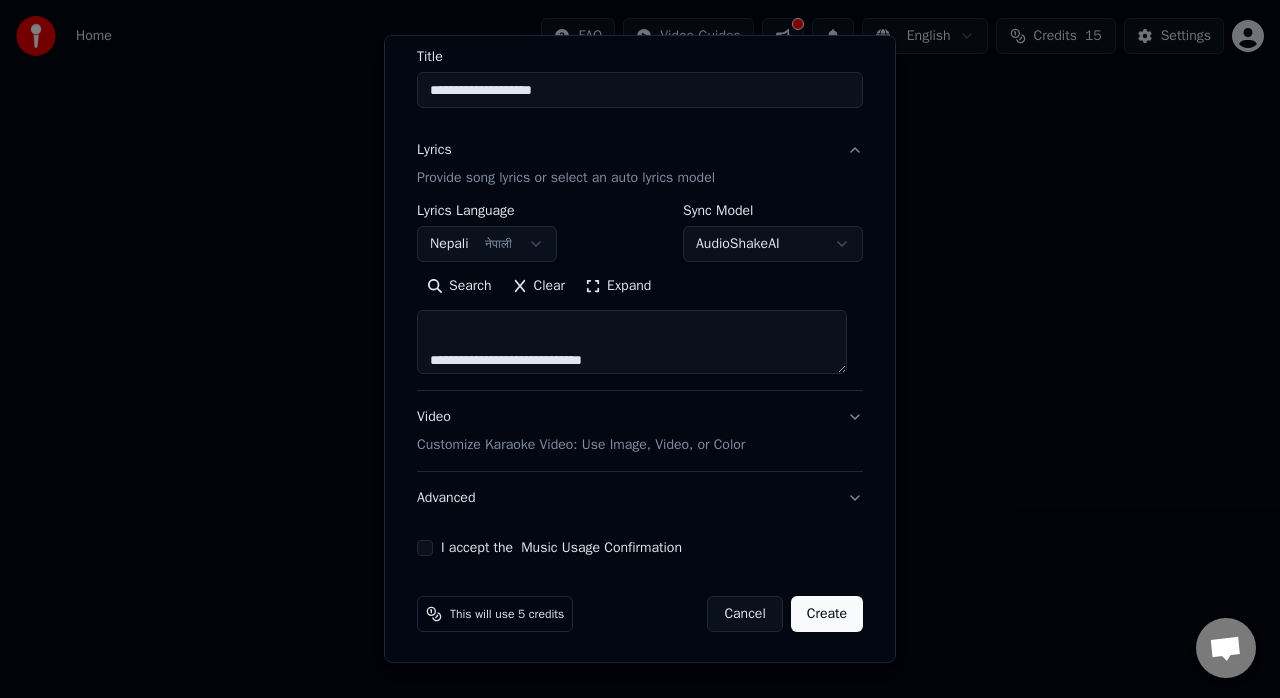 click on "Expand" at bounding box center [618, 286] 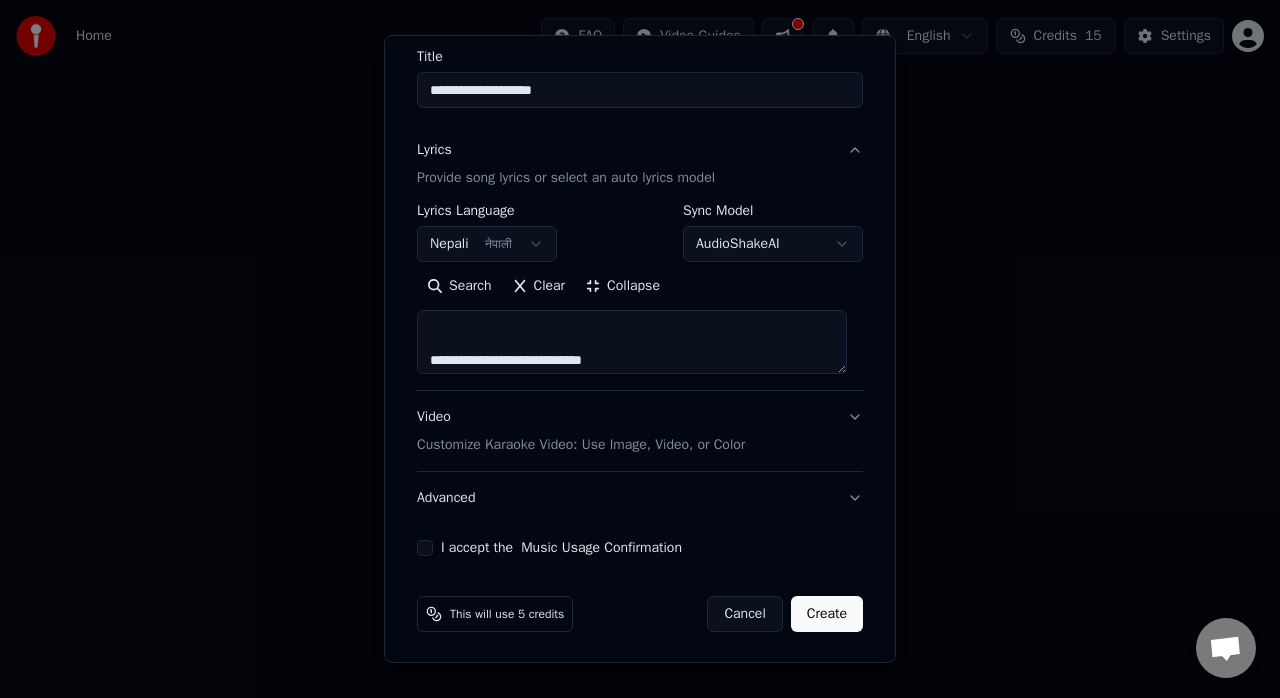 scroll, scrollTop: 0, scrollLeft: 0, axis: both 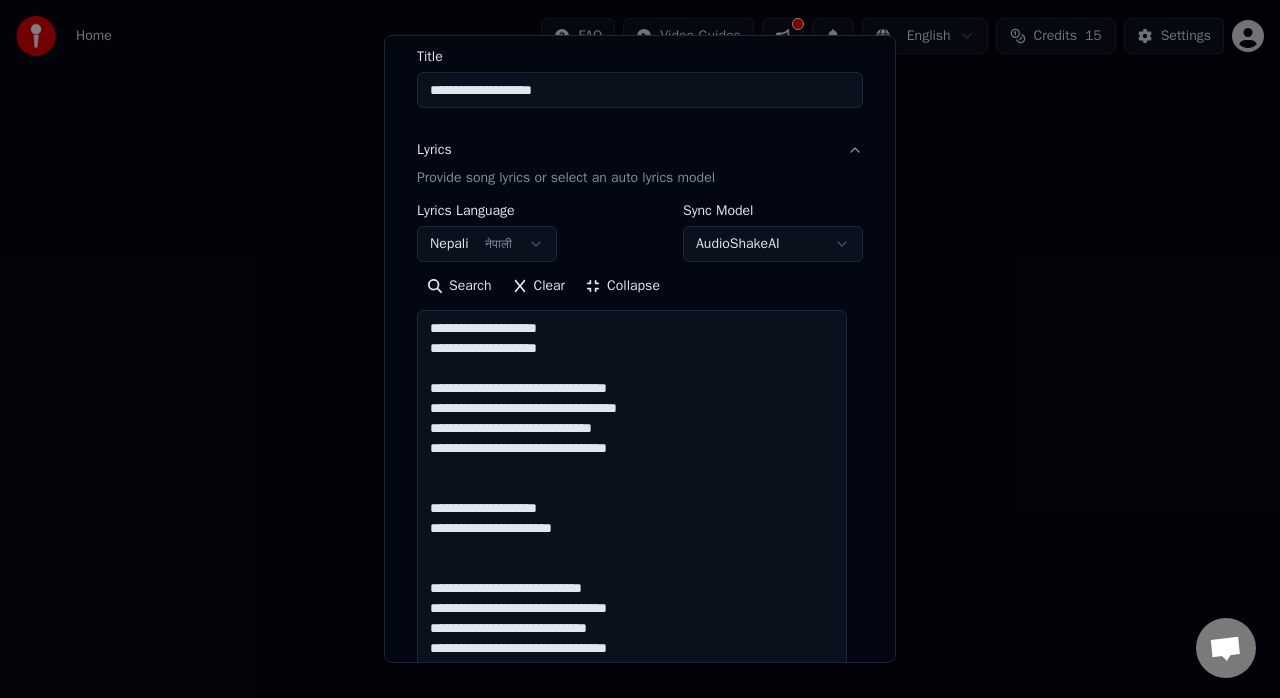 click on "**********" at bounding box center (632, 648) 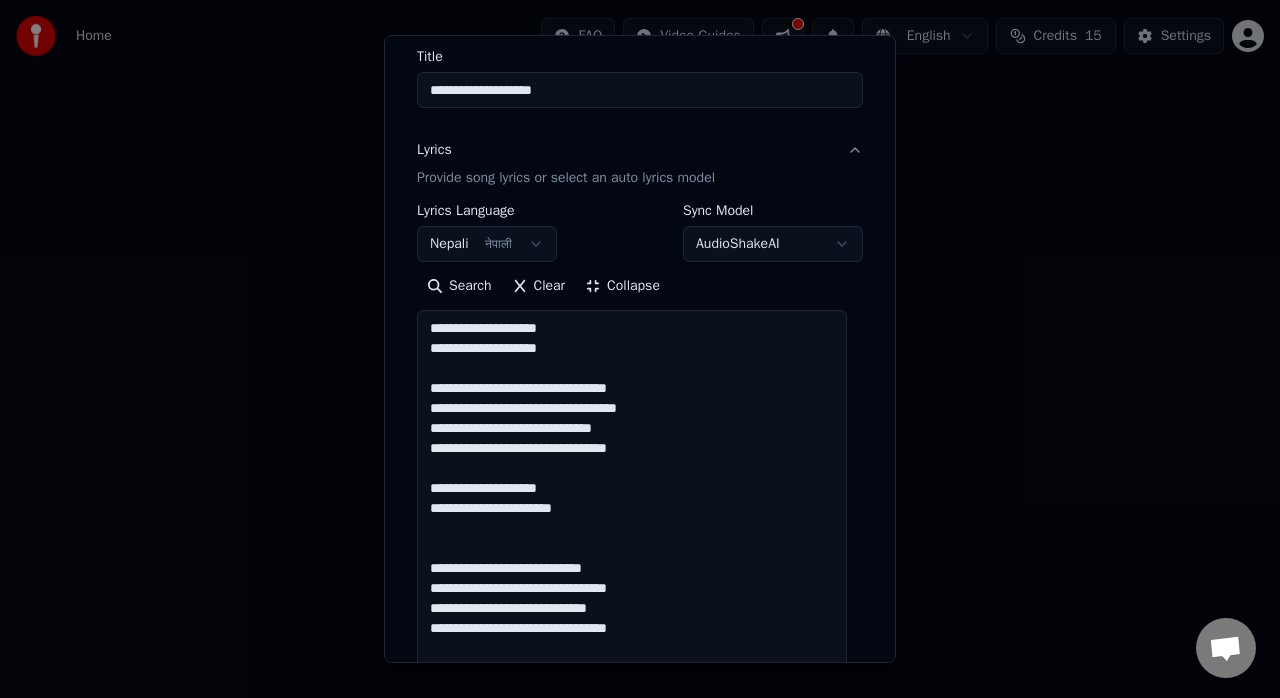 scroll, scrollTop: 0, scrollLeft: 0, axis: both 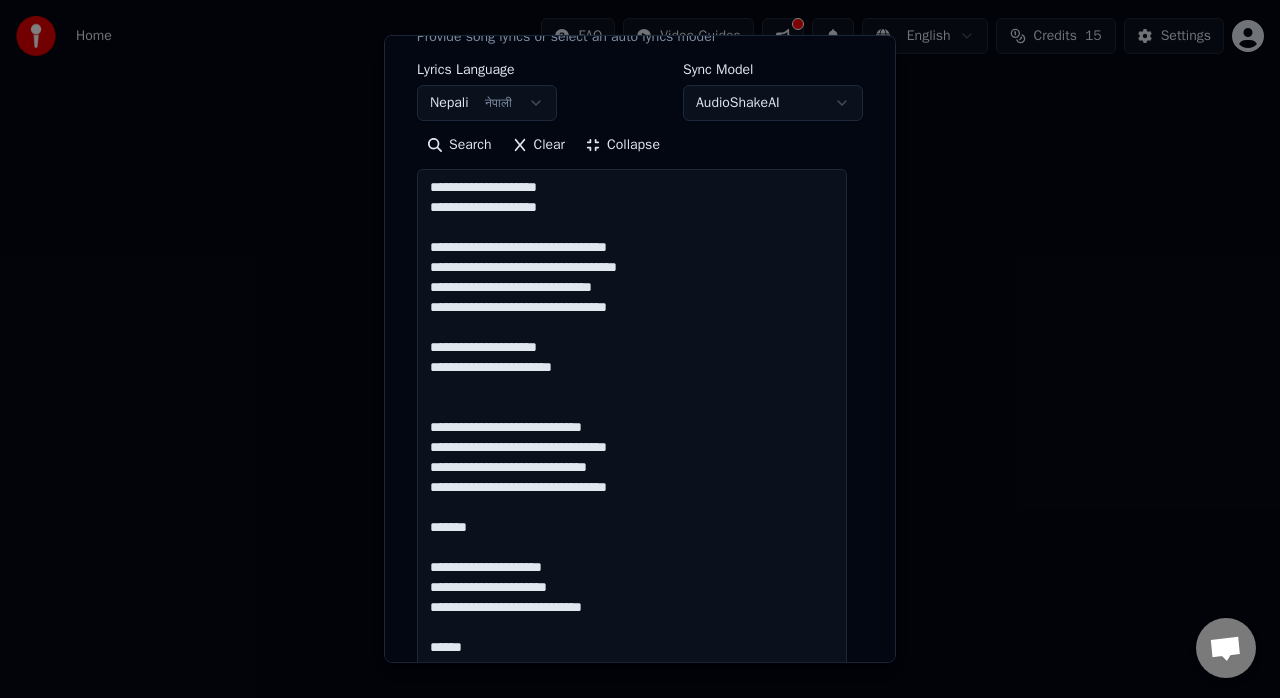 click on "**********" at bounding box center (632, 507) 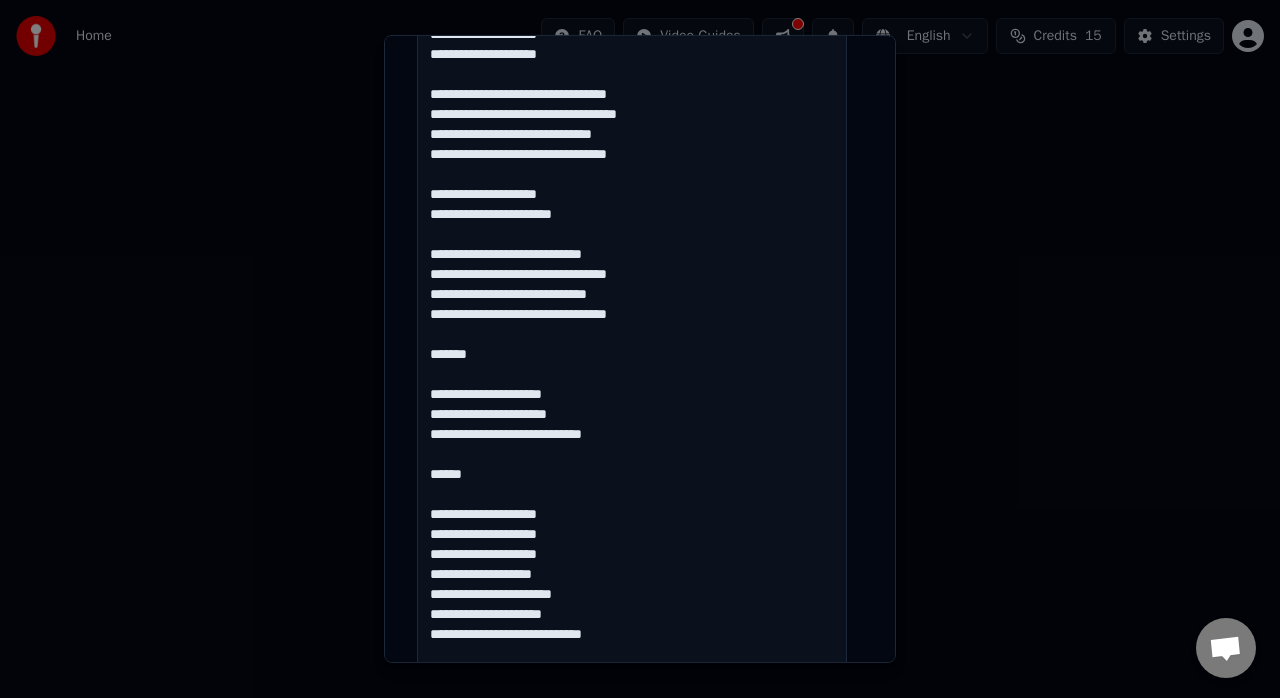 scroll, scrollTop: 463, scrollLeft: 0, axis: vertical 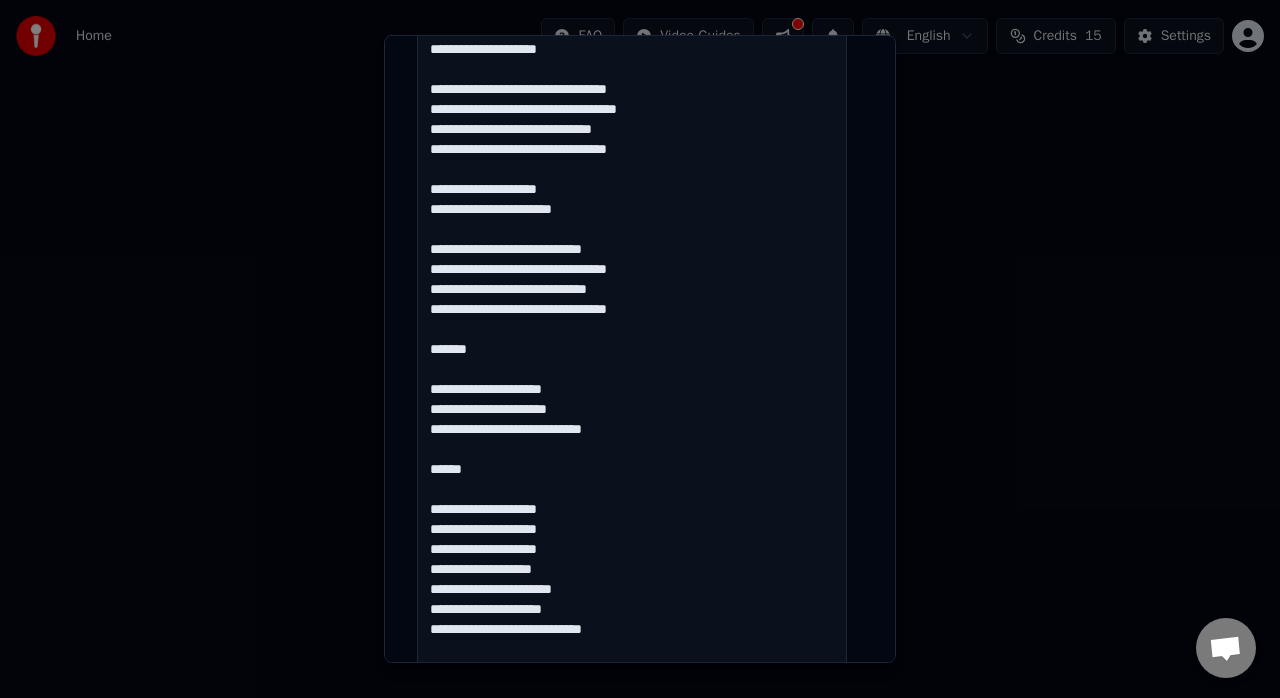 click on "**********" at bounding box center [632, 349] 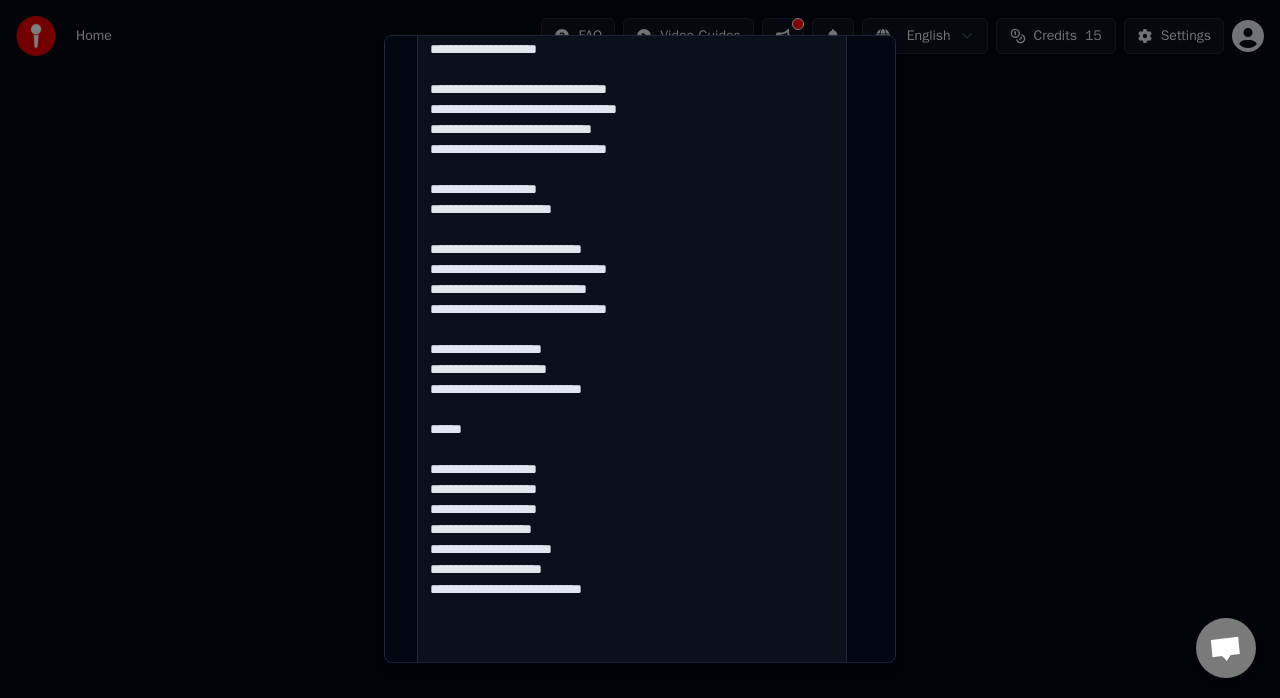 click on "**********" at bounding box center [632, 349] 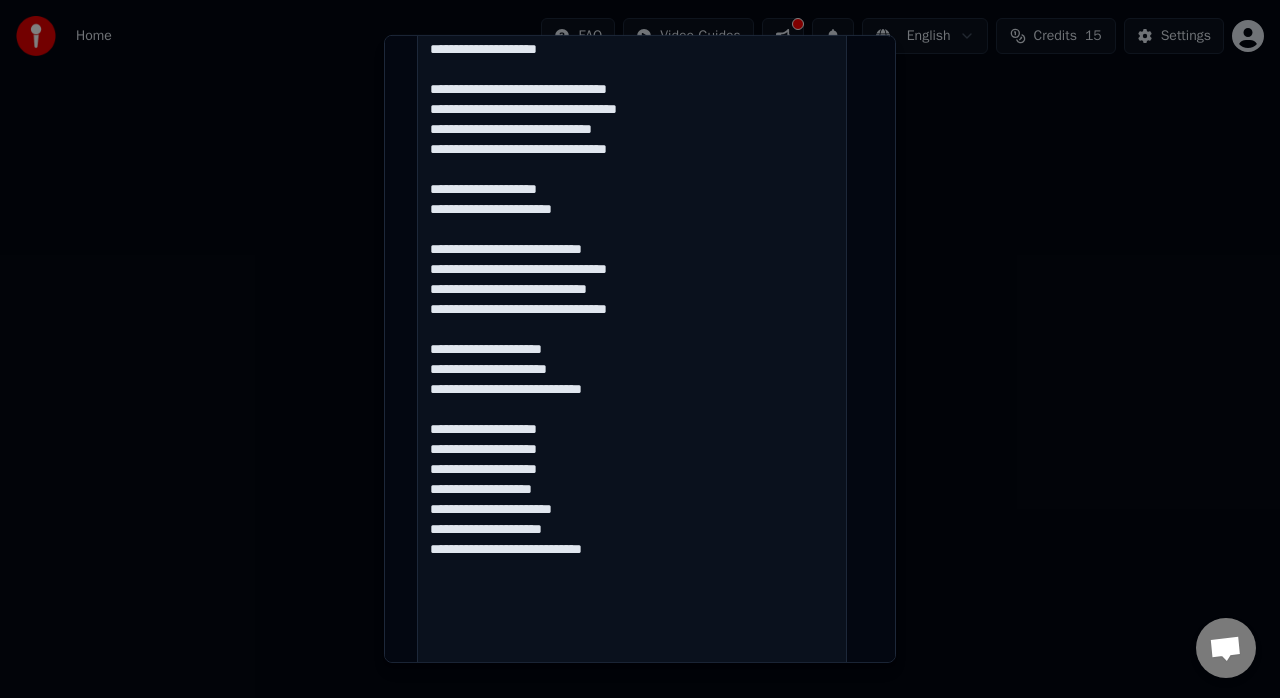 type on "**********" 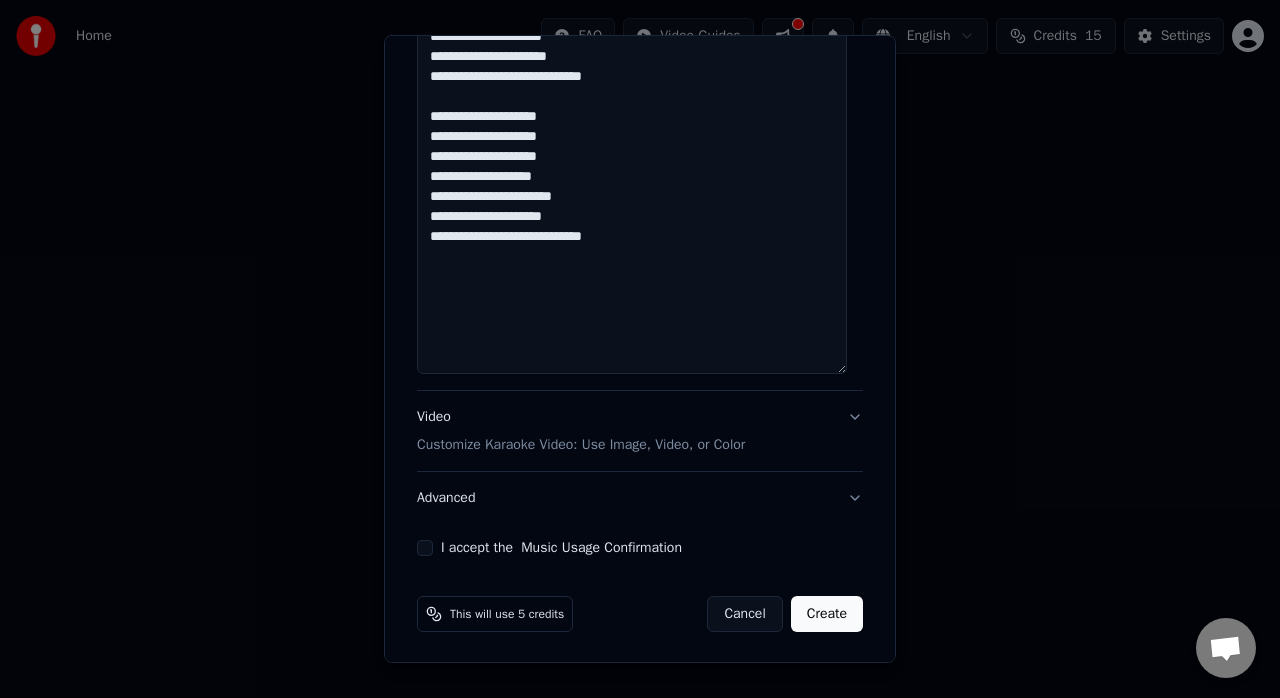 click on "Video Customize Karaoke Video: Use Image, Video, or Color" at bounding box center (640, 431) 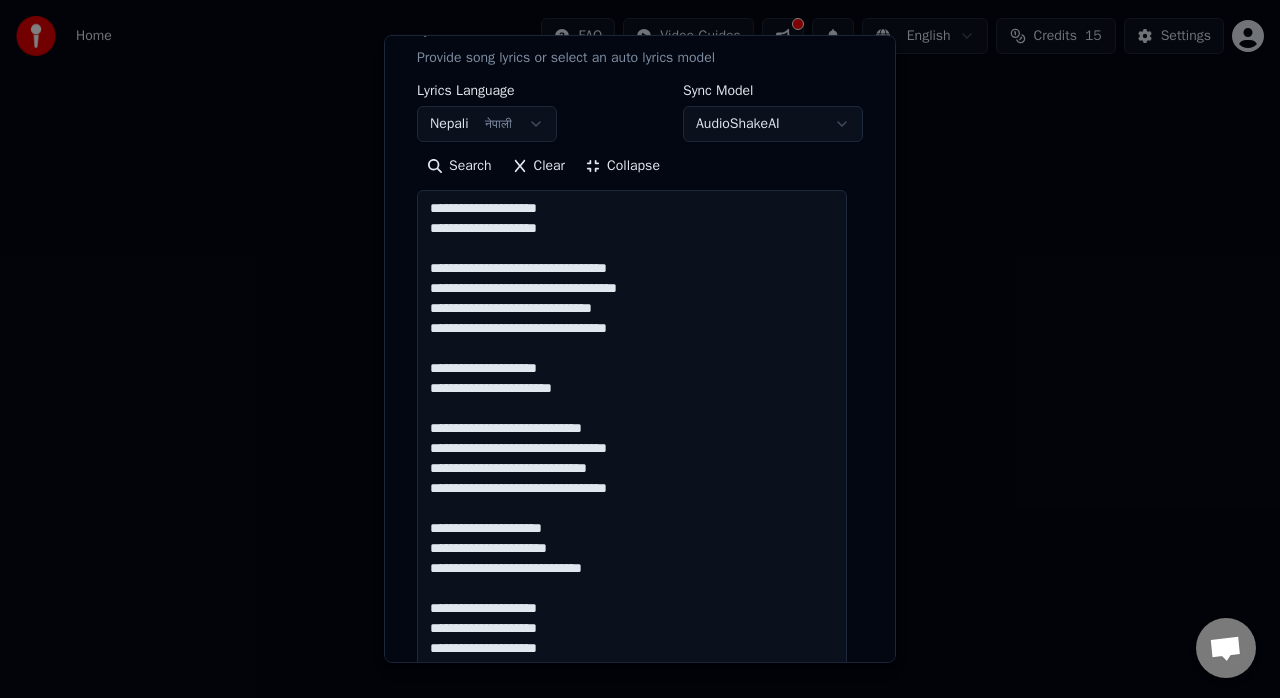 scroll, scrollTop: 110, scrollLeft: 0, axis: vertical 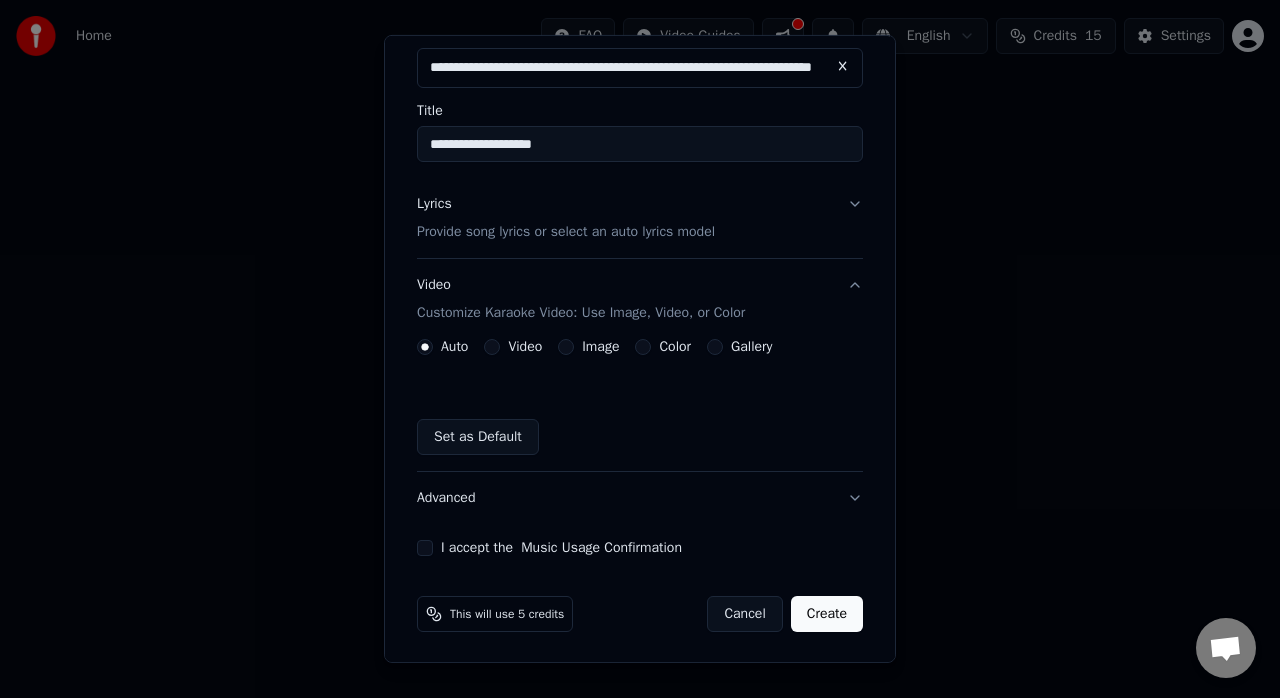 click on "Image" at bounding box center (600, 347) 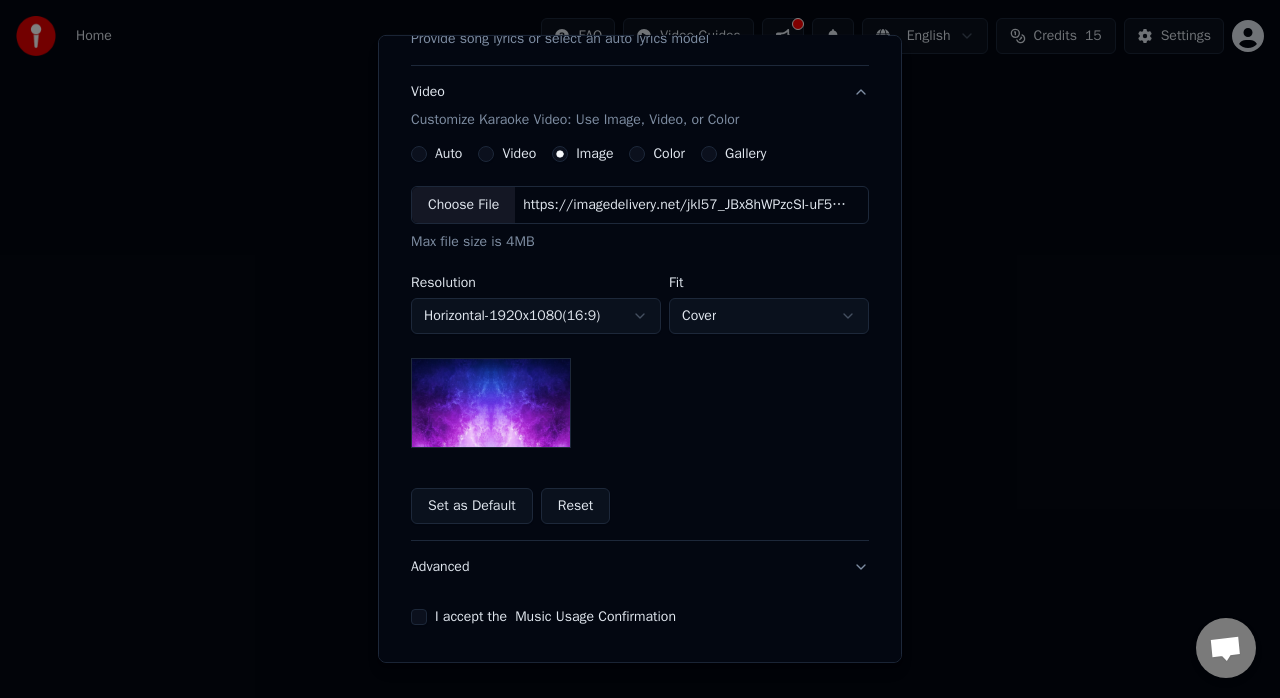 scroll, scrollTop: 326, scrollLeft: 0, axis: vertical 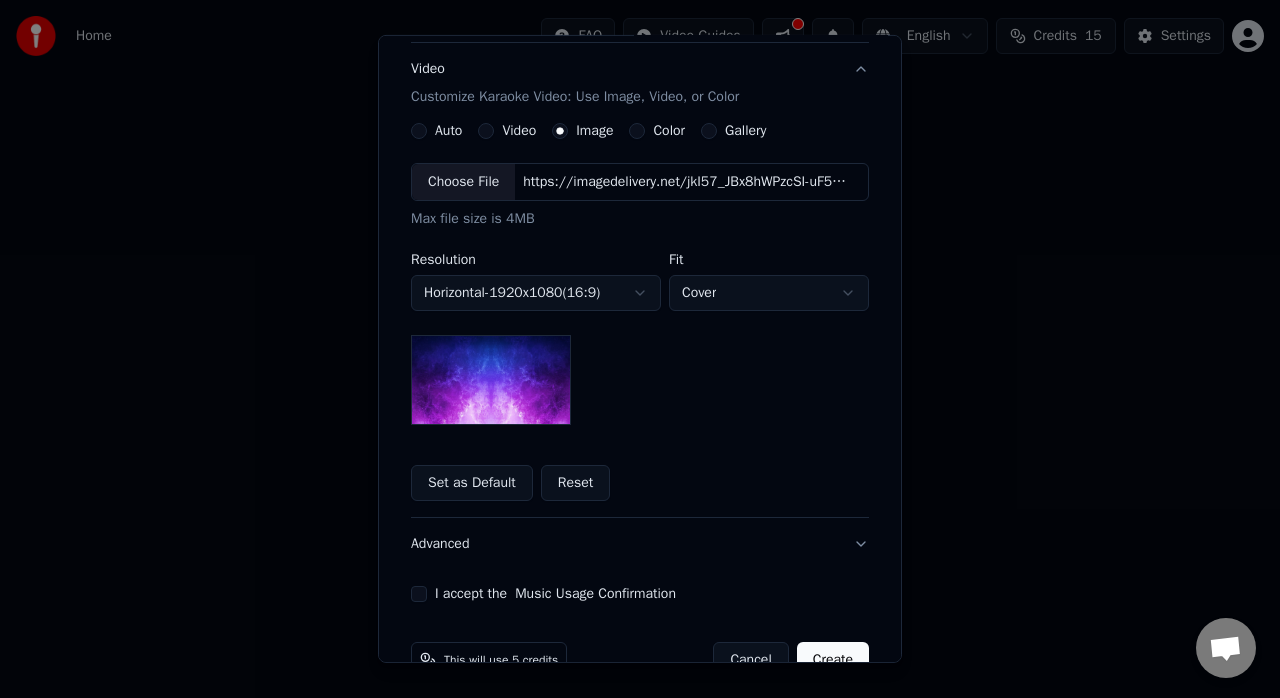 click at bounding box center [491, 380] 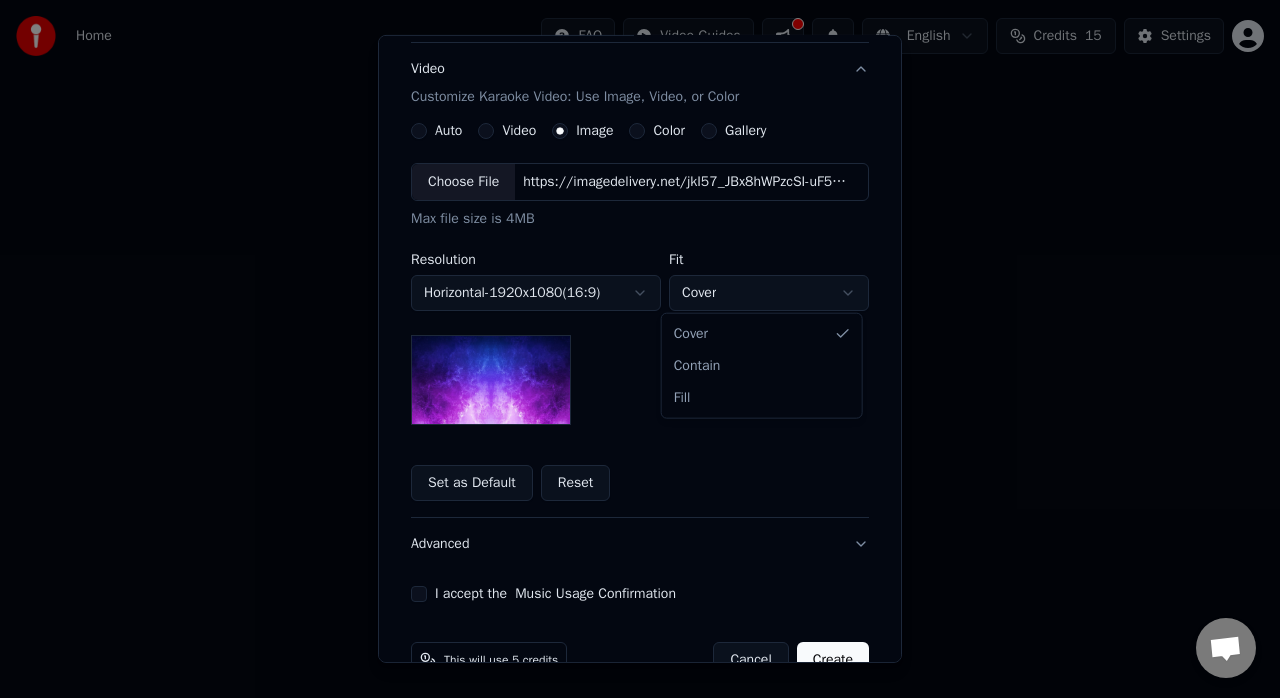 click on "**********" at bounding box center [640, 212] 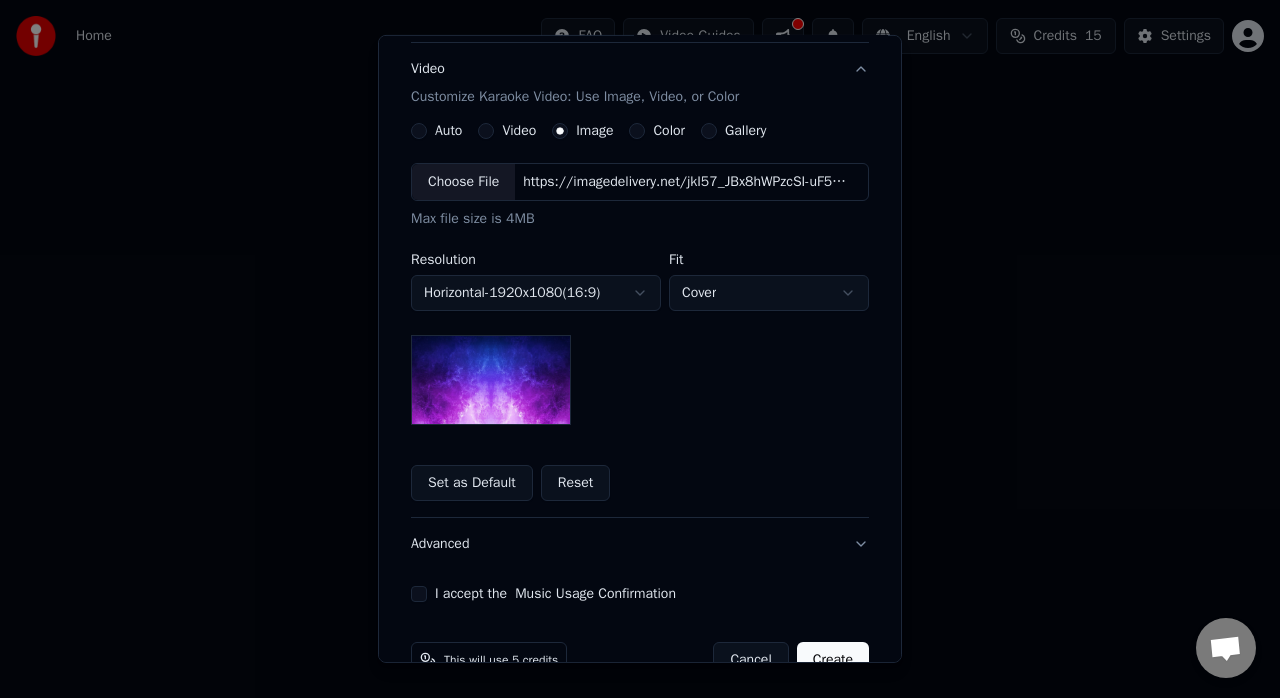click on "**********" at bounding box center (640, 212) 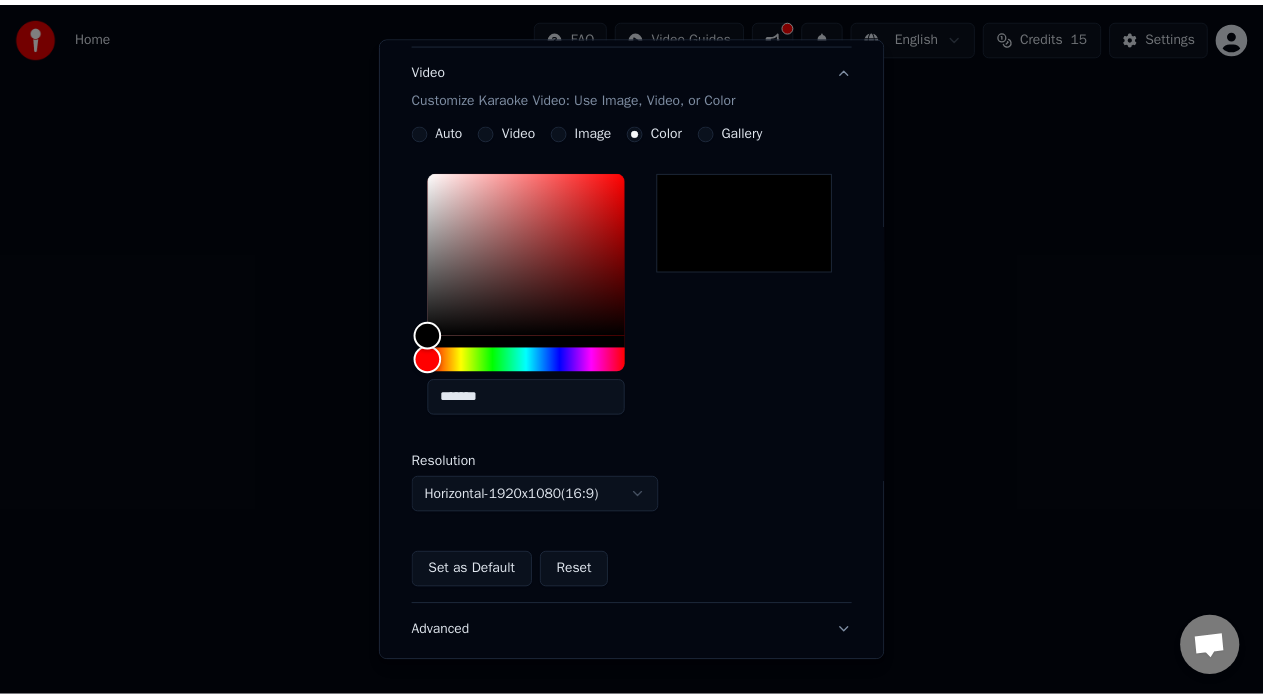 scroll, scrollTop: 460, scrollLeft: 0, axis: vertical 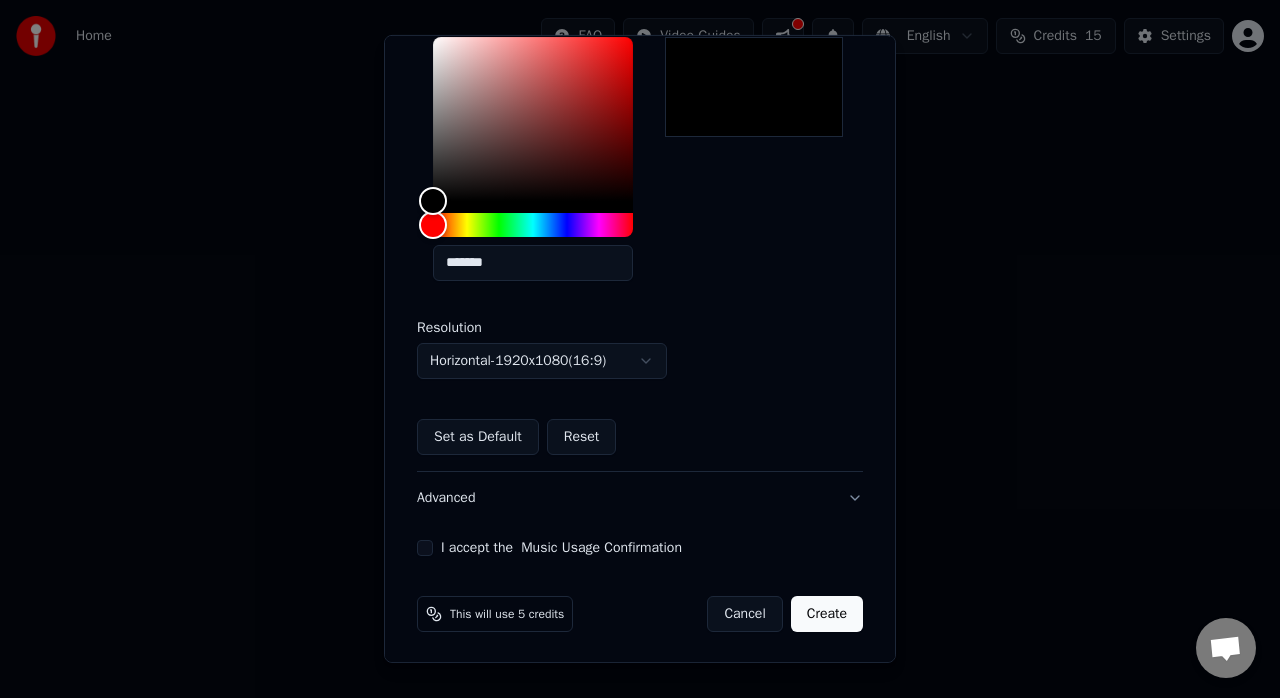 click on "Create" at bounding box center (827, 614) 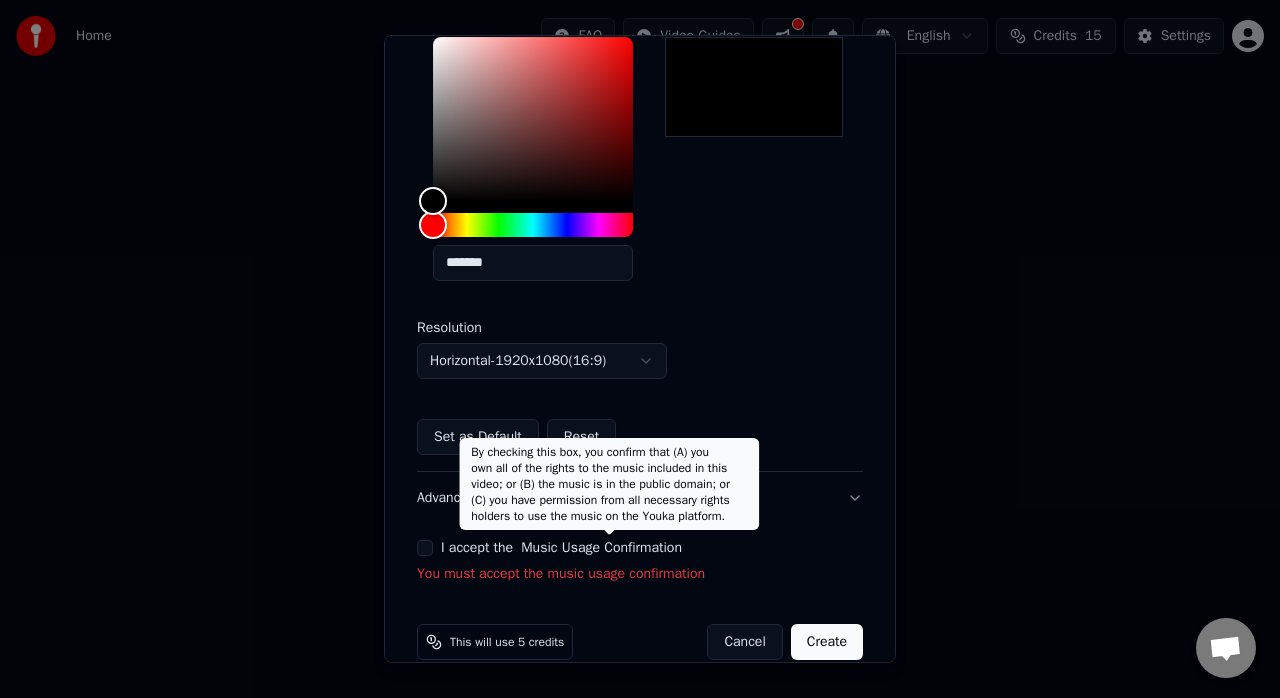 click on "**********" at bounding box center [640, 117] 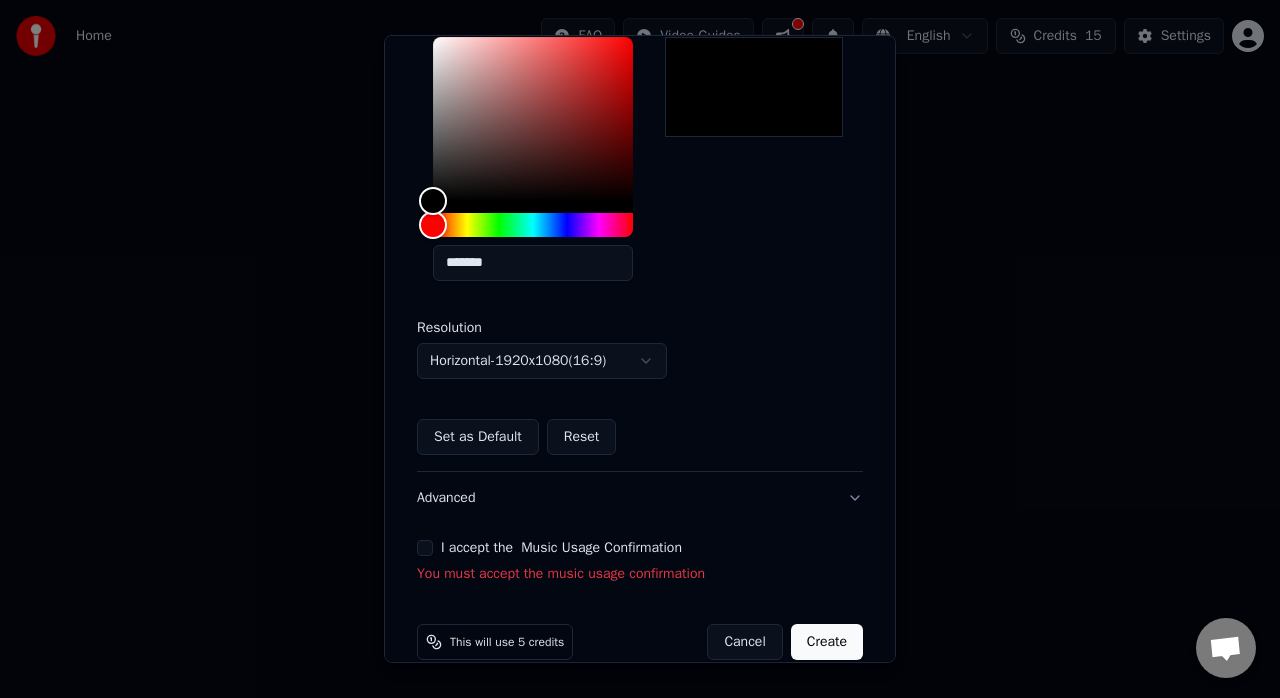 click on "I accept the   Music Usage Confirmation" at bounding box center (640, 548) 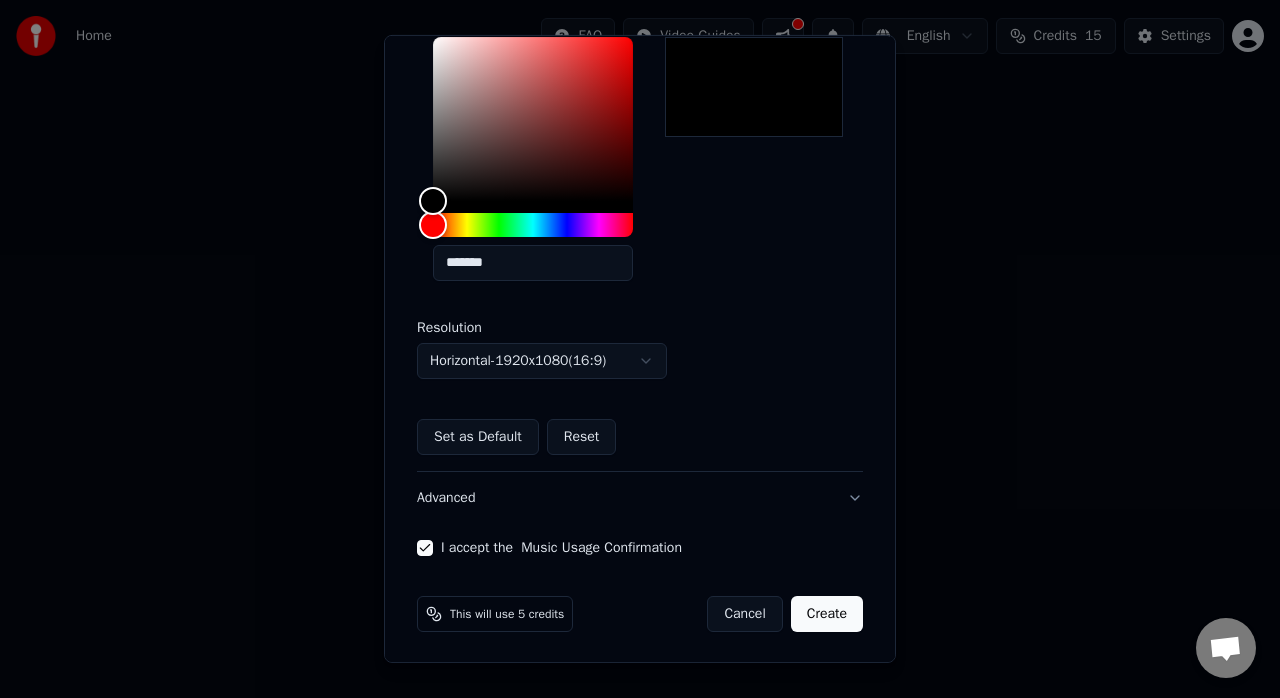 click on "Create" at bounding box center [827, 614] 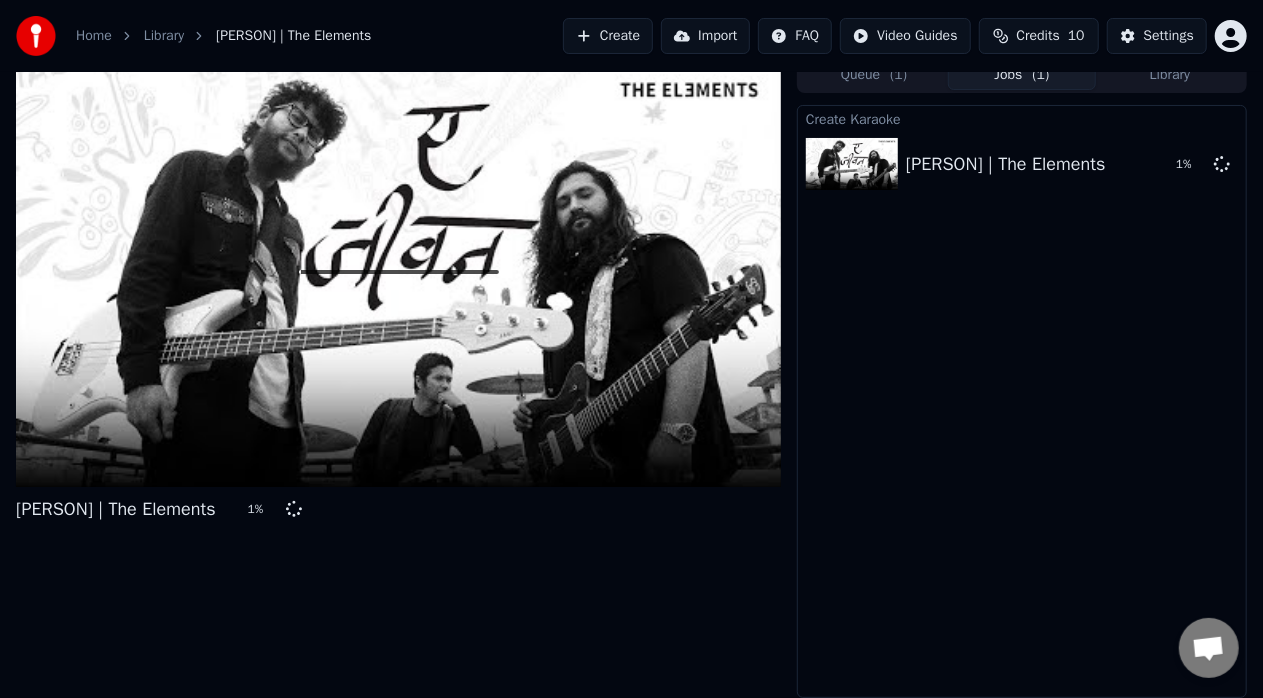 scroll, scrollTop: 0, scrollLeft: 0, axis: both 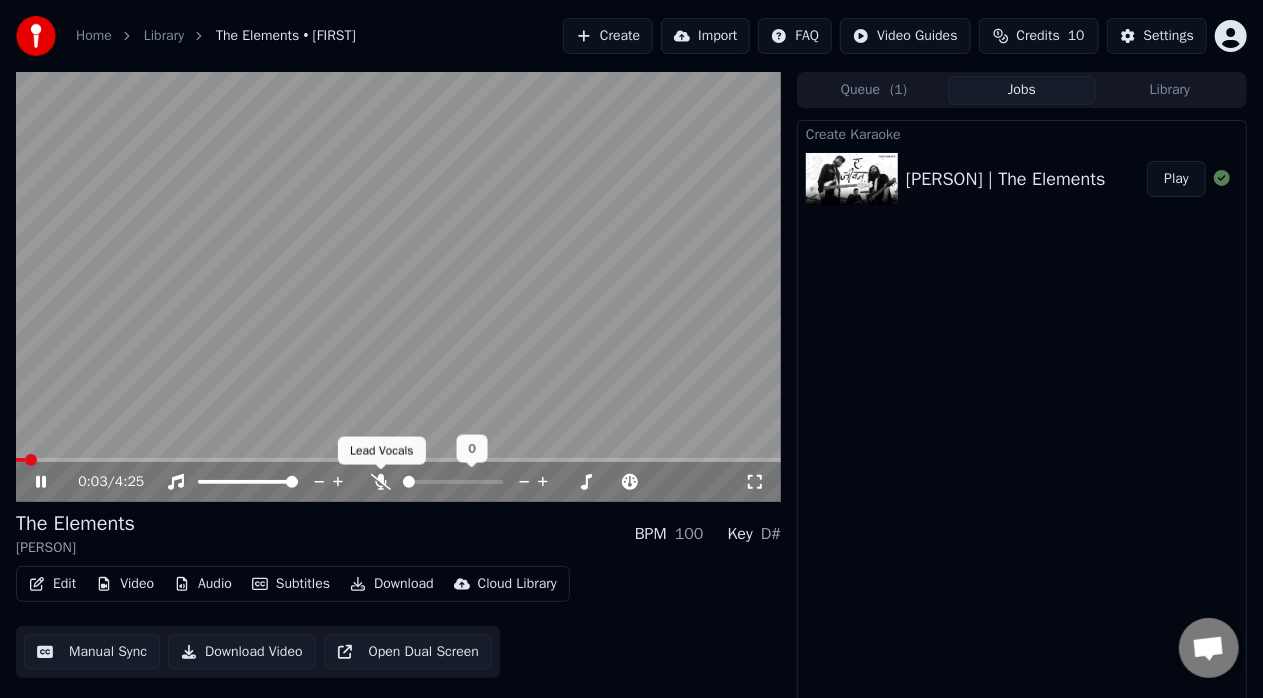 click 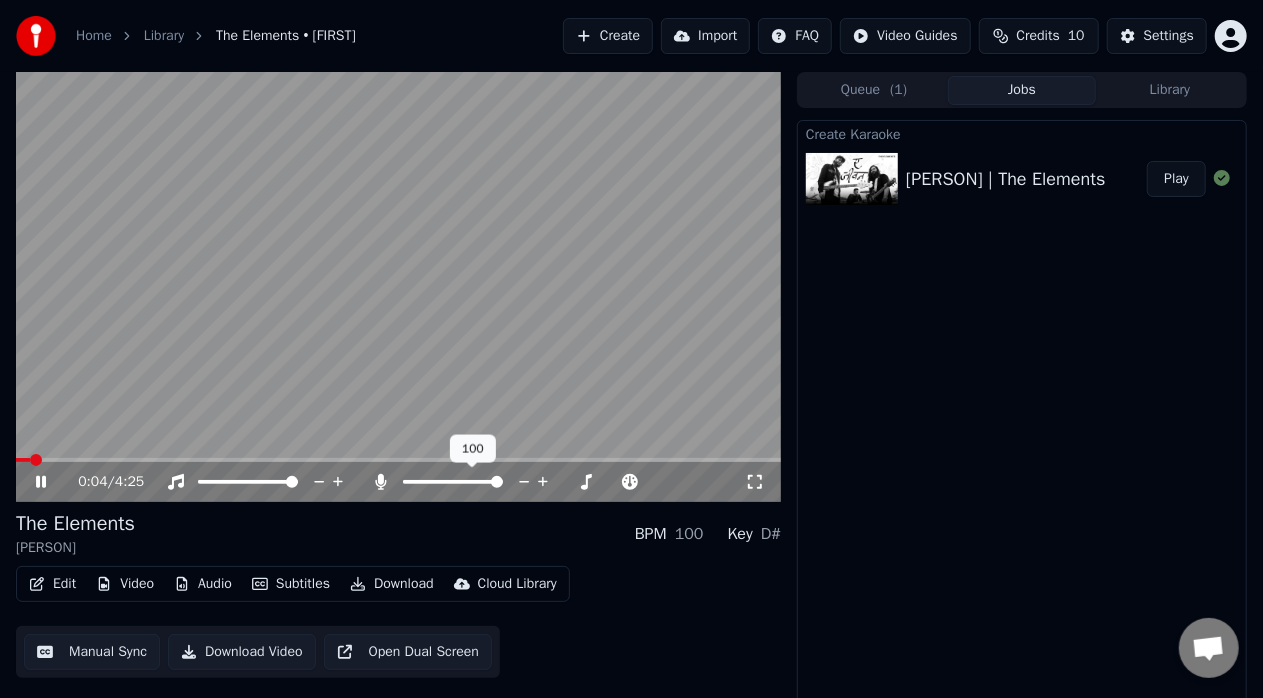click 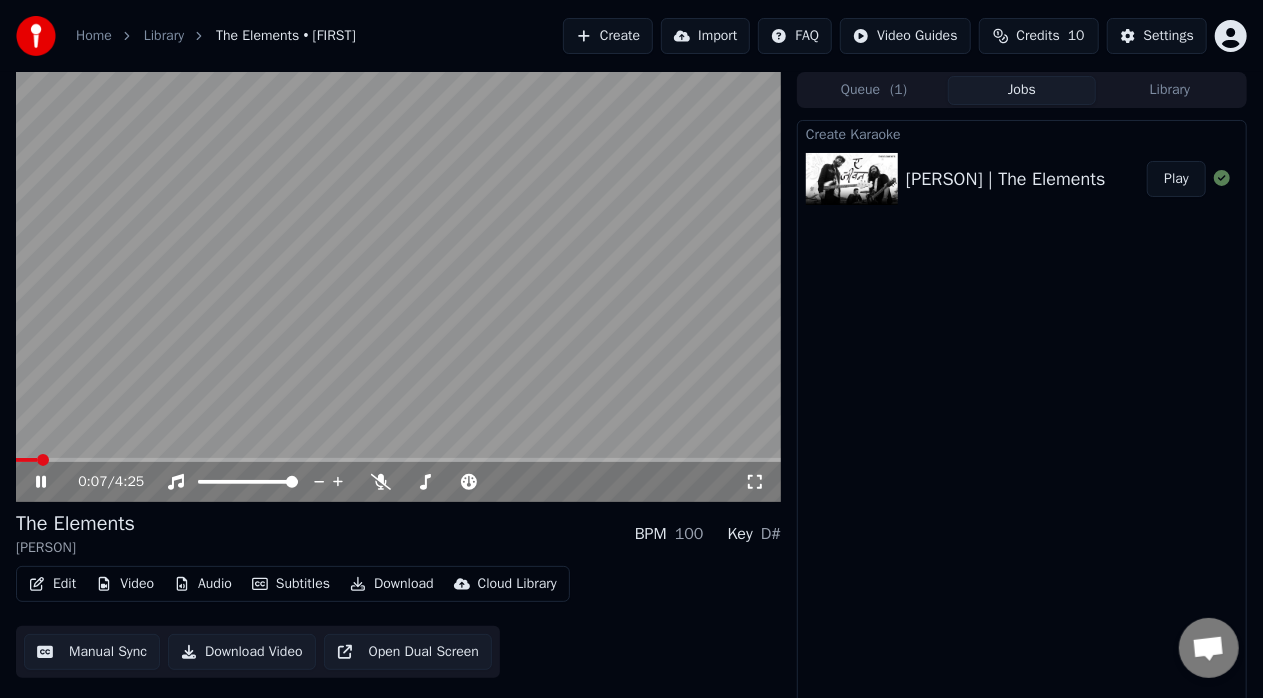 click 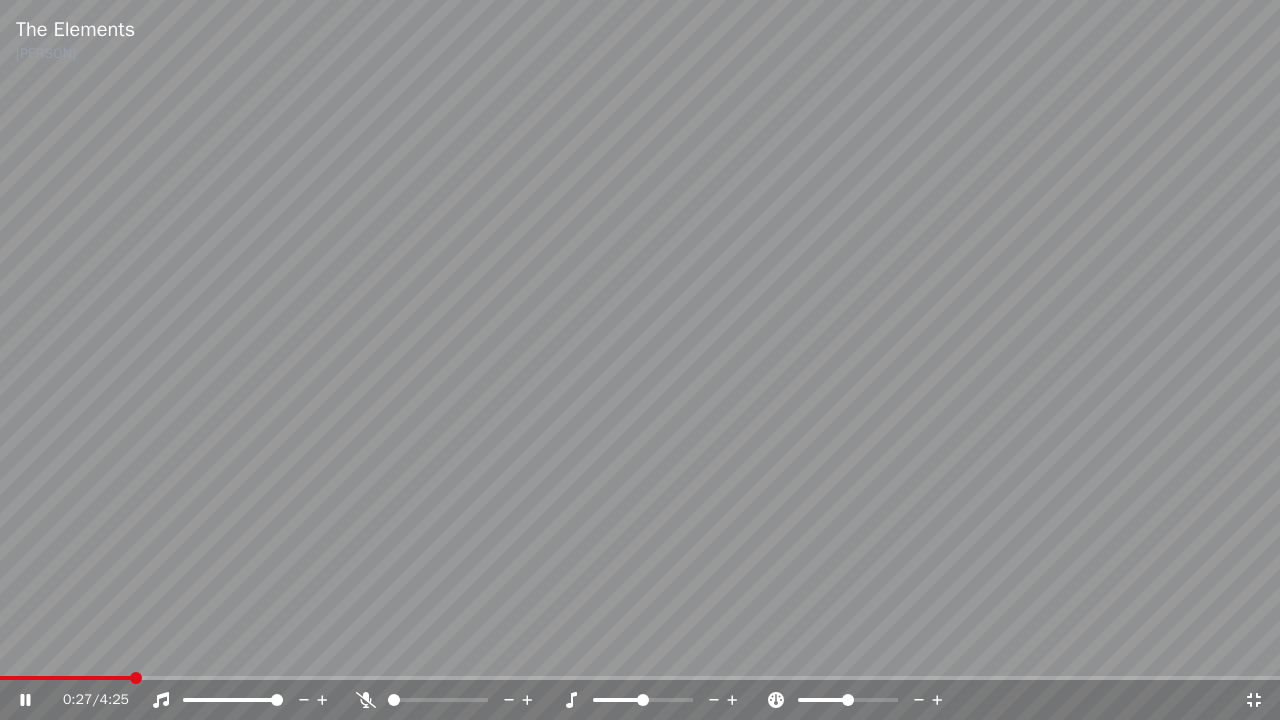 click 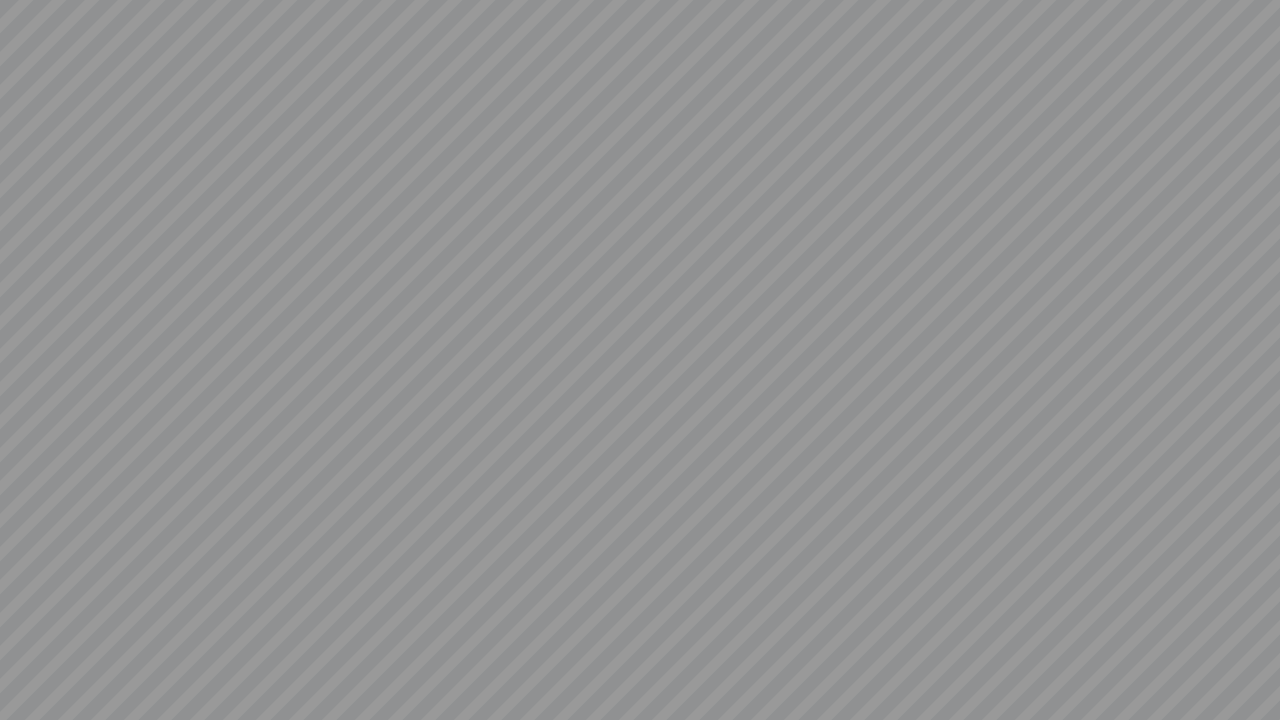 click at bounding box center (640, 360) 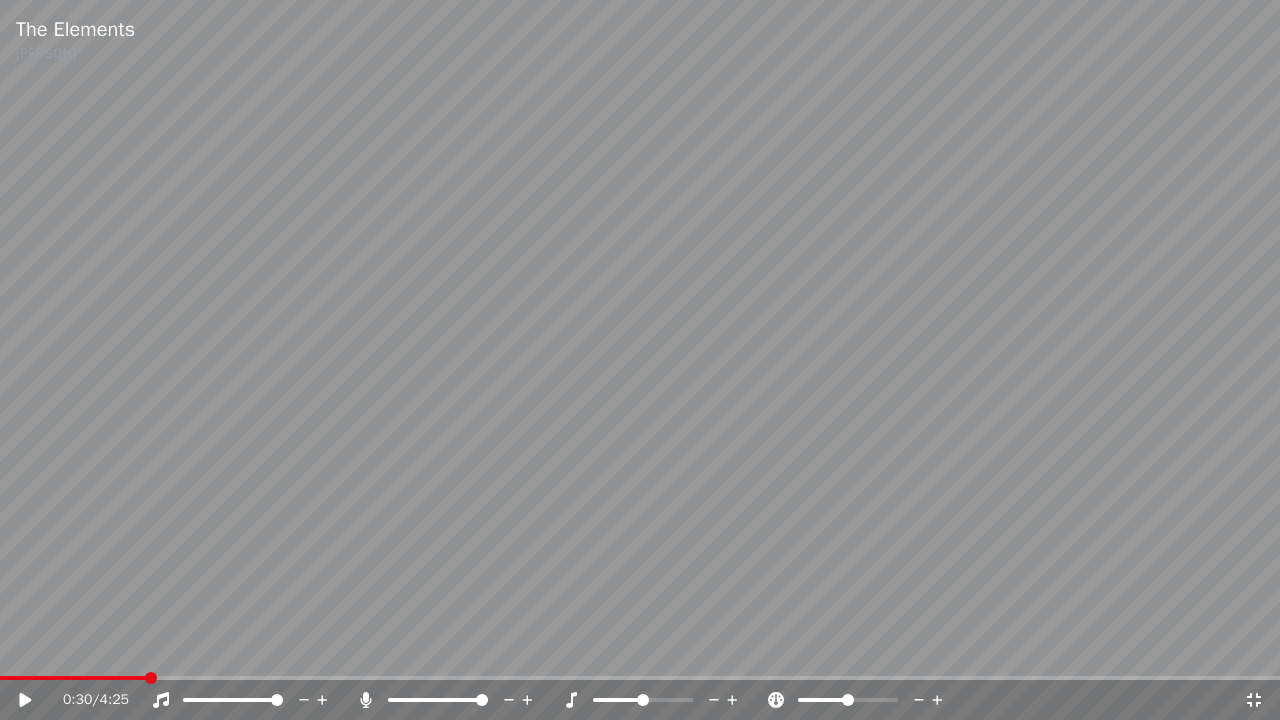 click 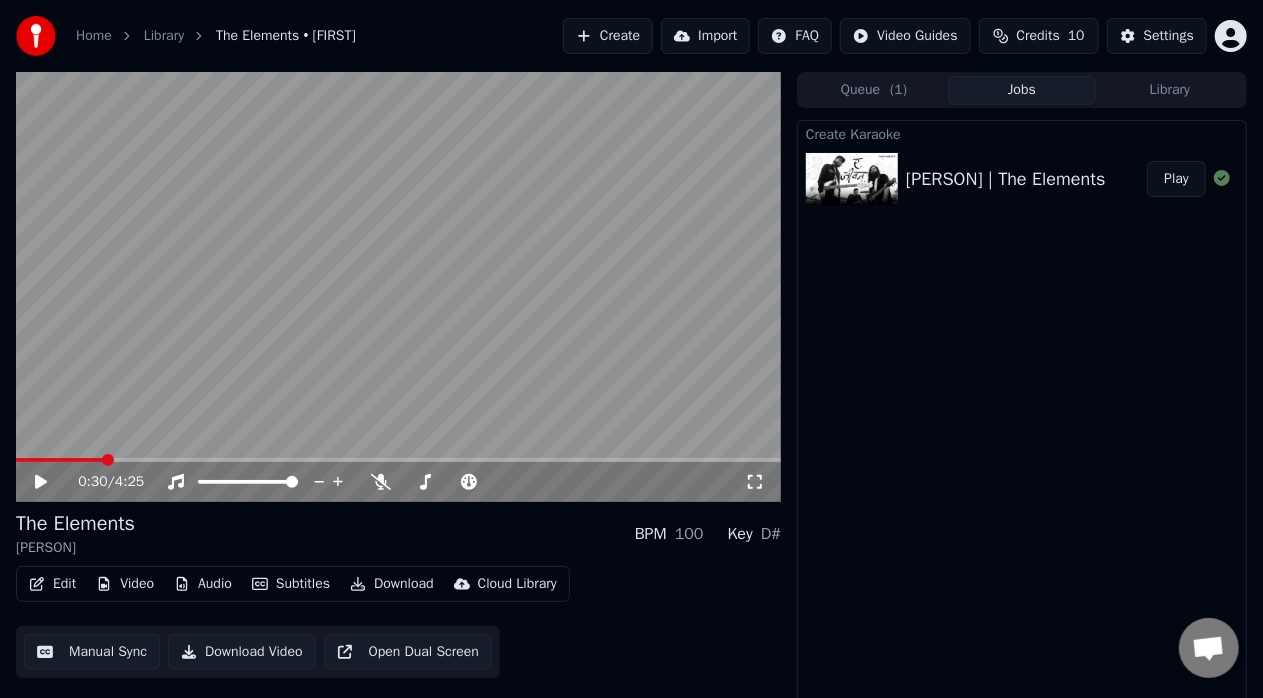 scroll, scrollTop: 15, scrollLeft: 0, axis: vertical 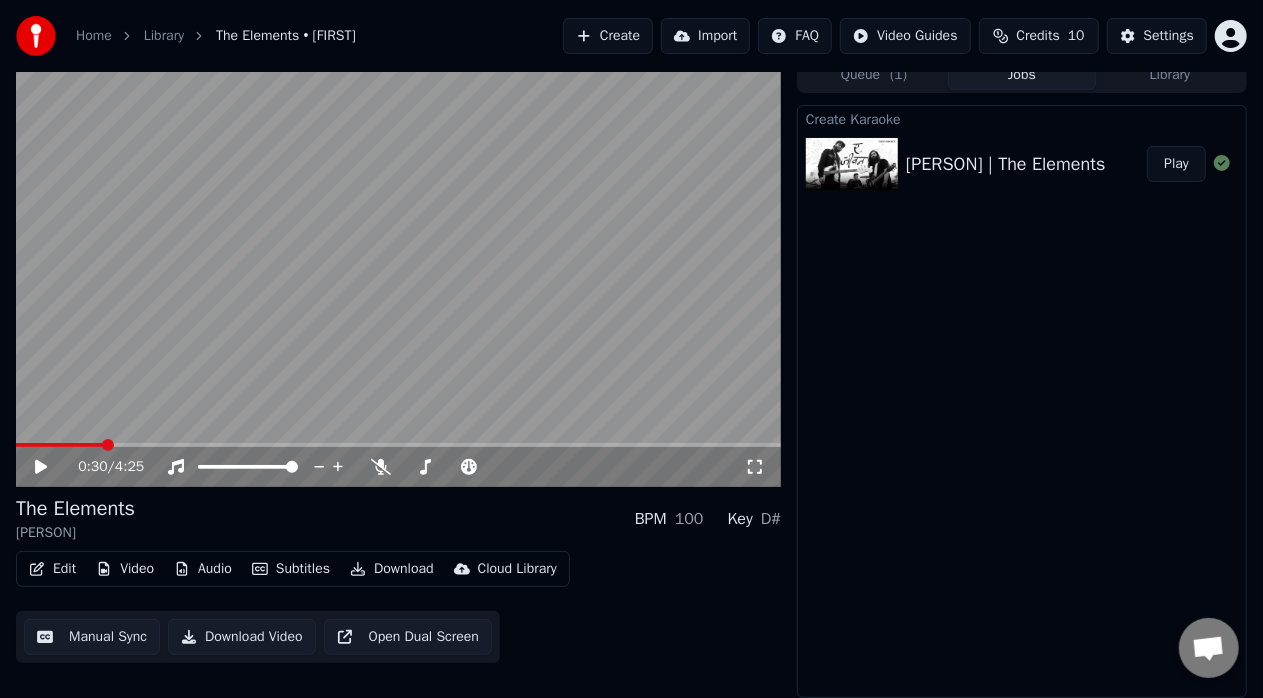 click 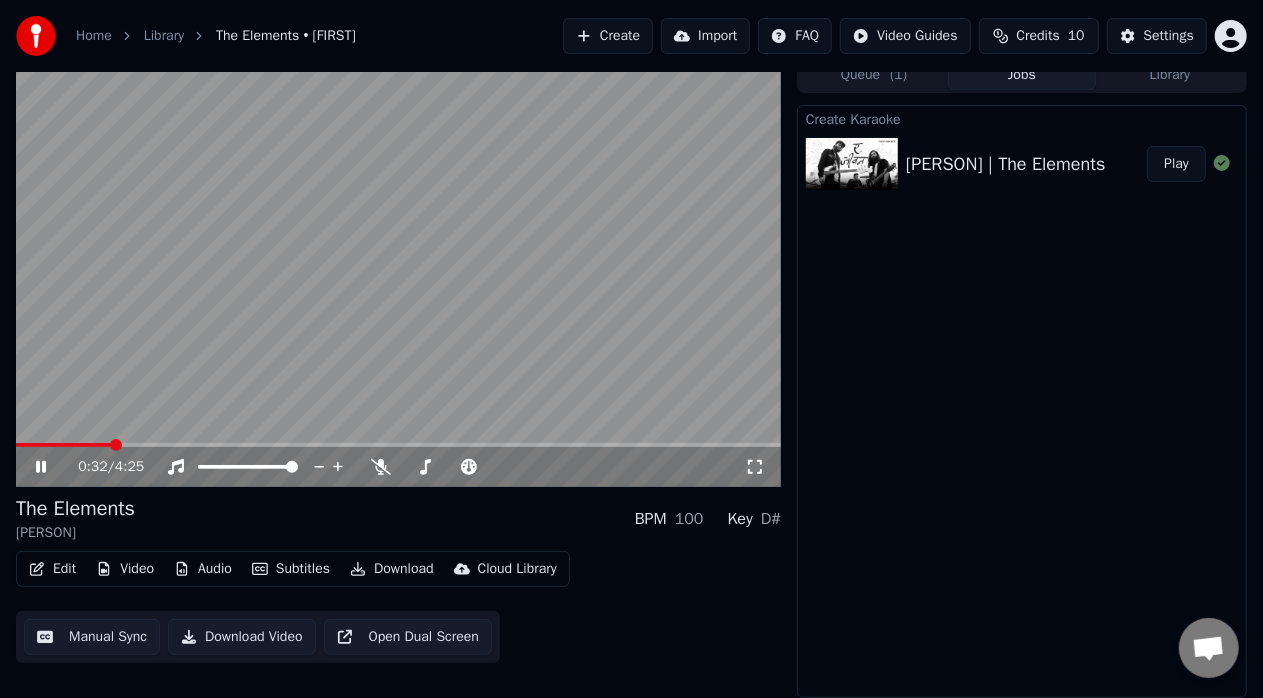 scroll, scrollTop: 0, scrollLeft: 0, axis: both 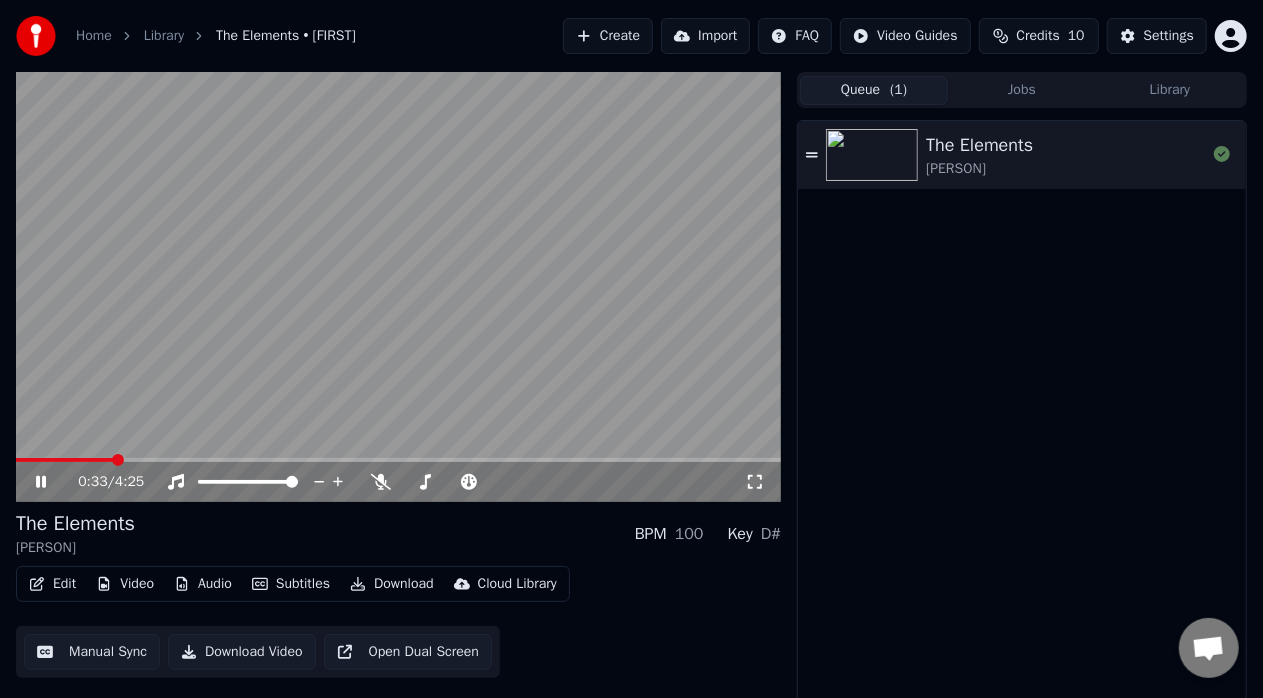 click on "Queue ( 1 )" at bounding box center (874, 90) 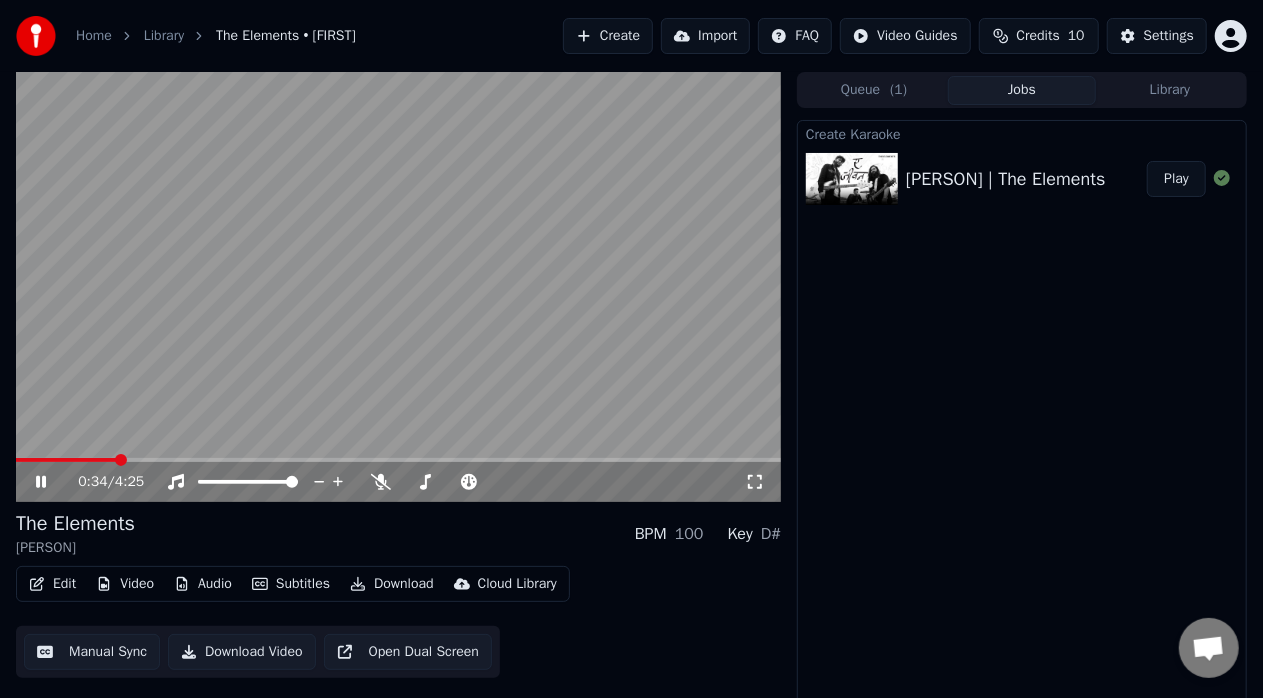 click on "Jobs" at bounding box center [1022, 90] 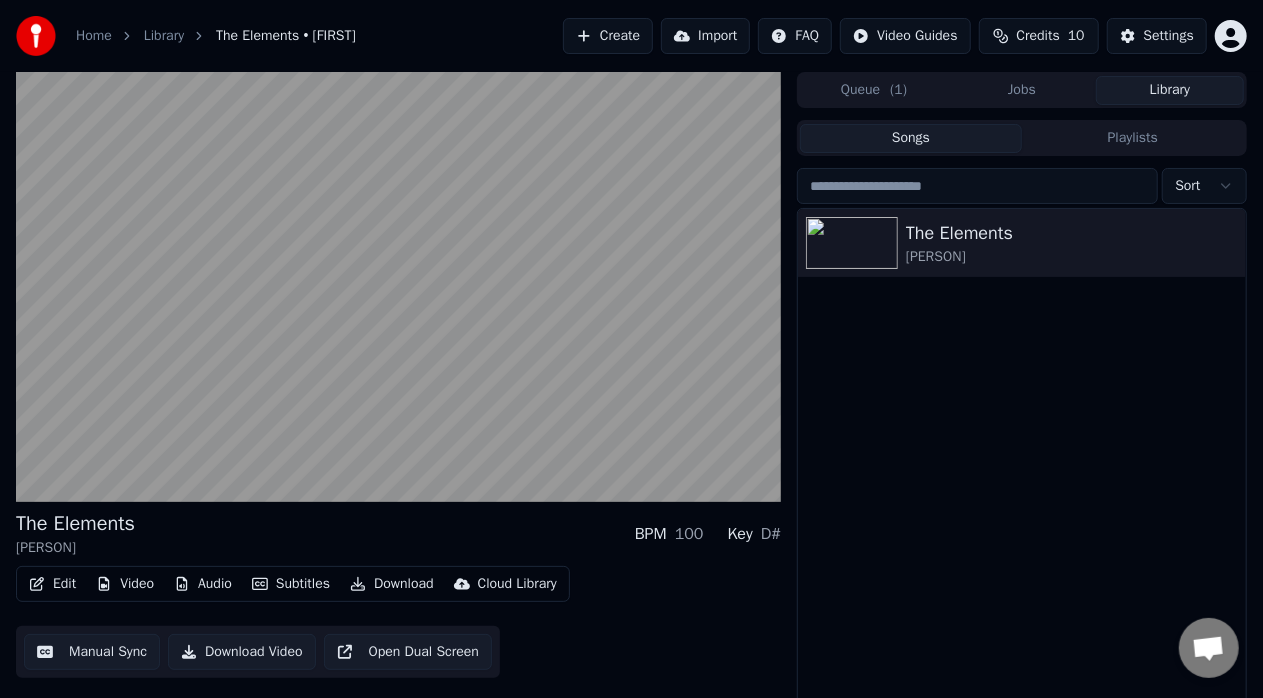 click on "Library" at bounding box center (1170, 90) 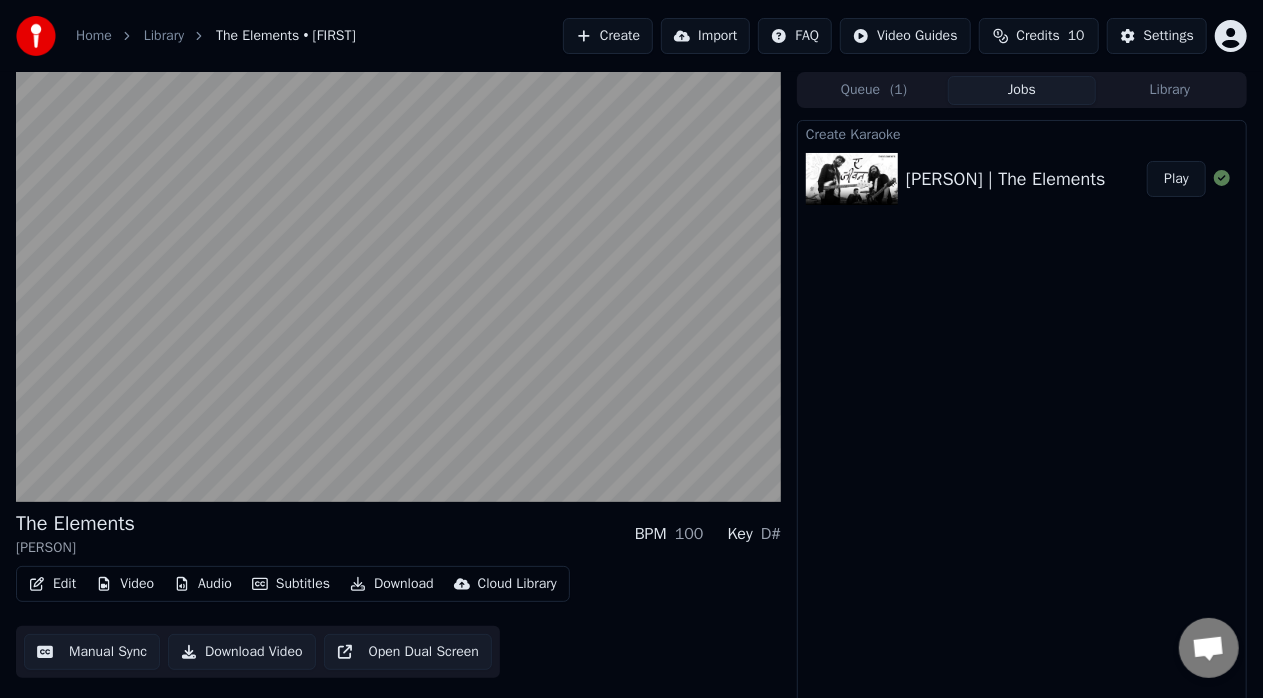 click on "Jobs" at bounding box center (1022, 90) 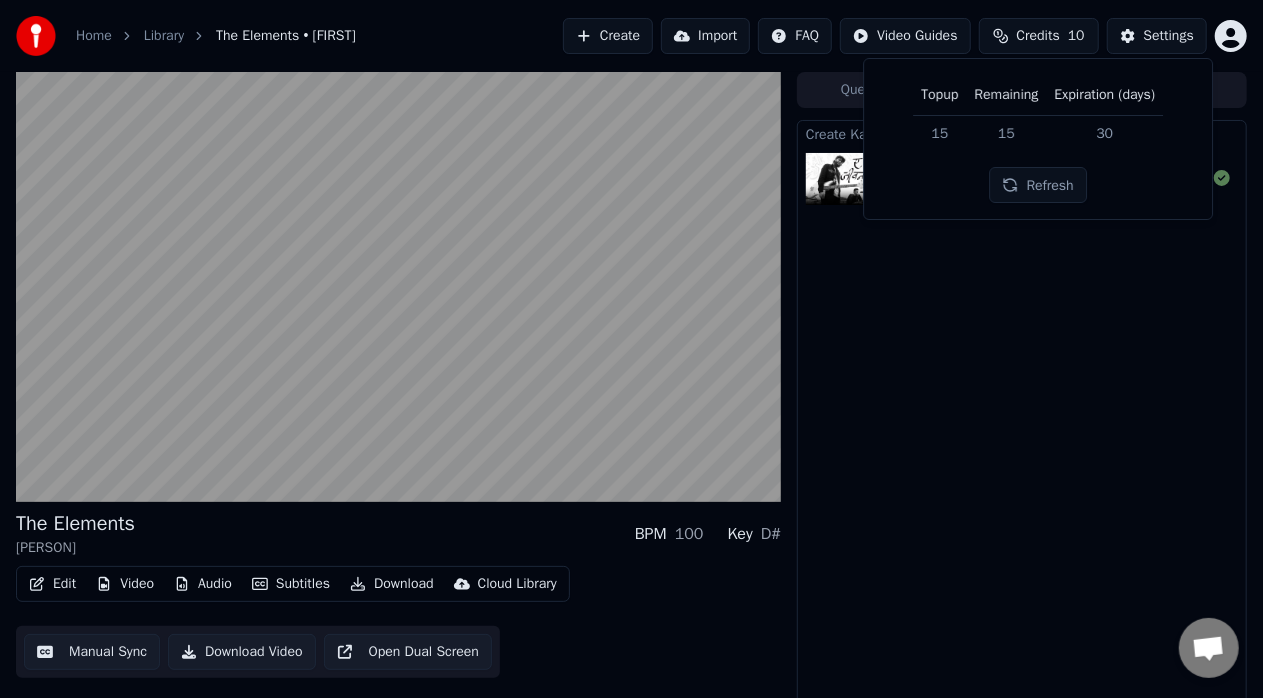 click on "Create Karaoke [FIRST] | The Elements Play" at bounding box center (1022, 416) 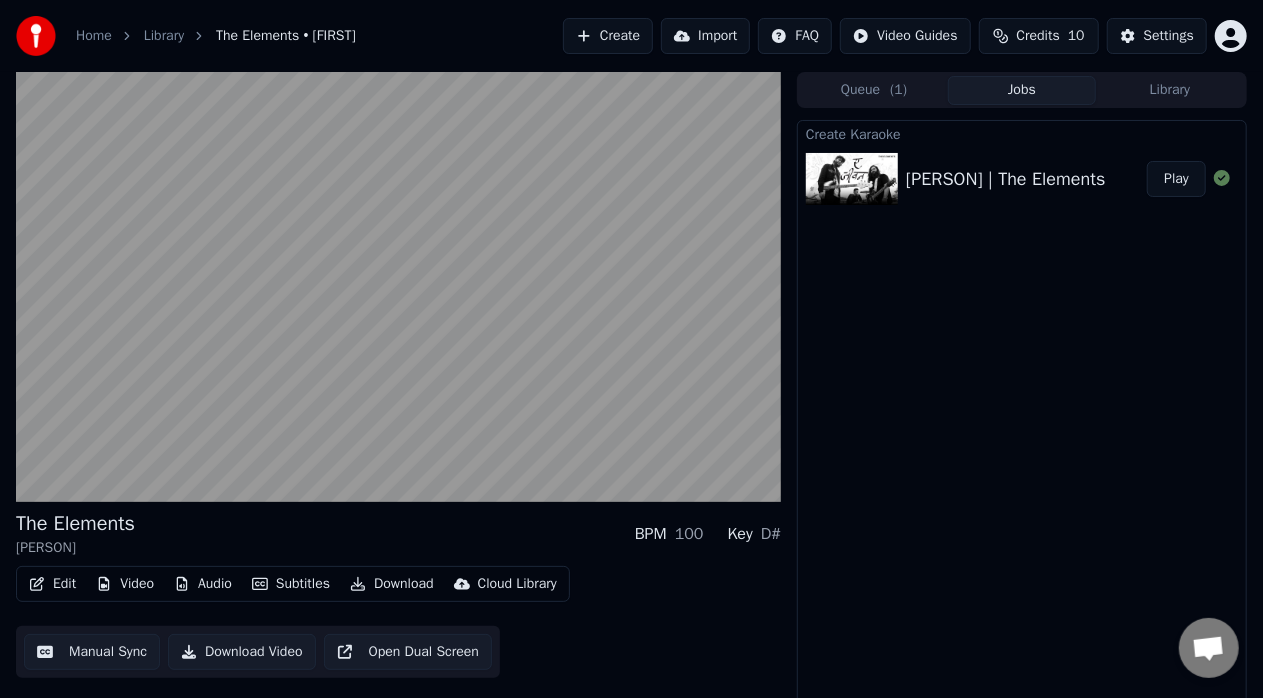 click on "Create Karaoke [FIRST] | The Elements Play" at bounding box center [1022, 416] 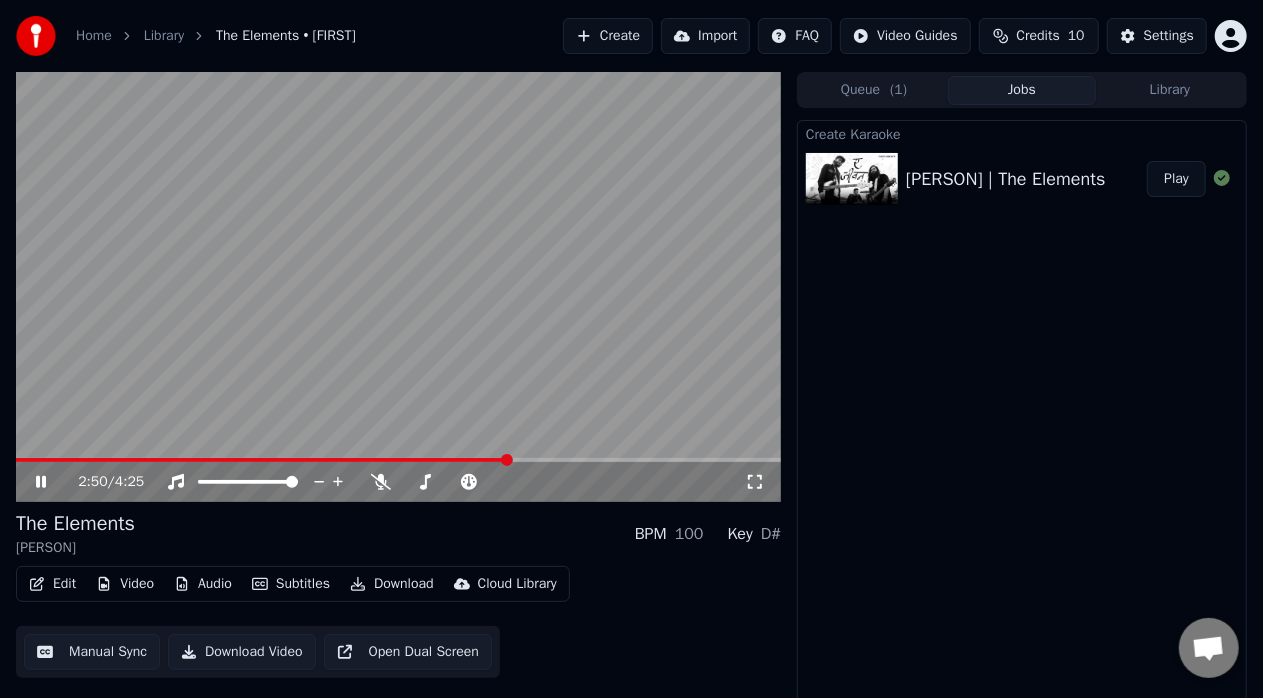 scroll, scrollTop: 15, scrollLeft: 0, axis: vertical 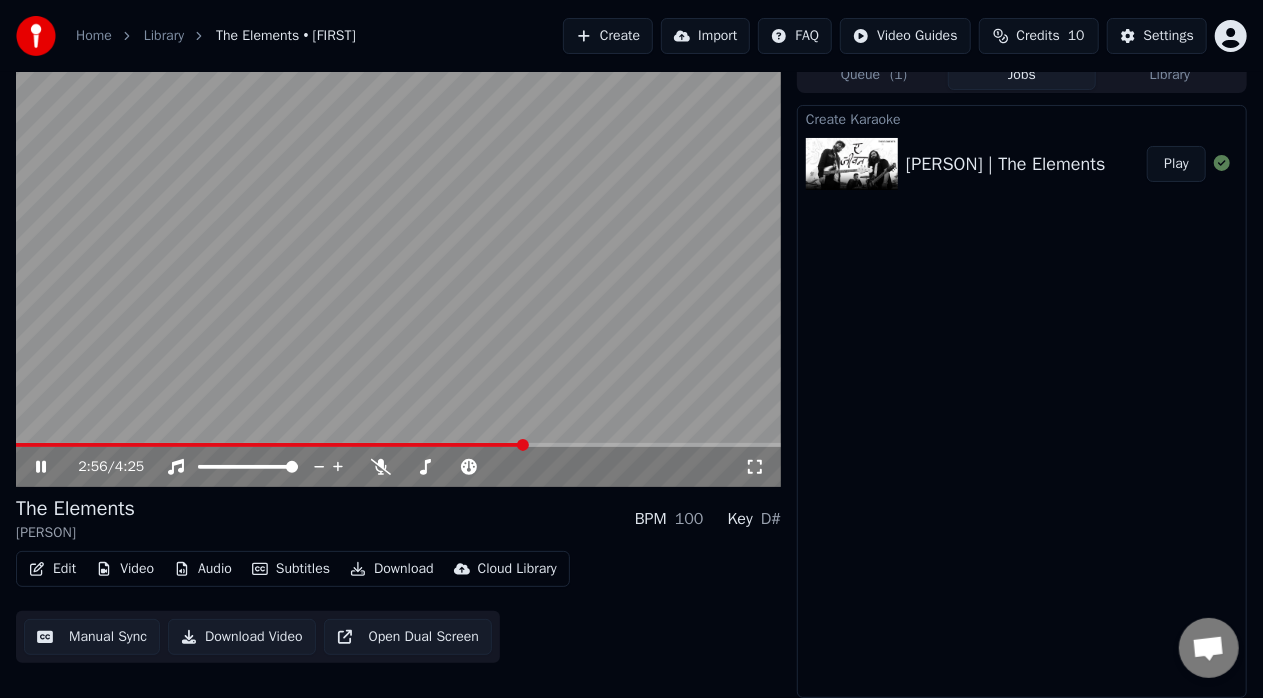 click on "Download Video" at bounding box center [242, 637] 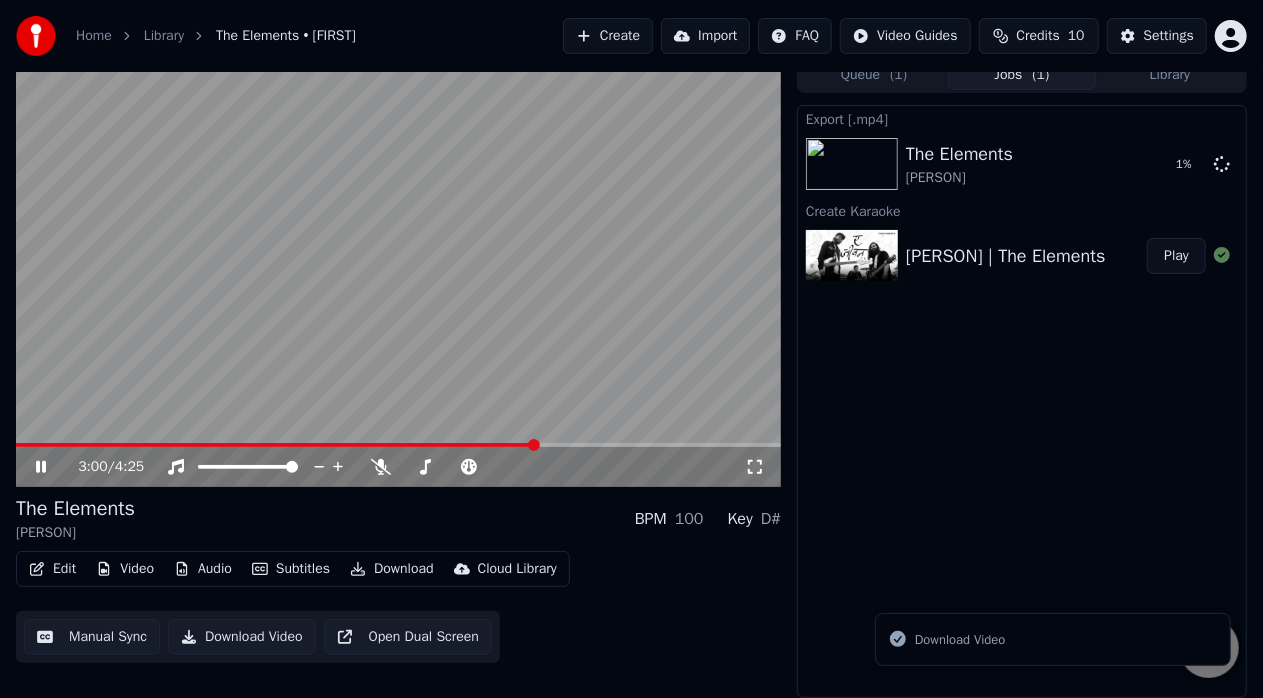 scroll, scrollTop: 0, scrollLeft: 0, axis: both 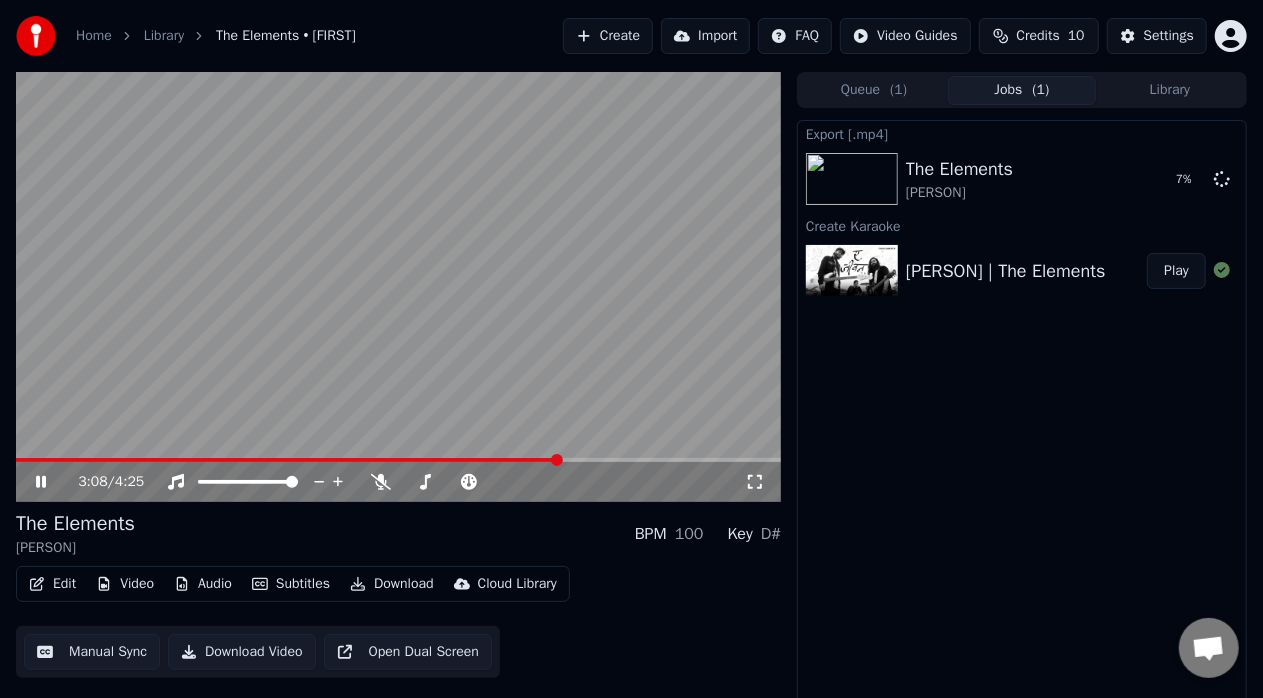click on "Export [.mp4] The Elements [FIRST] 7 % Create Karaoke [FIRST] | The Elements Play" at bounding box center (1022, 416) 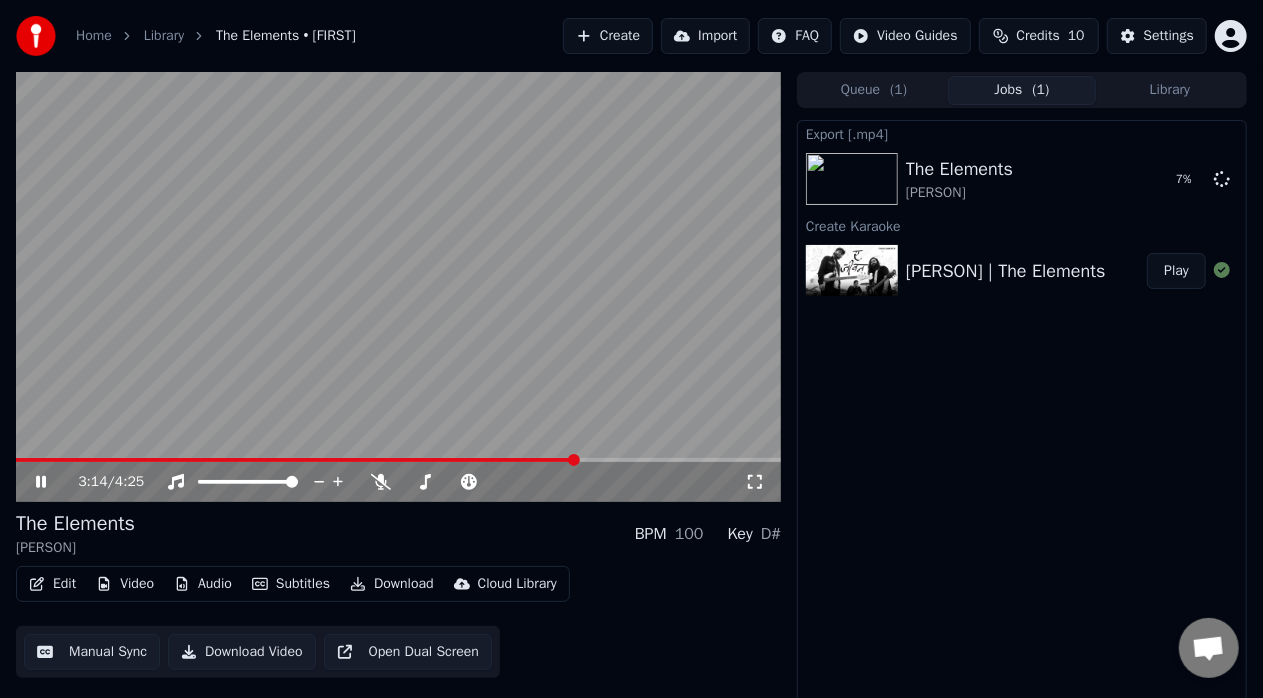 click on "3:14  /  4:25" at bounding box center [398, 482] 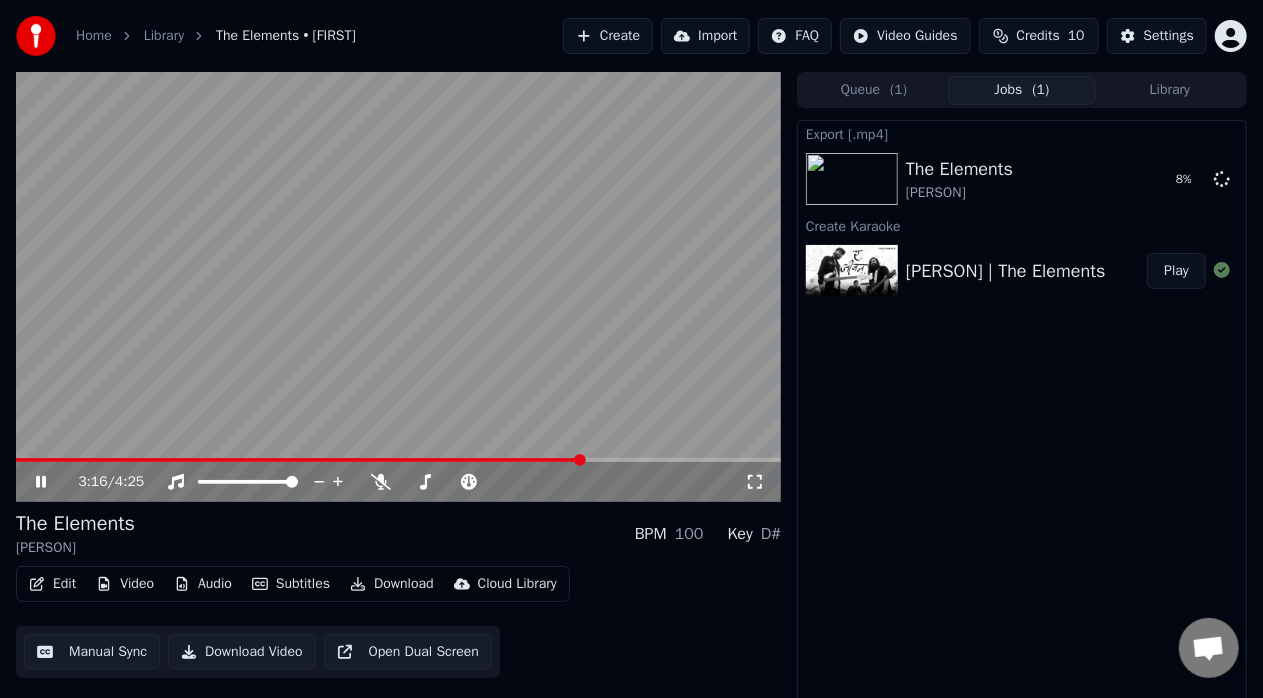 click 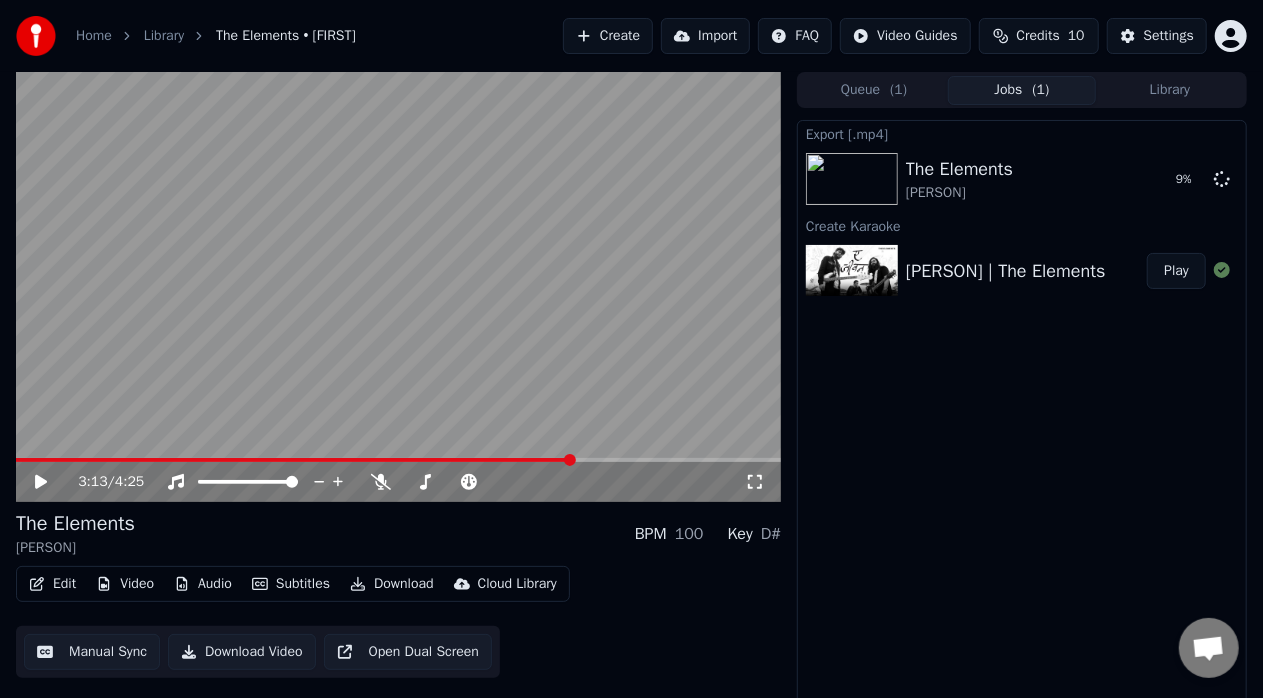 click at bounding box center (294, 460) 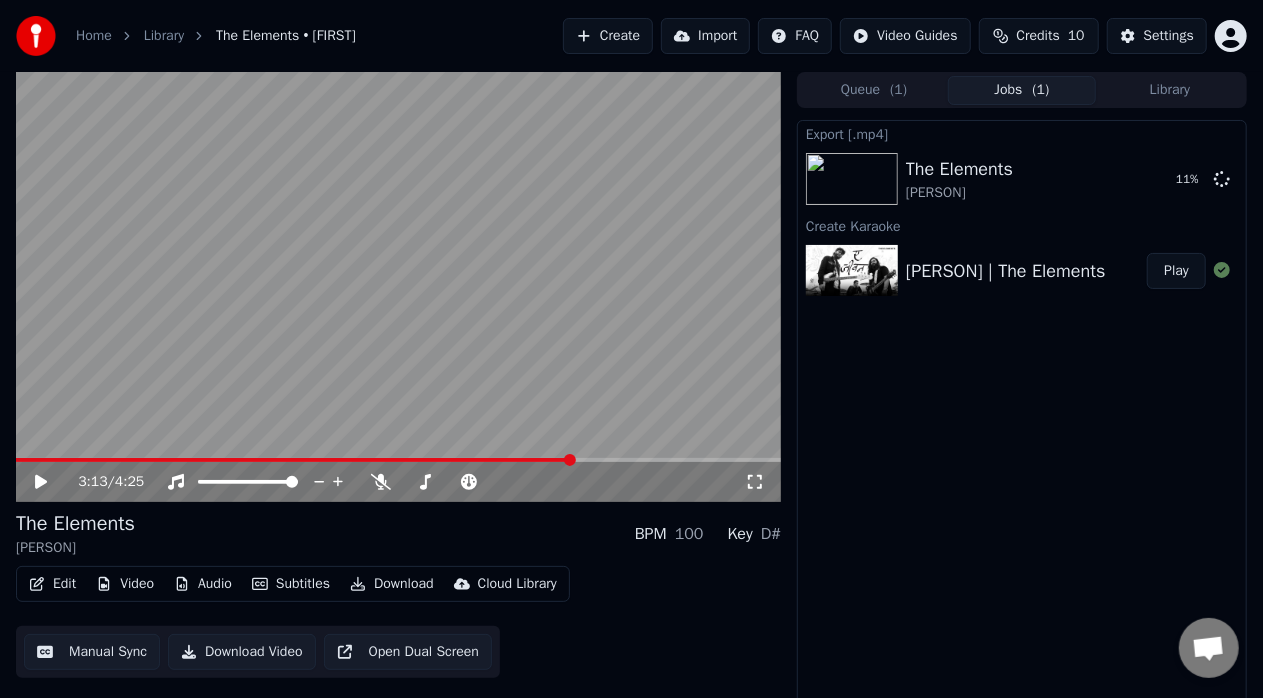 click on "3:13  /  4:25" at bounding box center (398, 482) 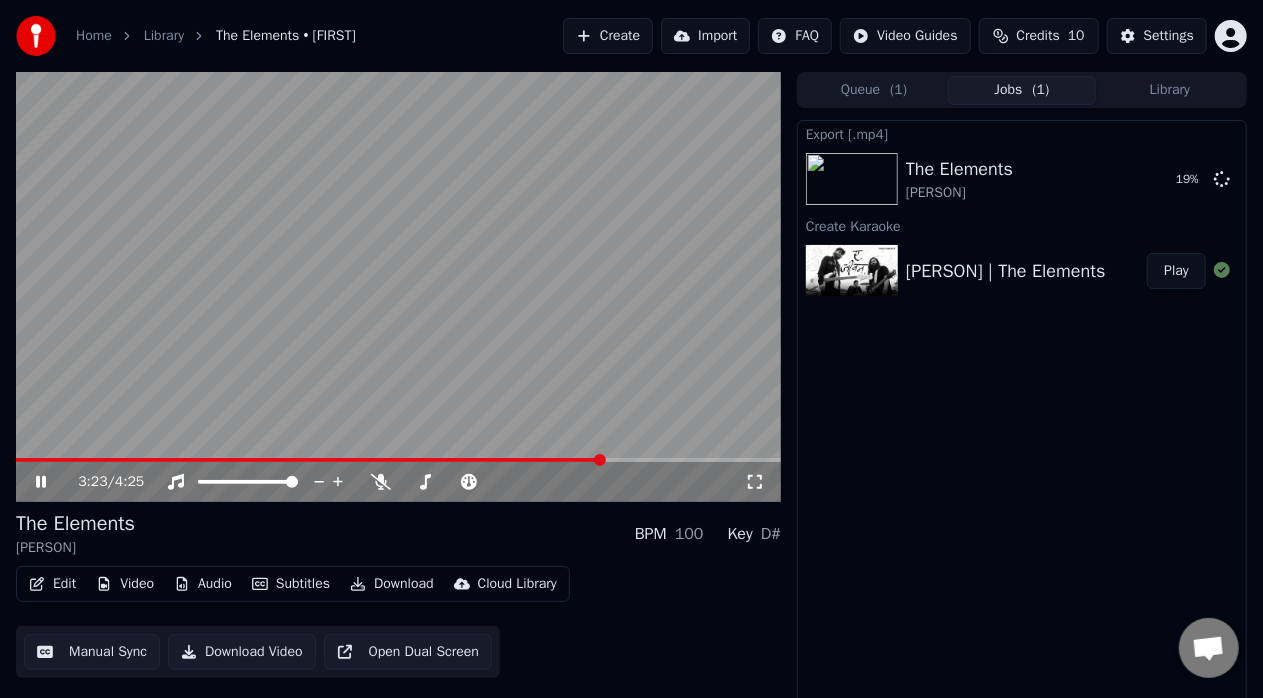 click on "3:23  /  4:25" at bounding box center [411, 482] 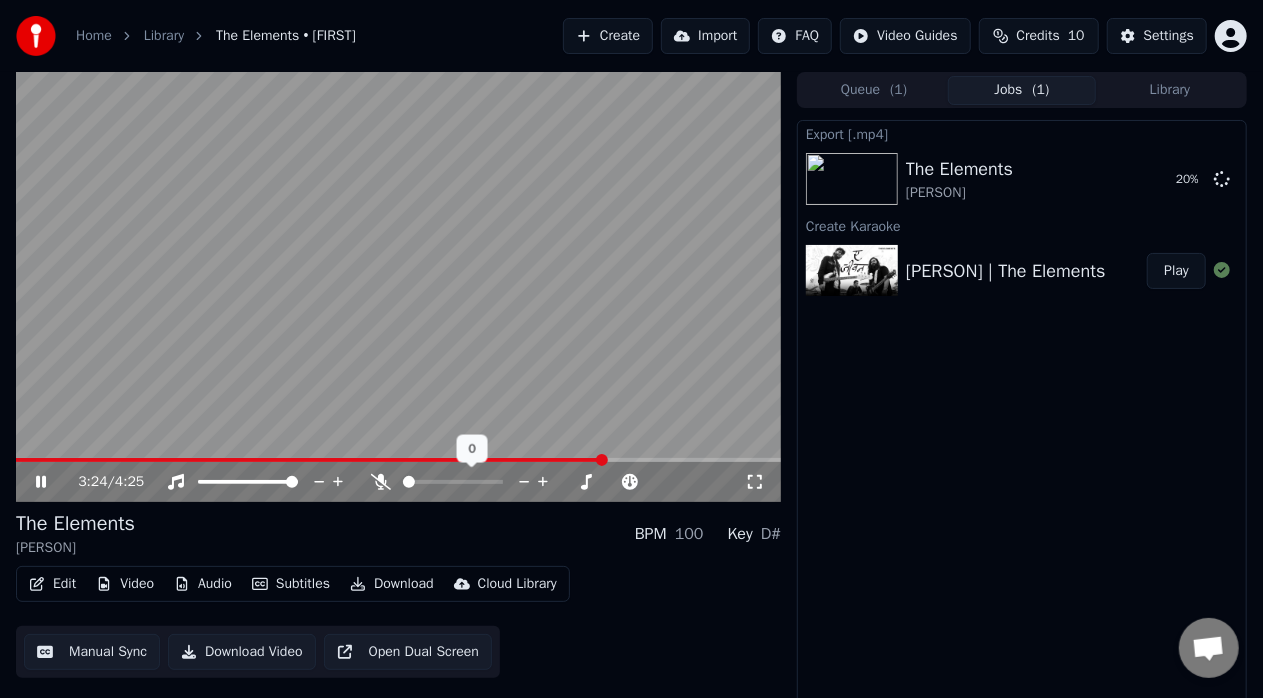 click 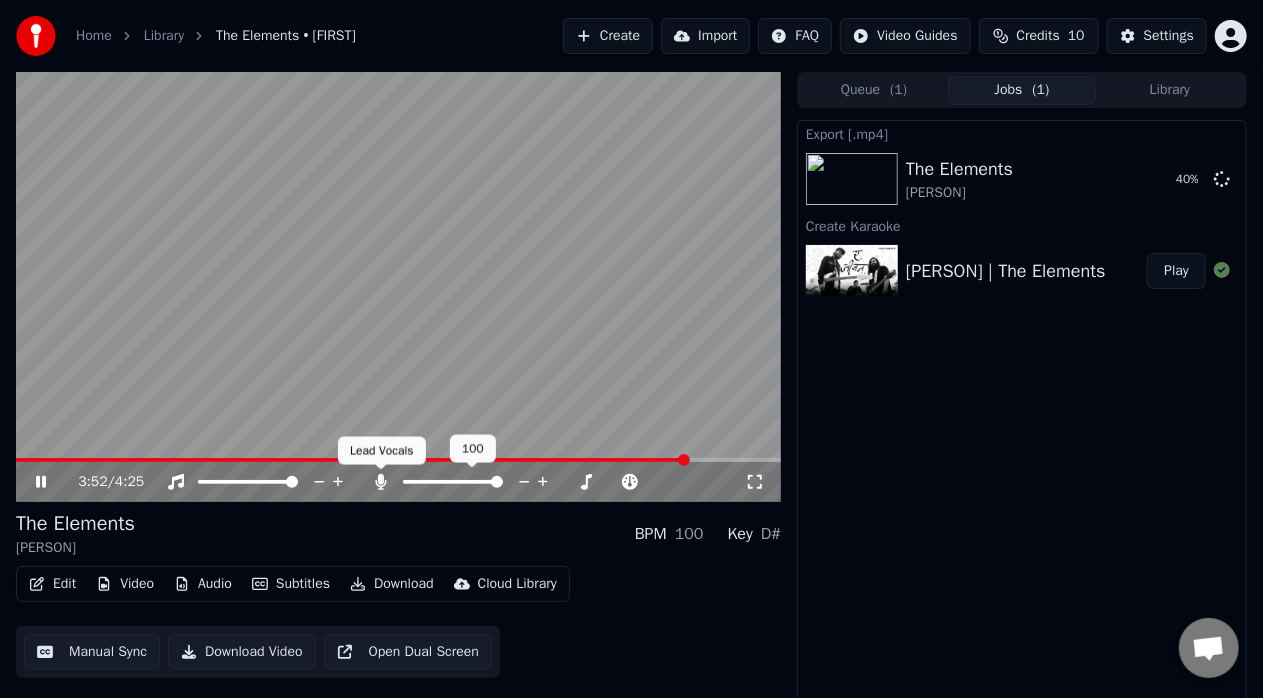 click 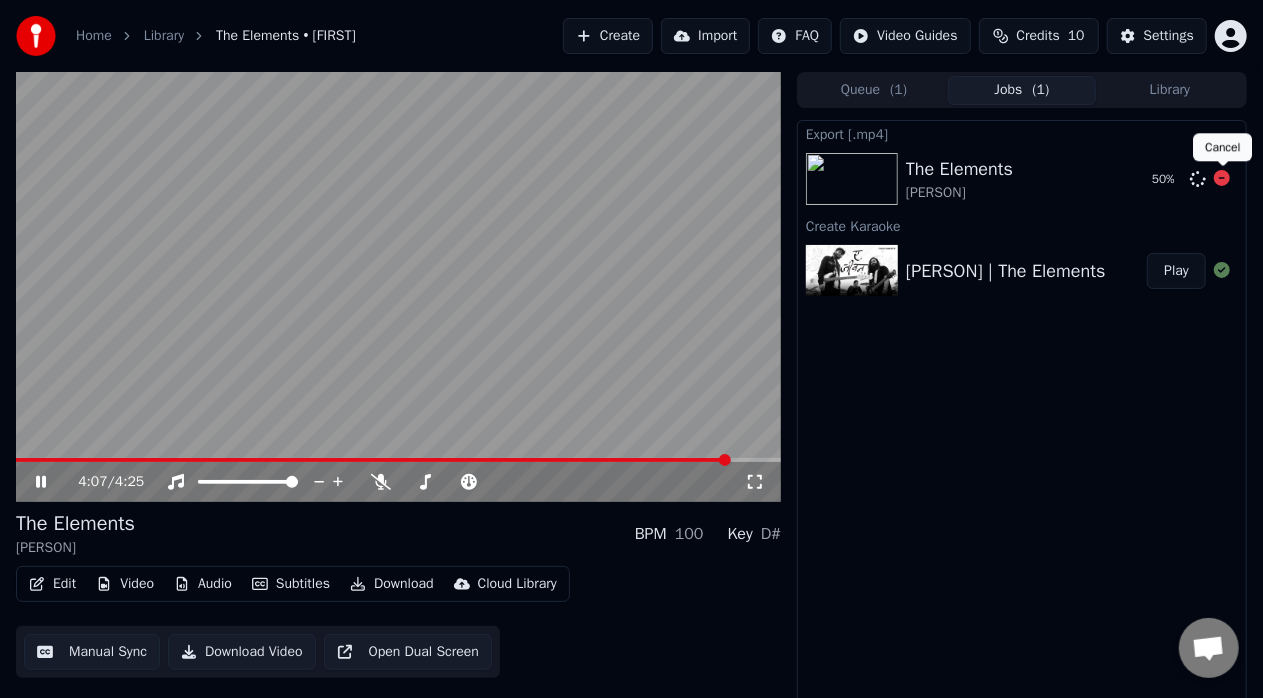 click 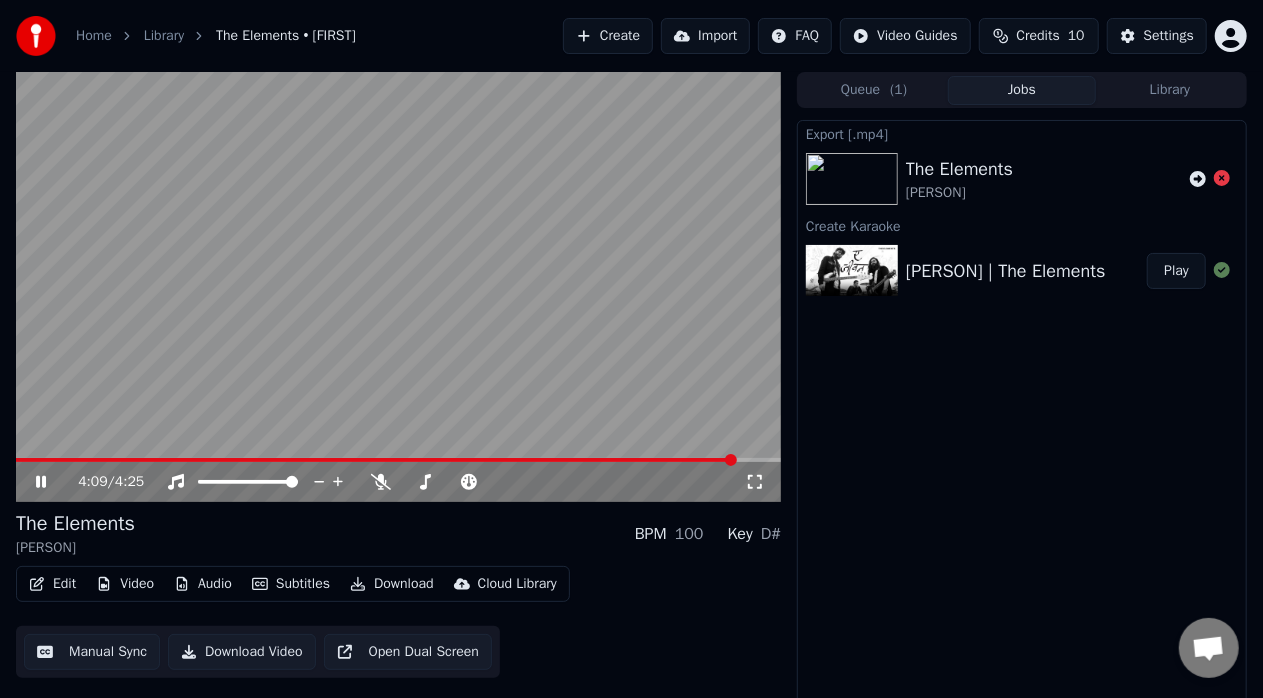 click 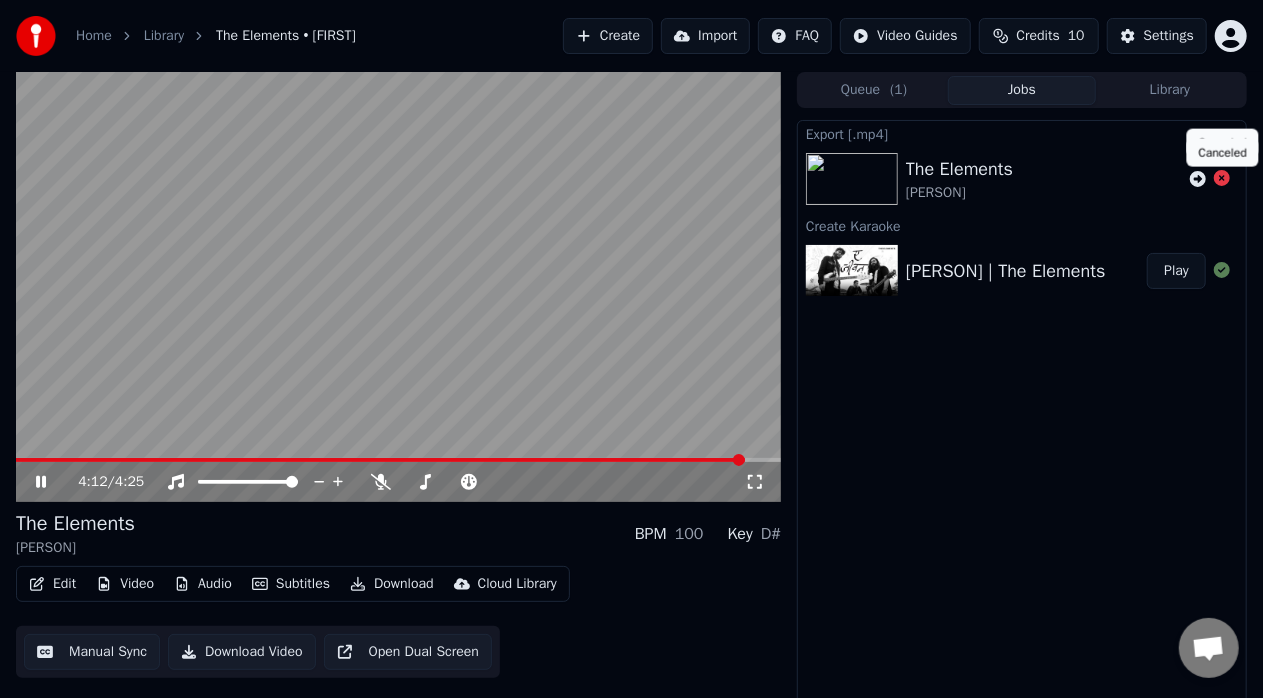 click 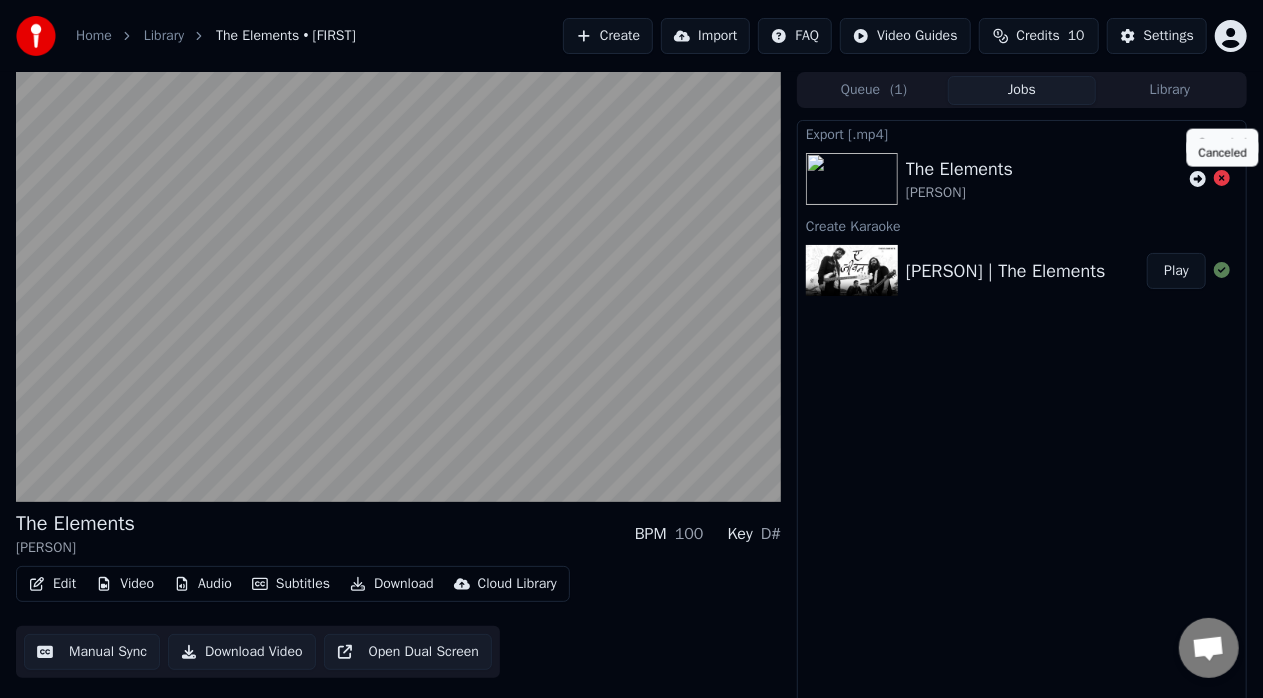 click 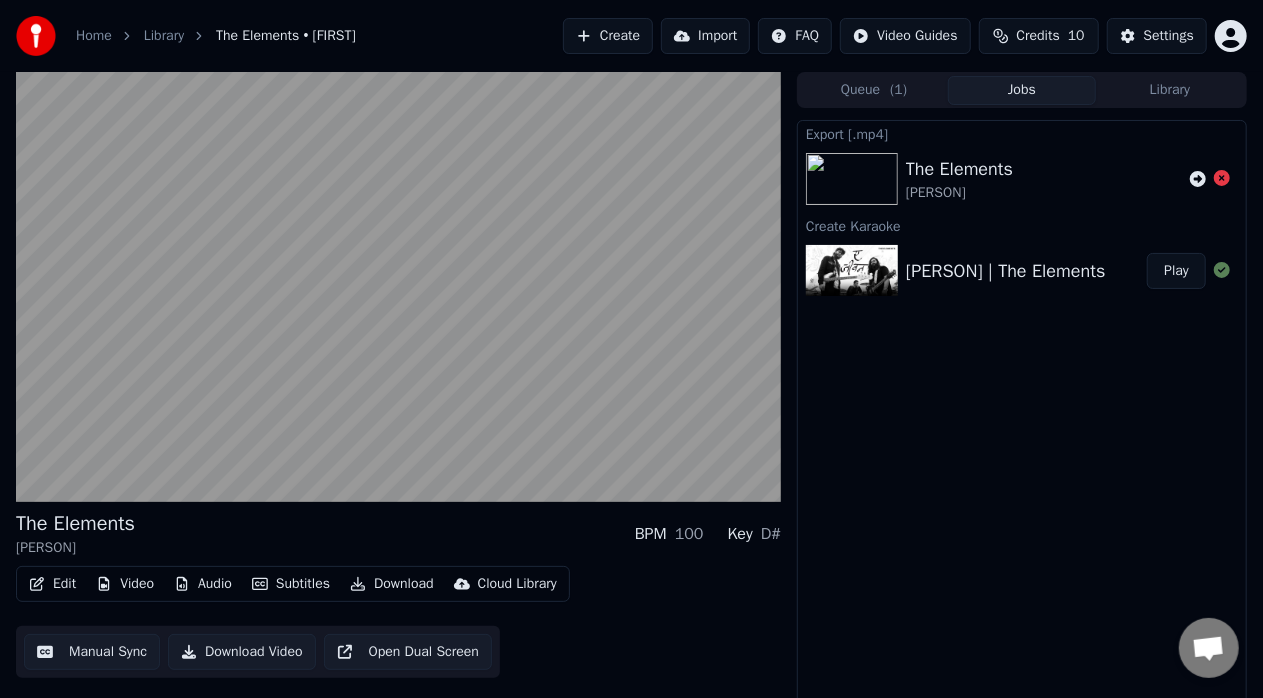 click on "Import" at bounding box center [705, 36] 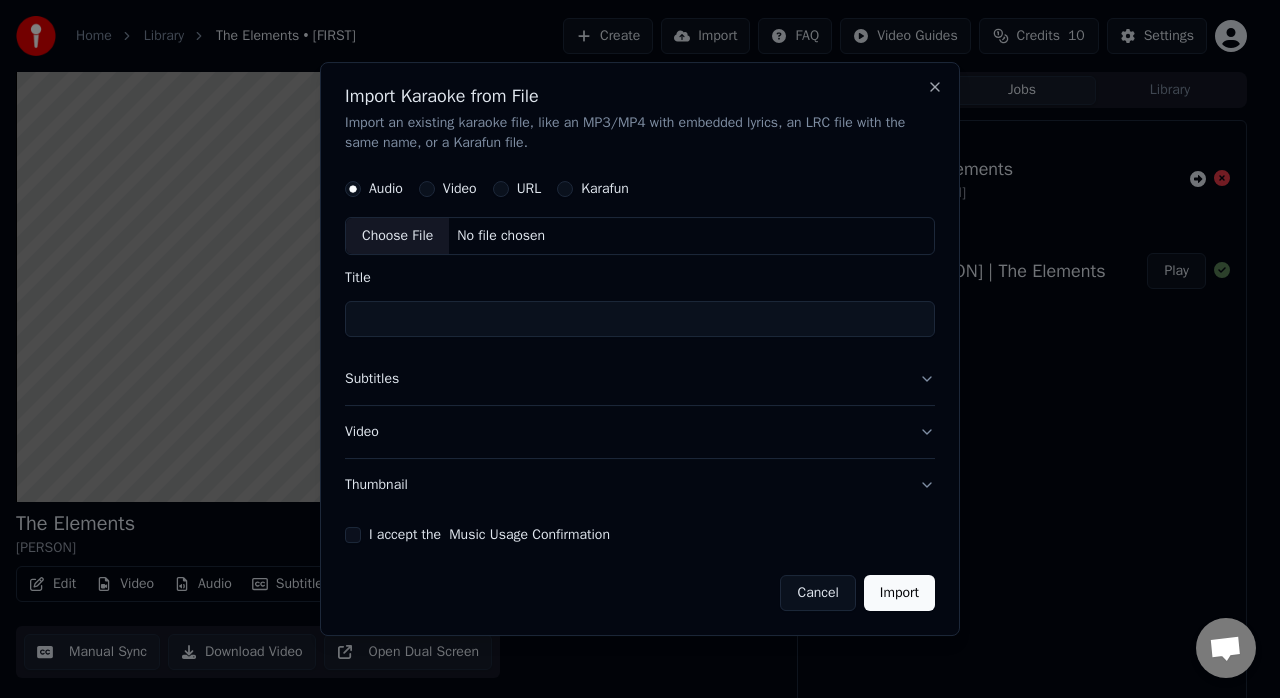 click on "Cancel" at bounding box center [817, 593] 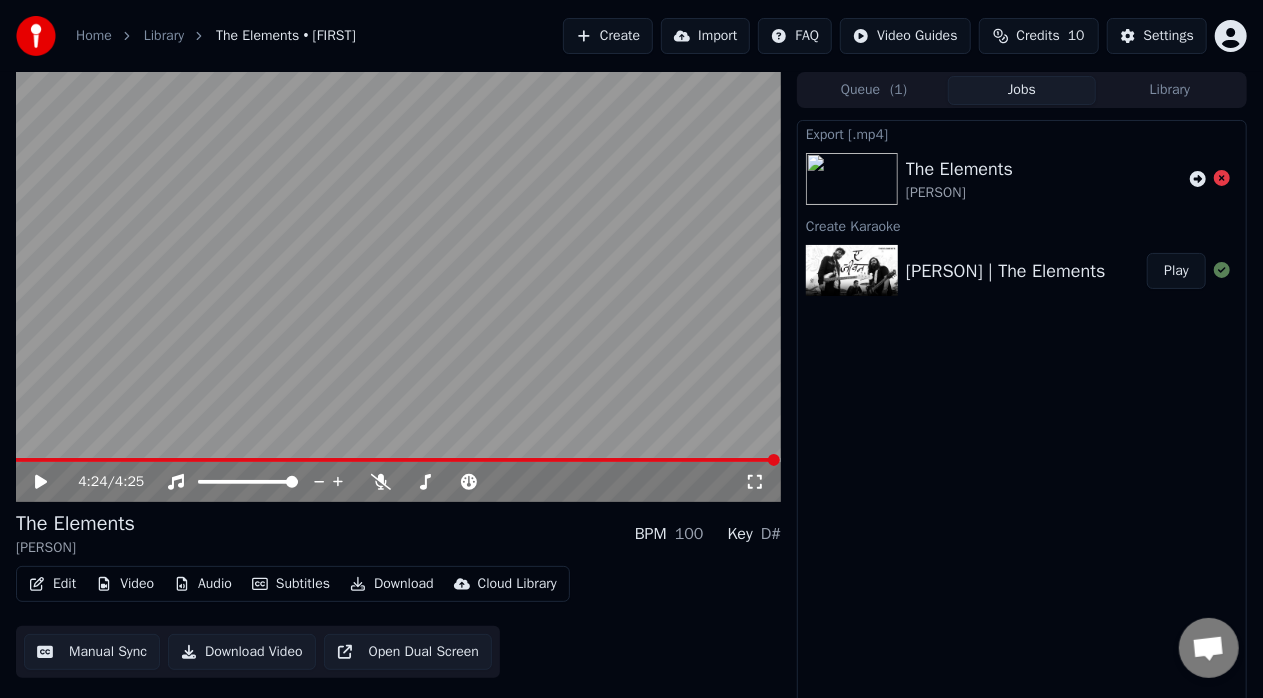 scroll, scrollTop: 15, scrollLeft: 0, axis: vertical 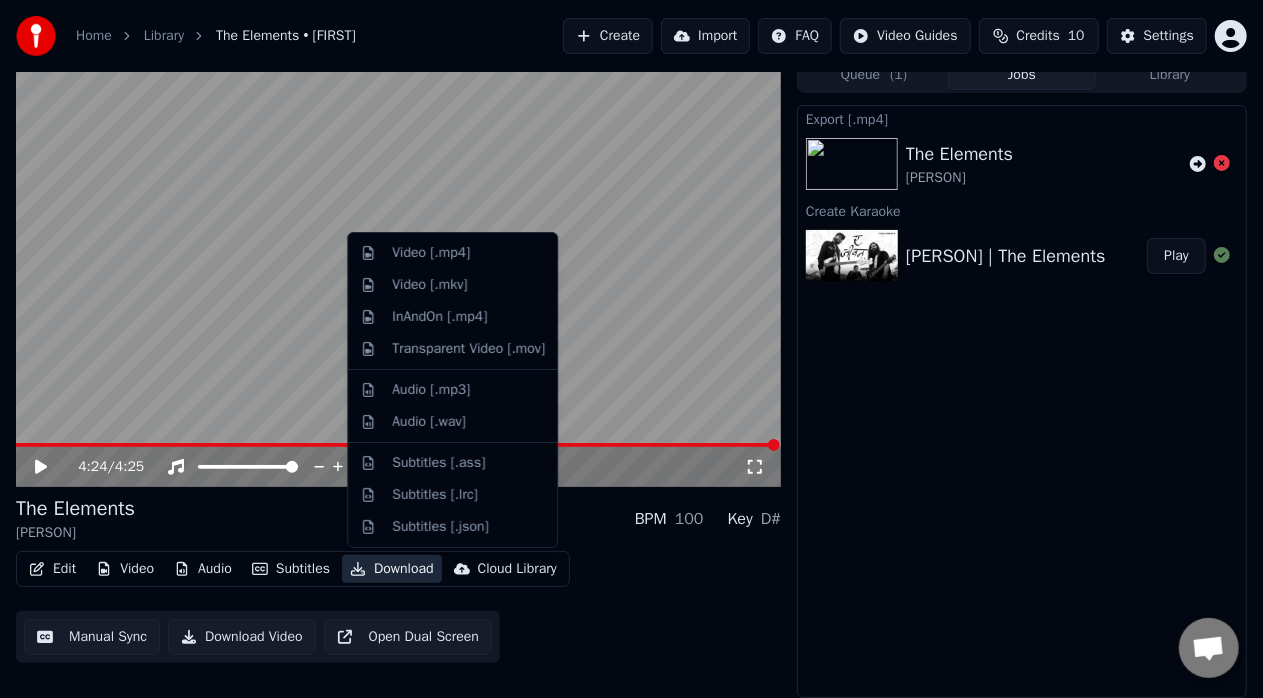 click on "Download" at bounding box center [392, 569] 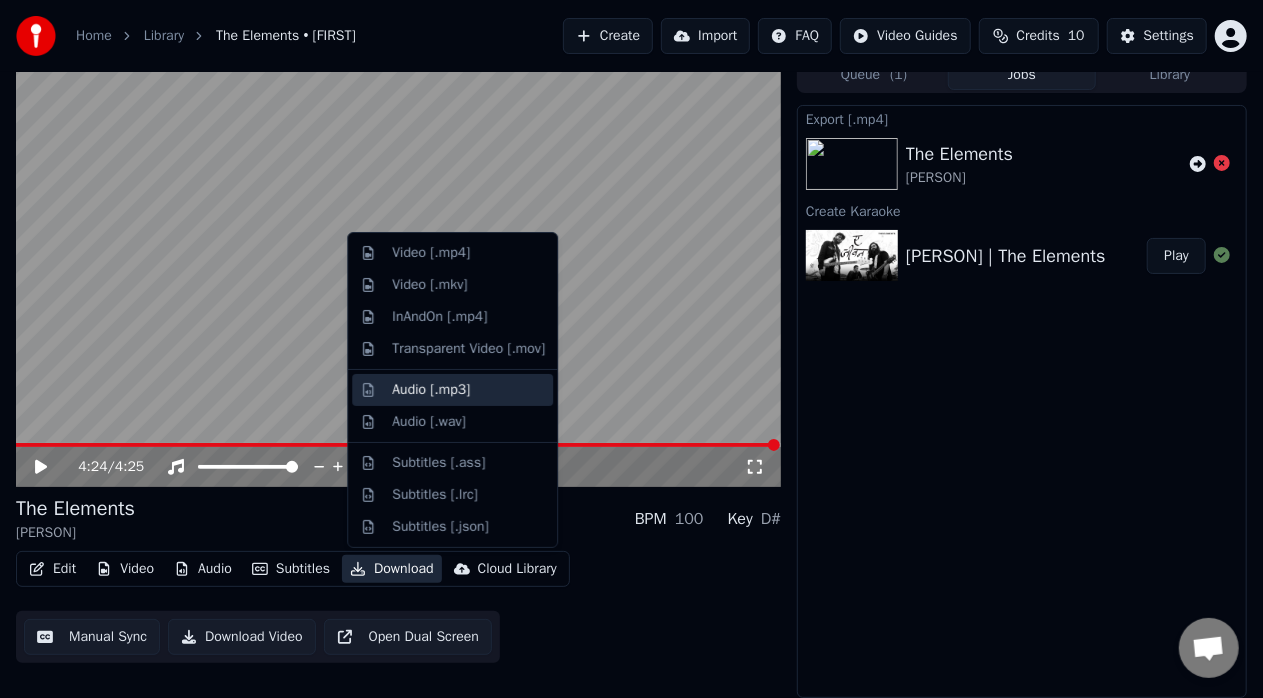 click on "Audio [.mp3]" at bounding box center (431, 390) 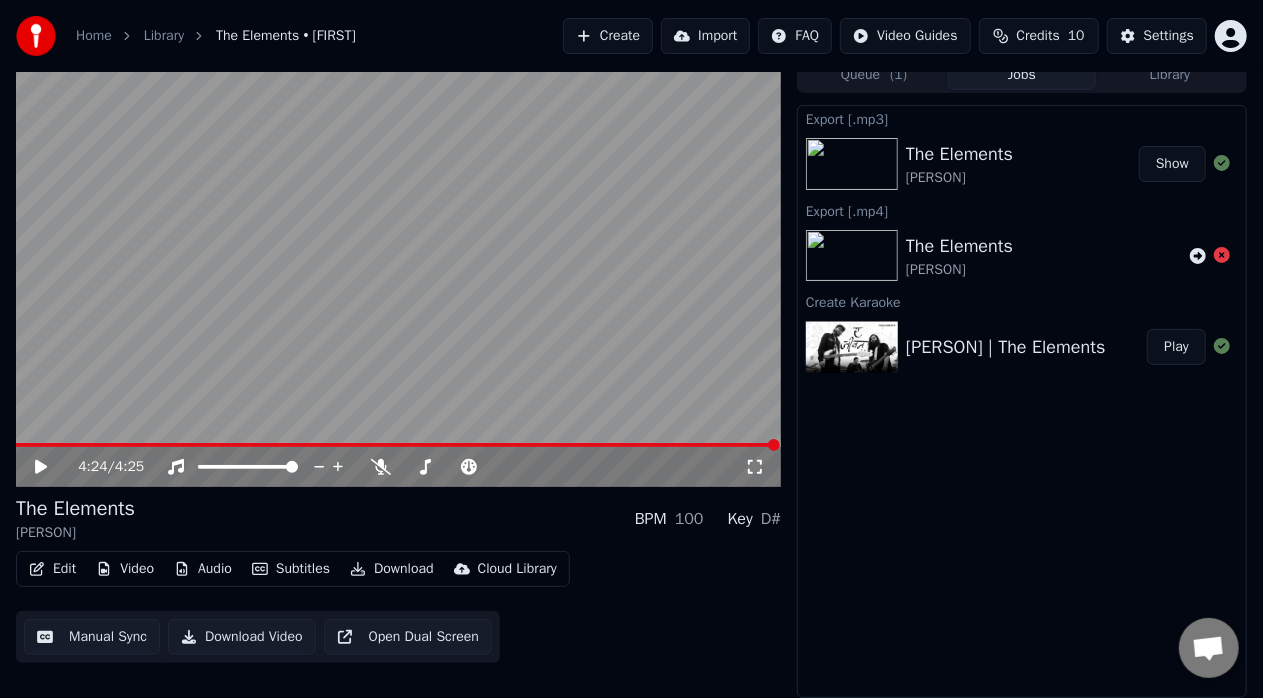 click on "Show" at bounding box center (1172, 164) 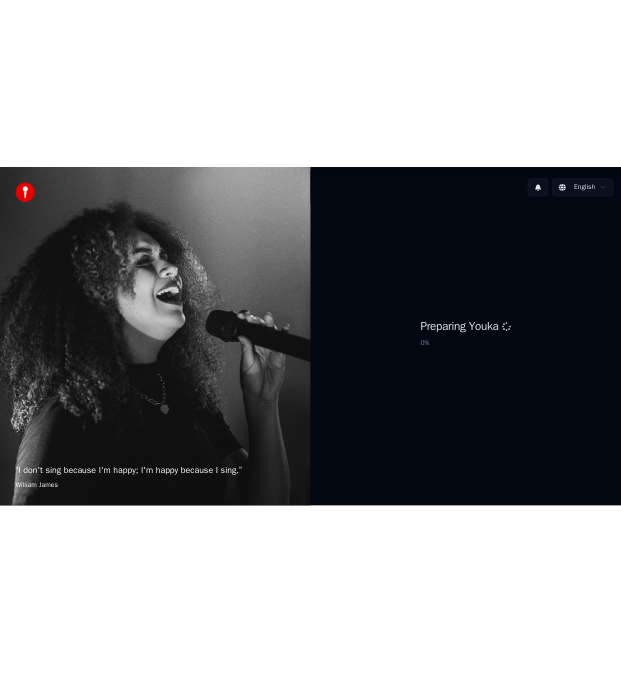 scroll, scrollTop: 0, scrollLeft: 0, axis: both 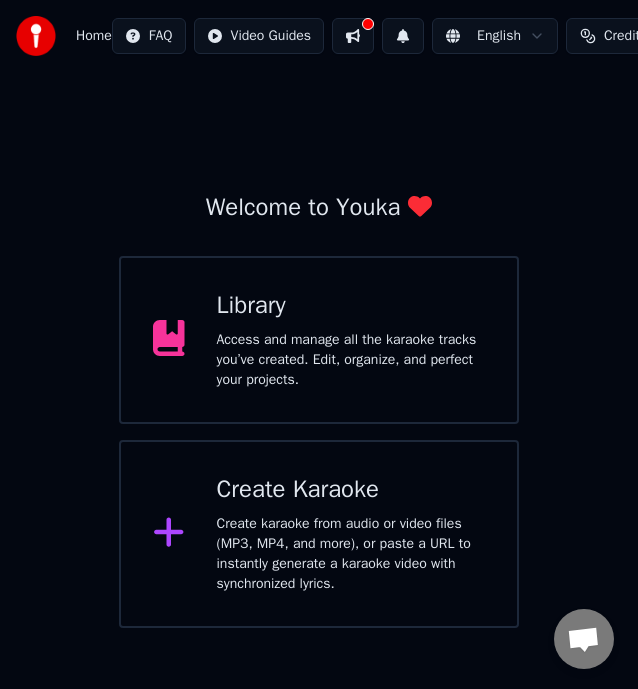 click on "Access and manage all the karaoke tracks you’ve created. Edit, organize, and perfect your projects." at bounding box center (351, 360) 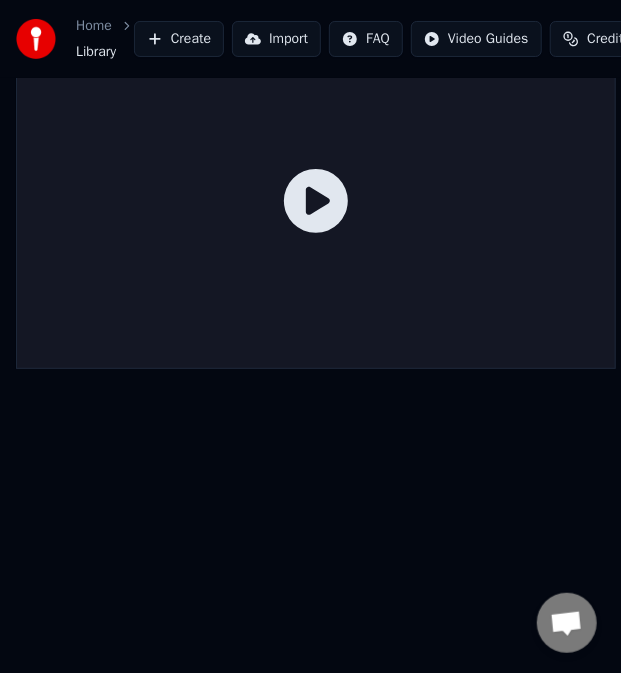 scroll, scrollTop: 0, scrollLeft: 0, axis: both 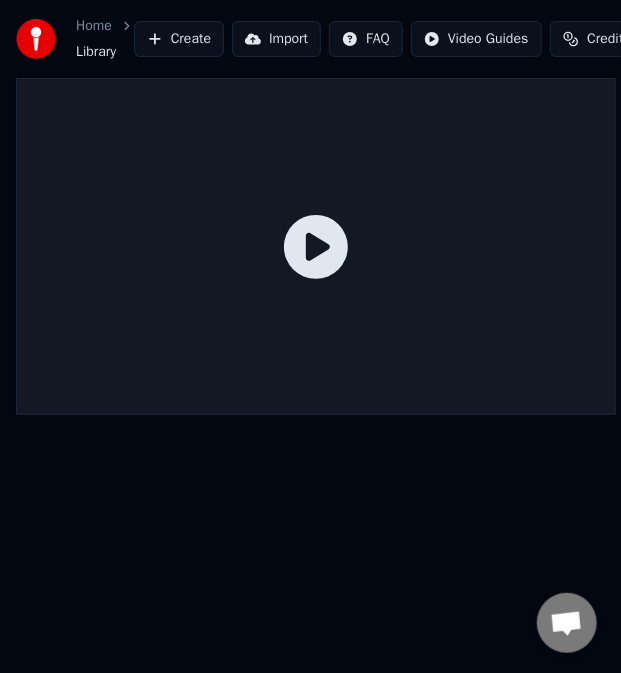 click 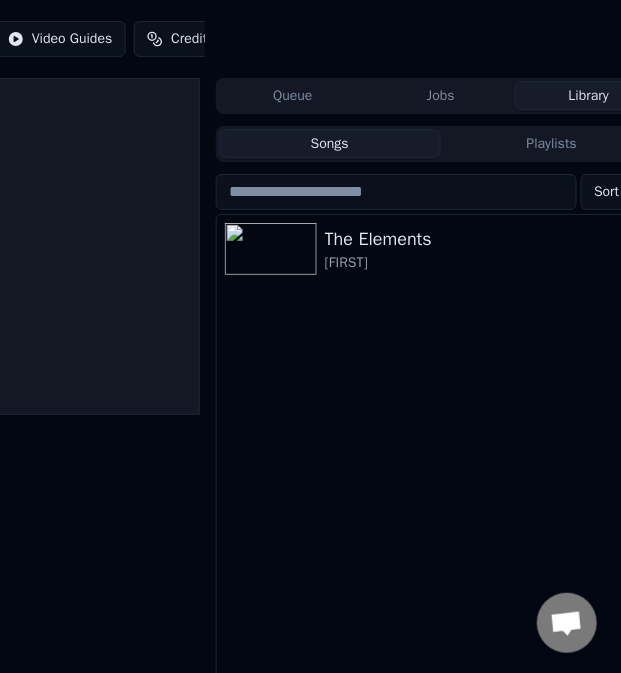scroll, scrollTop: 0, scrollLeft: 460, axis: horizontal 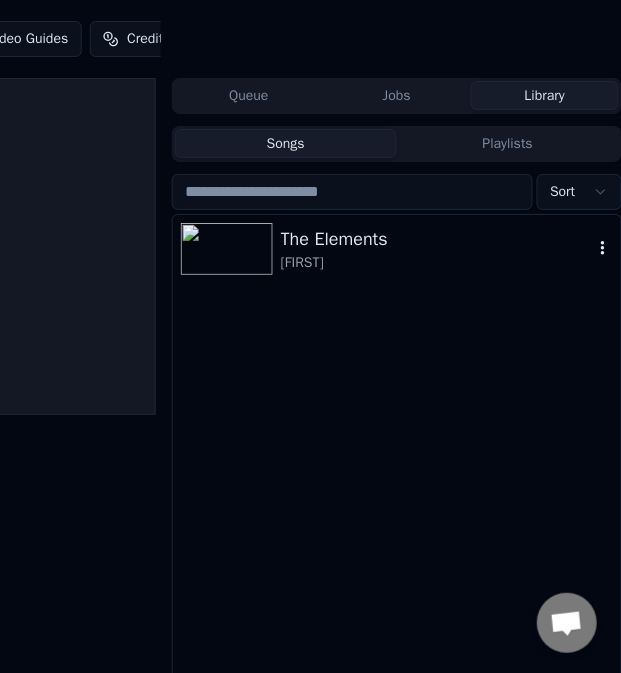 click at bounding box center [227, 249] 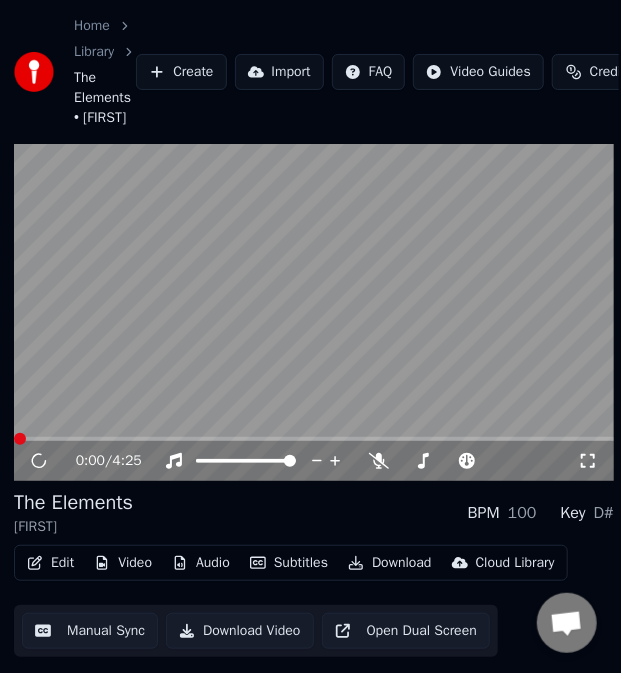 scroll, scrollTop: 0, scrollLeft: 0, axis: both 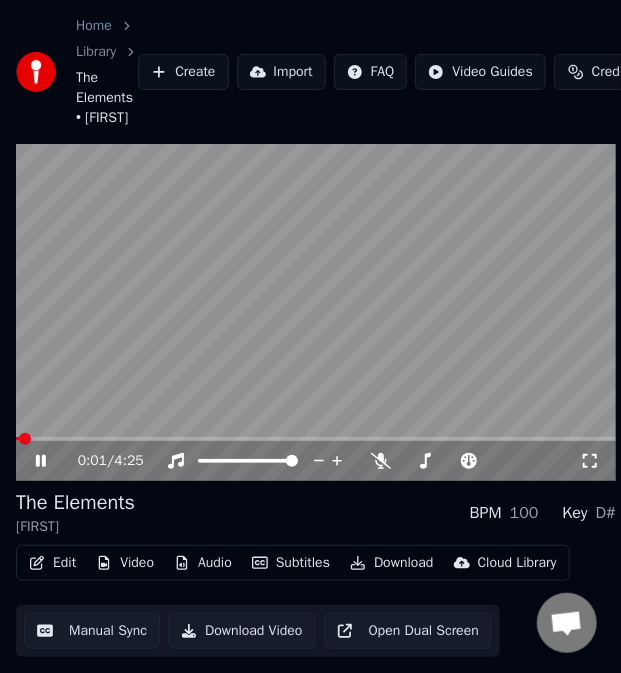 click 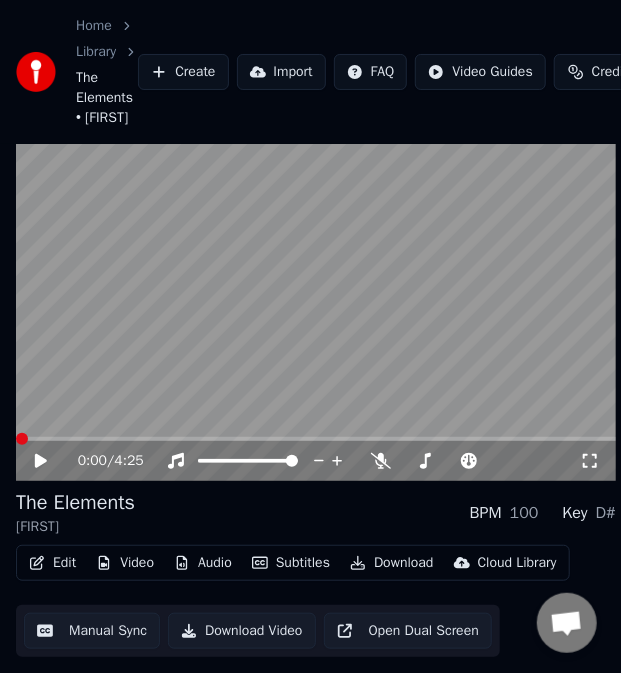 click at bounding box center [22, 439] 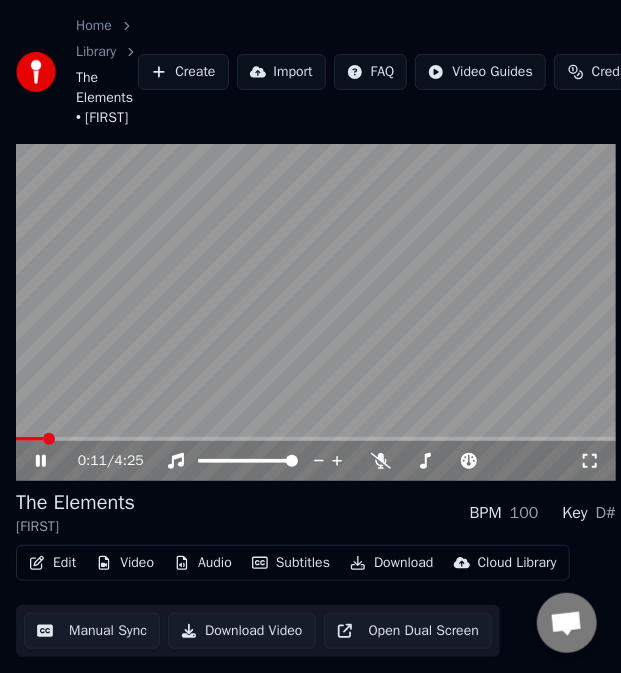 click 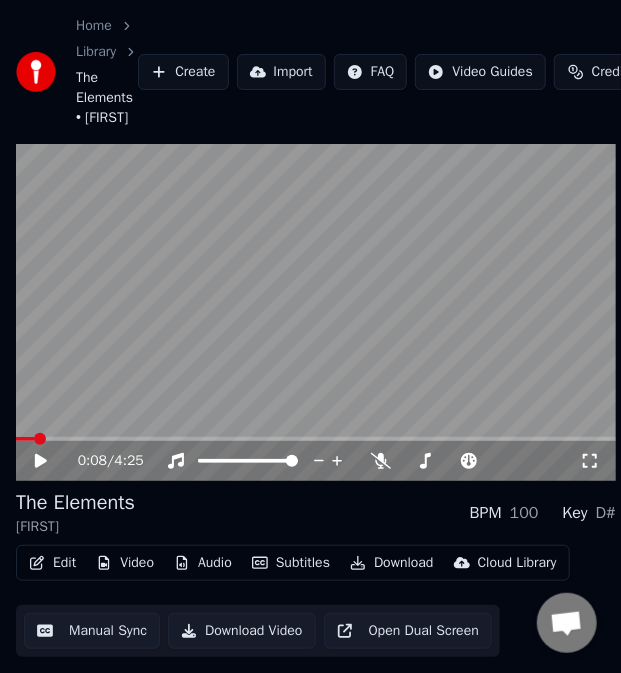 click at bounding box center (25, 439) 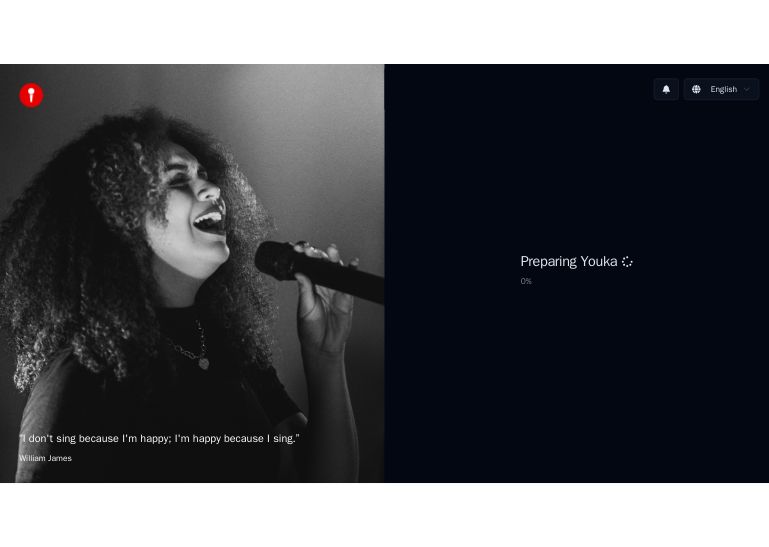 scroll, scrollTop: 0, scrollLeft: 0, axis: both 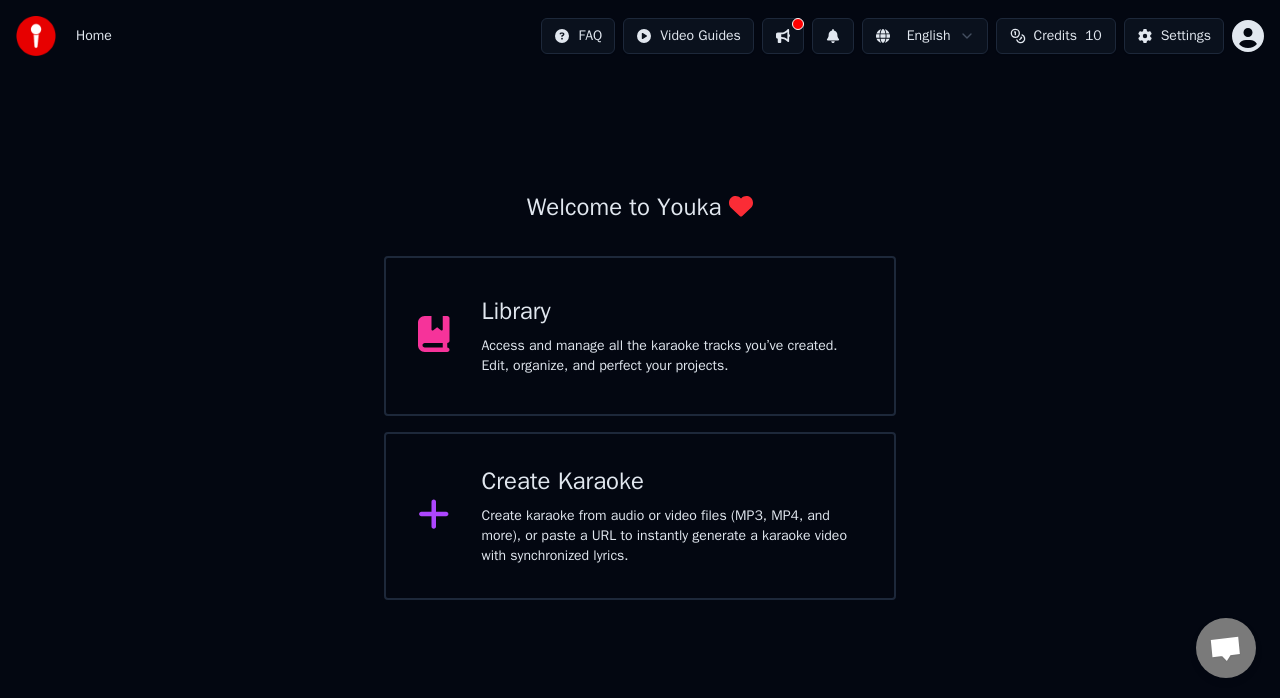 click on "Library Access and manage all the karaoke tracks you’ve created. Edit, organize, and perfect your projects." at bounding box center [640, 336] 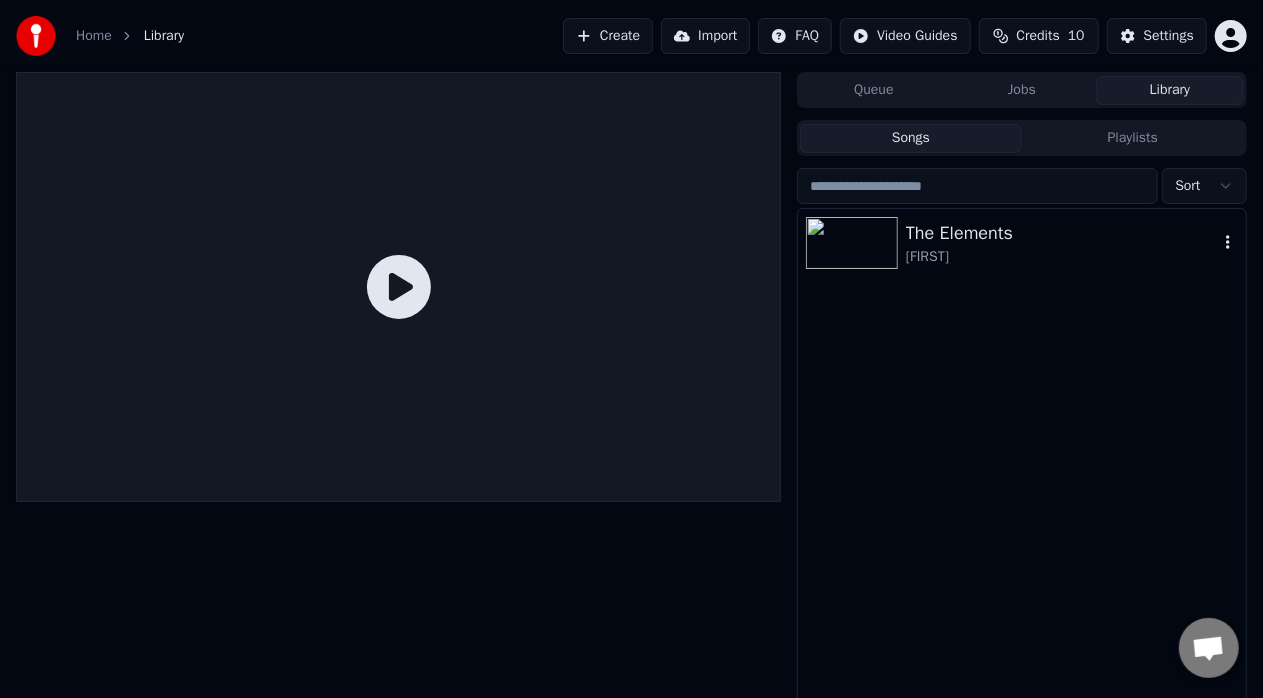 click at bounding box center [852, 243] 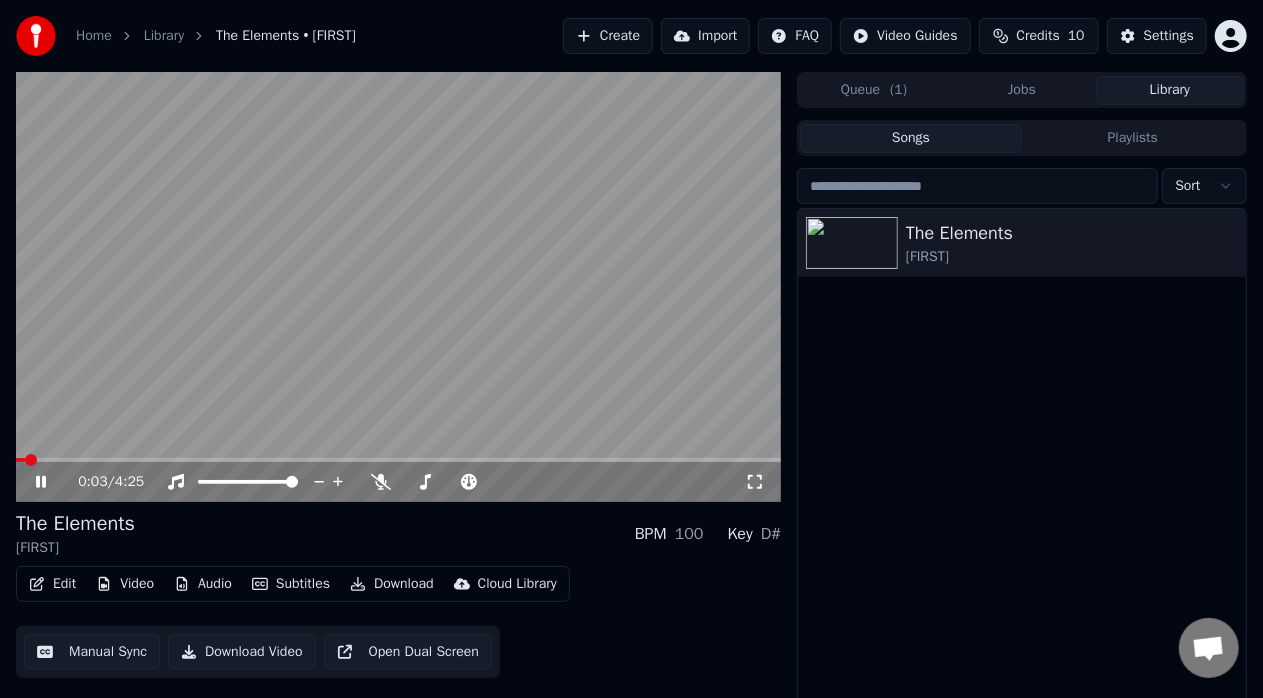 click 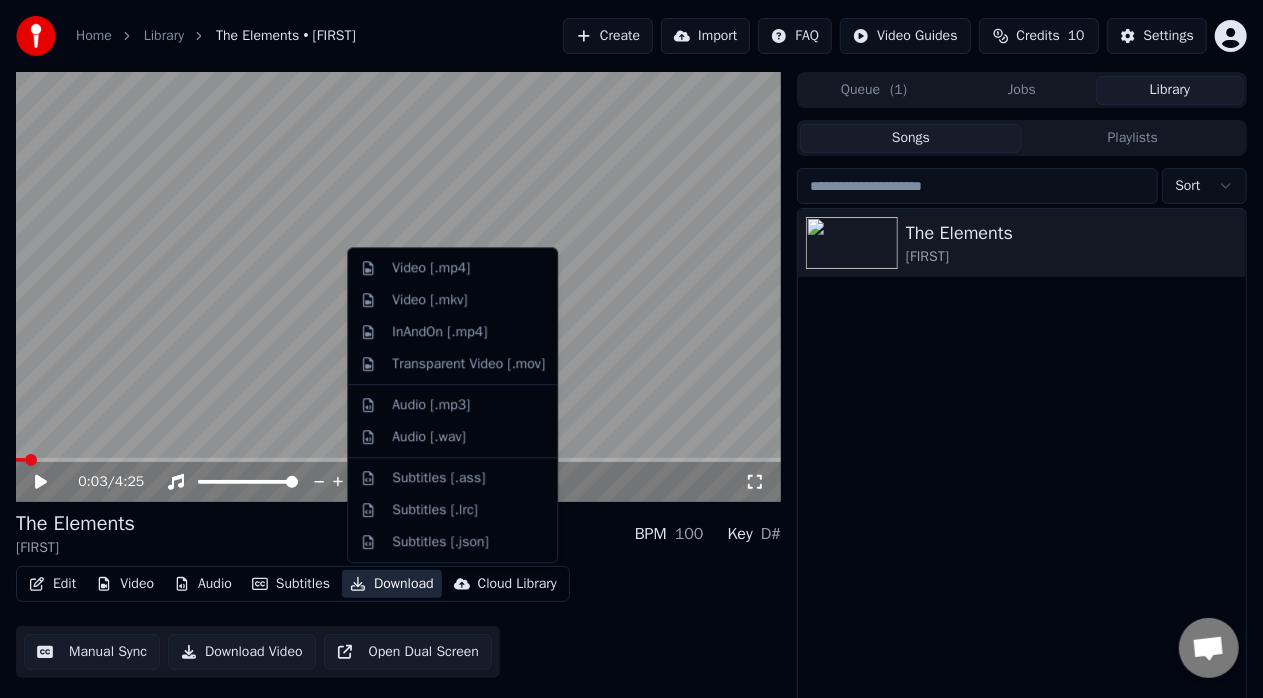click on "Download" at bounding box center [392, 584] 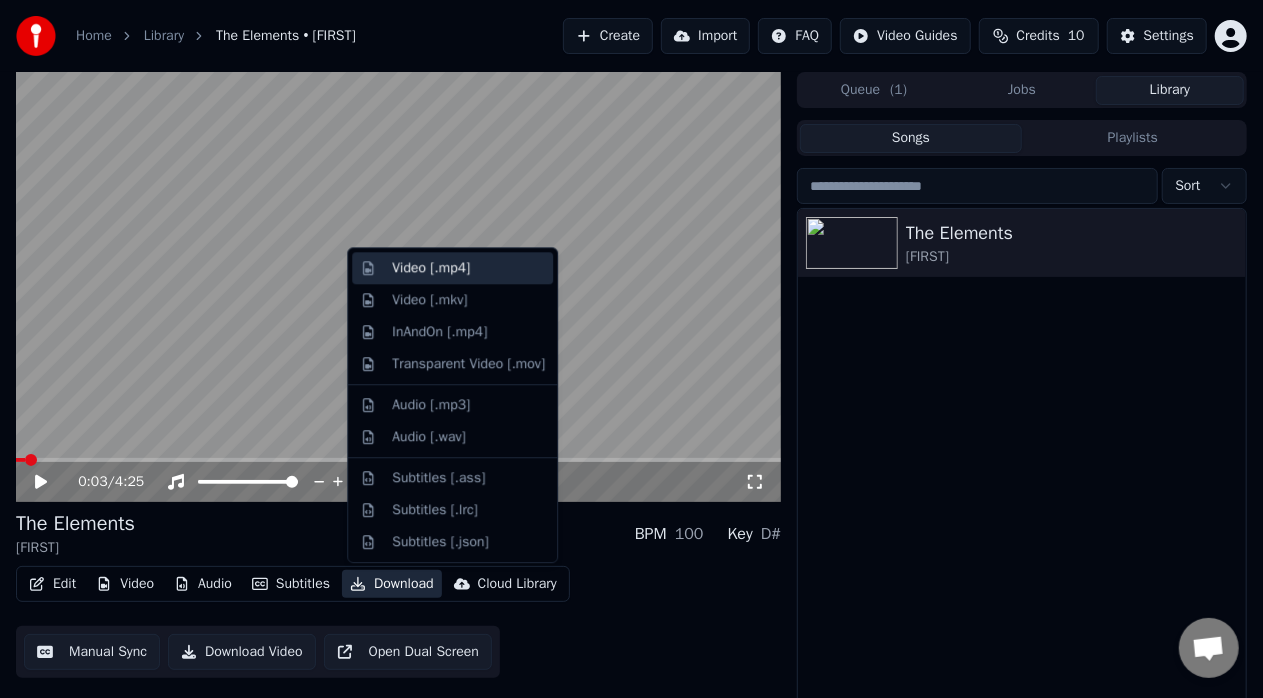 click on "Video [.mp4]" at bounding box center (431, 268) 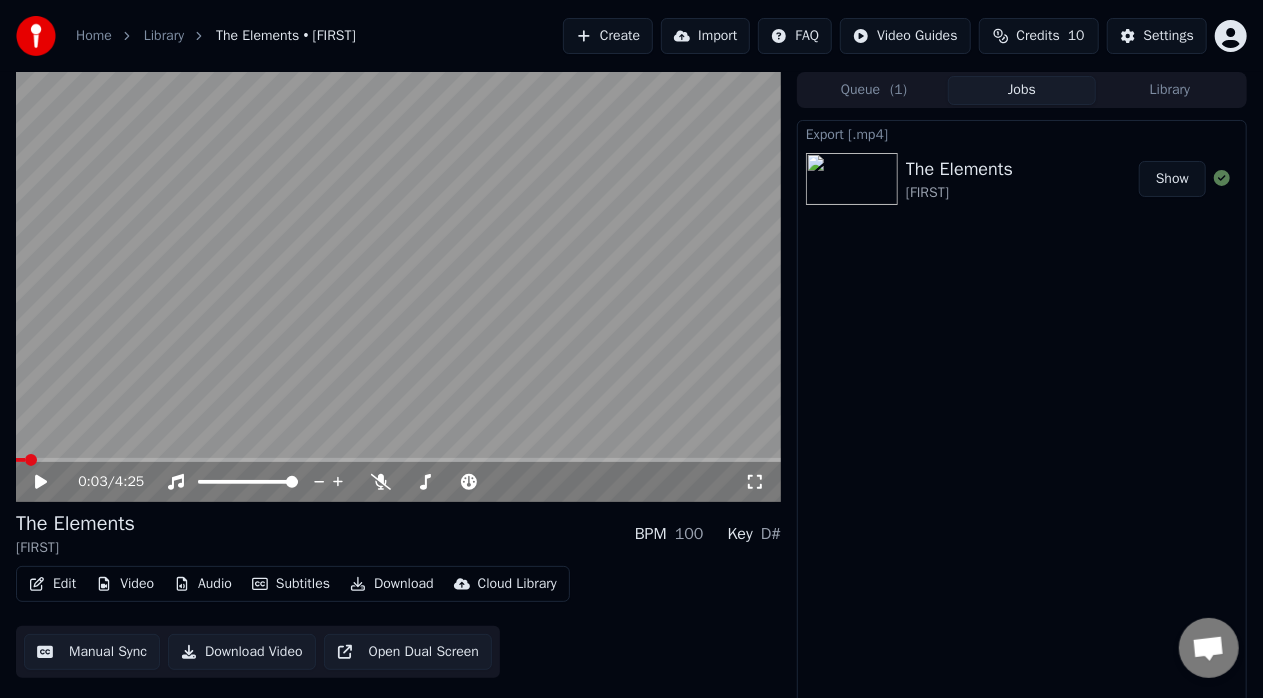 click on "Show" at bounding box center (1172, 179) 